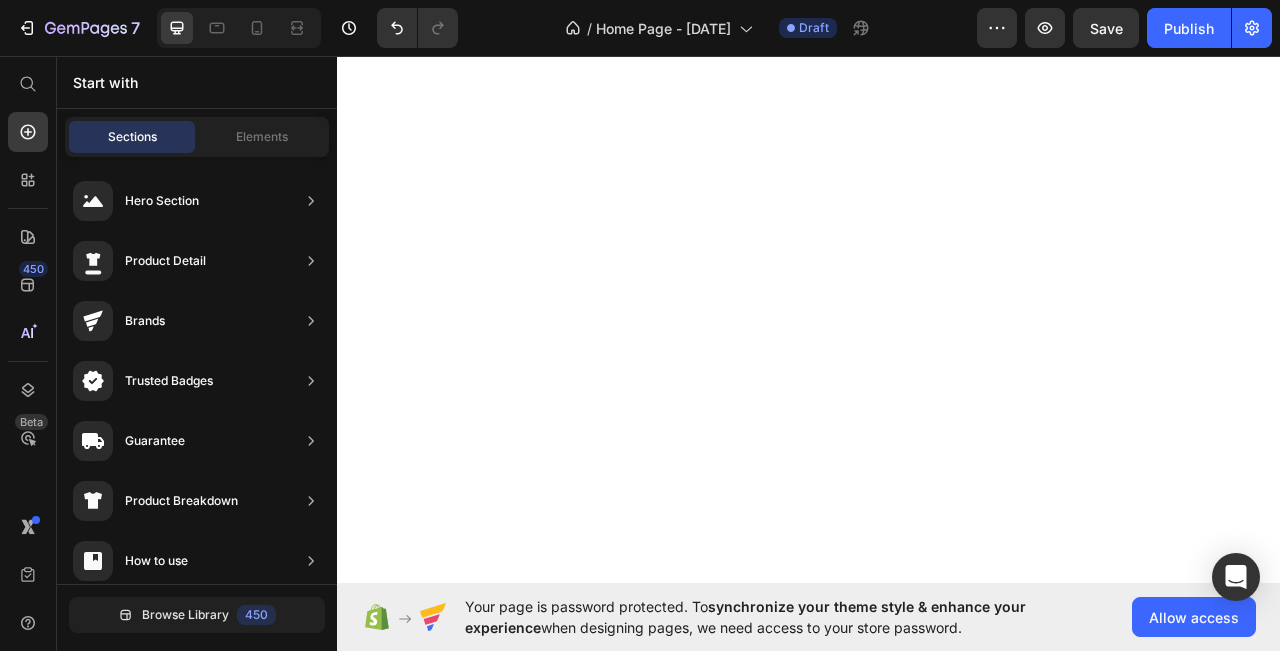 scroll, scrollTop: 0, scrollLeft: 0, axis: both 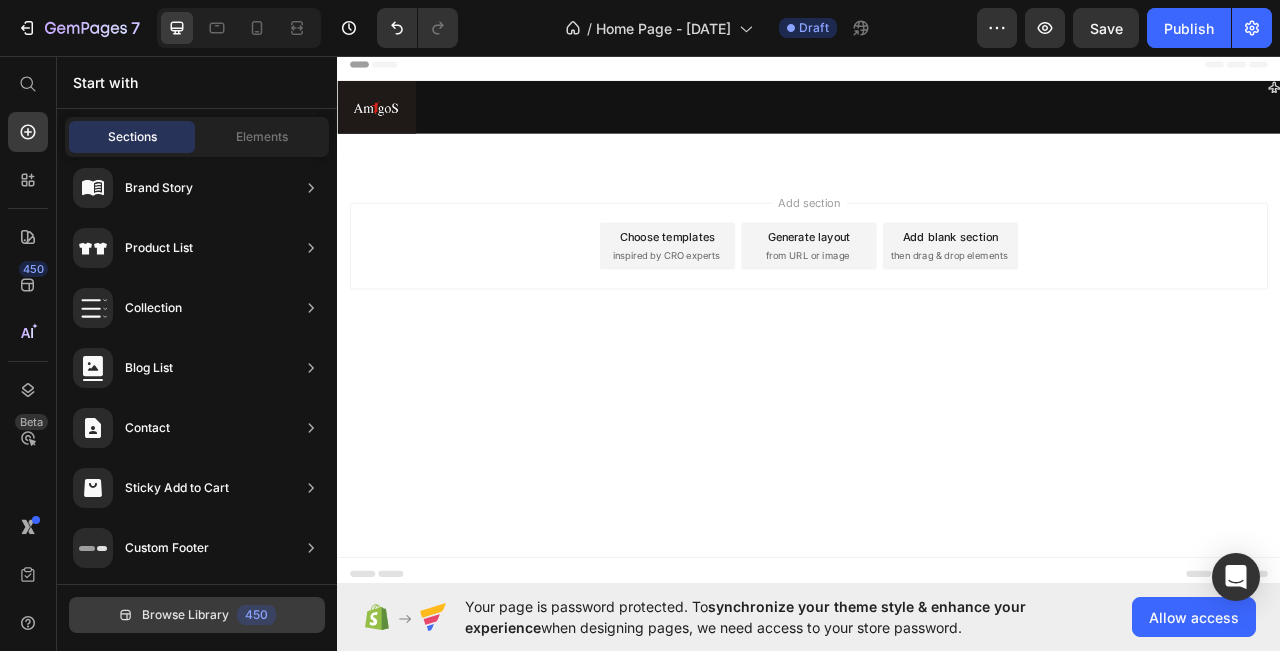 drag, startPoint x: 0, startPoint y: 0, endPoint x: 256, endPoint y: 610, distance: 661.54065 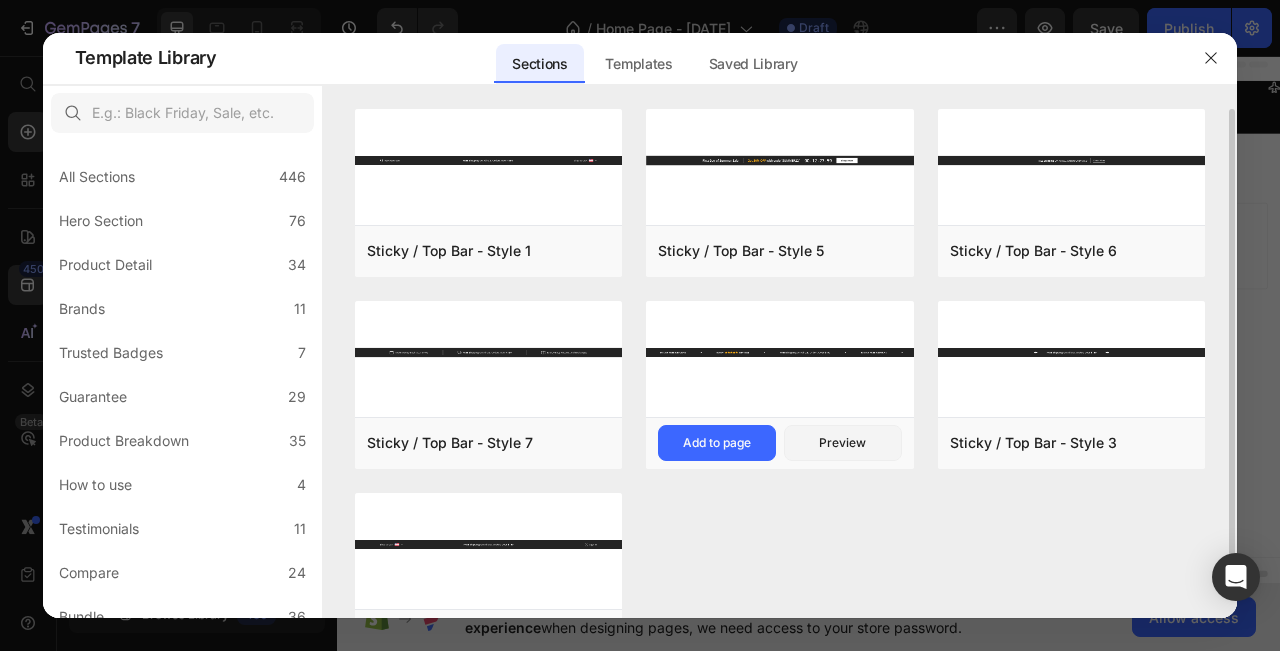 click at bounding box center [780, 352] 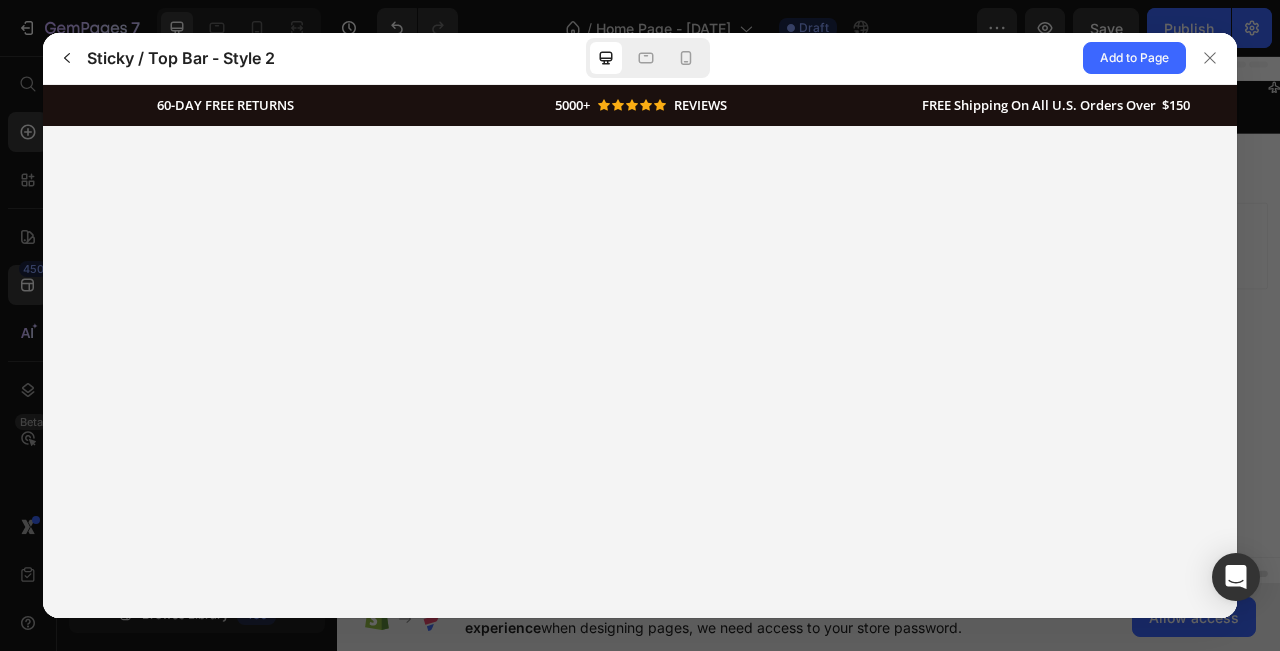 scroll, scrollTop: 0, scrollLeft: 0, axis: both 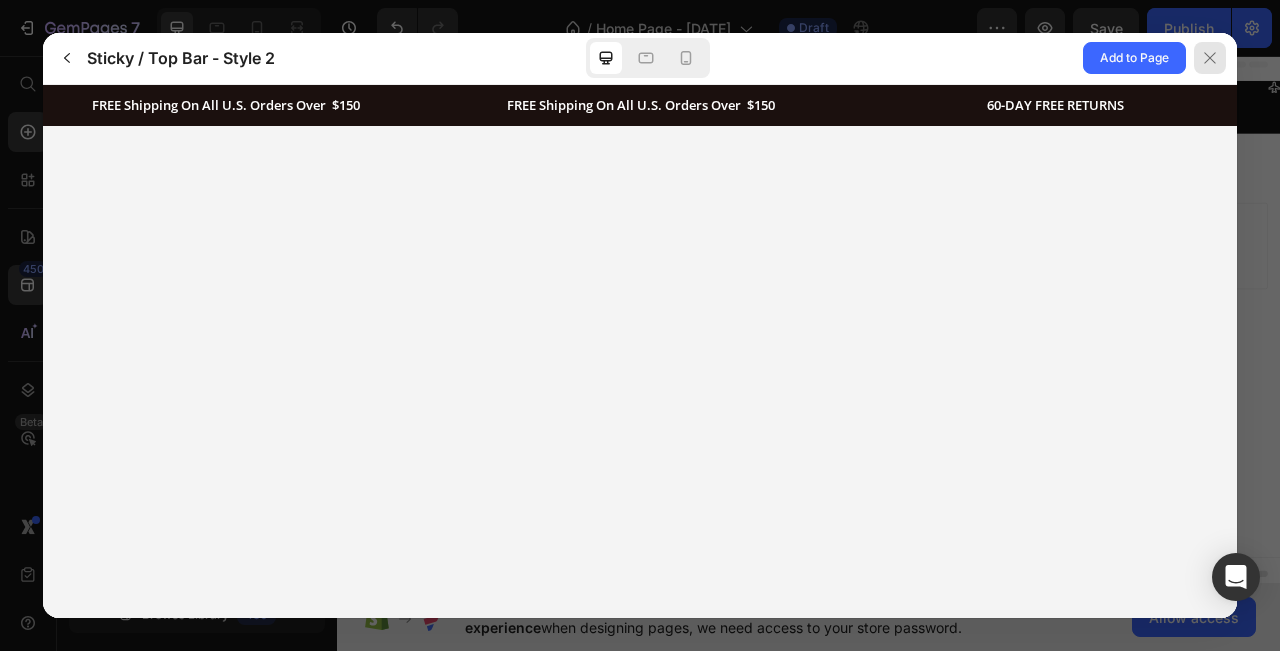 click 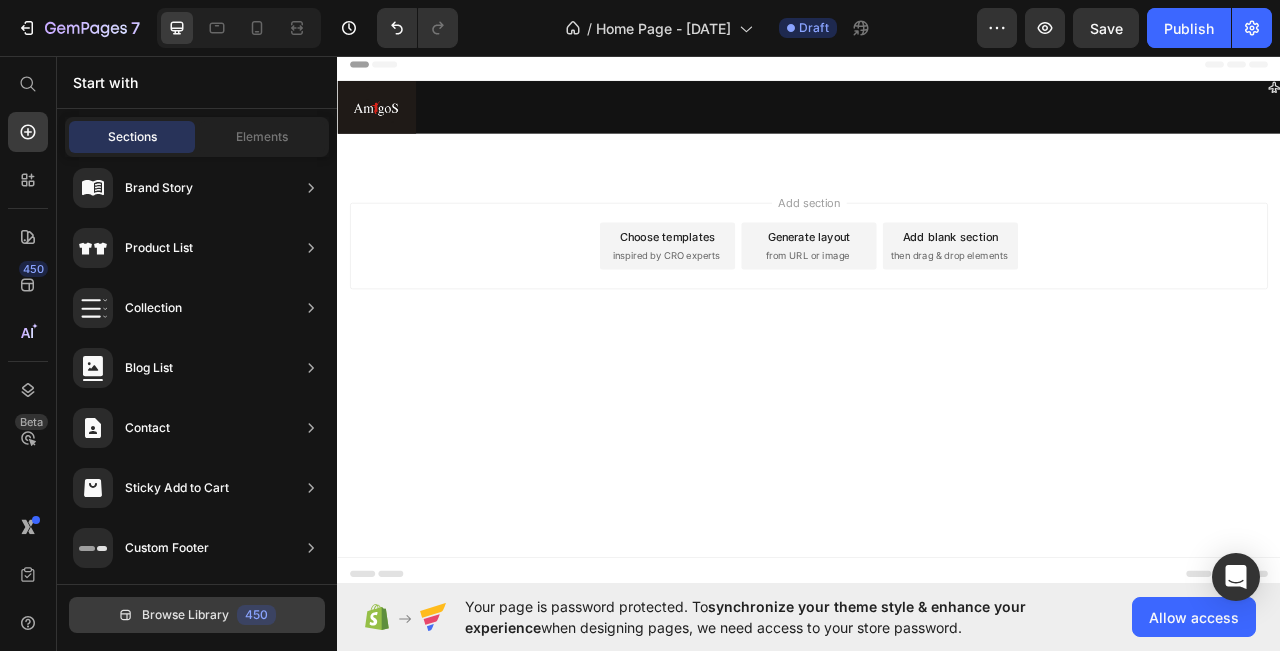 click on "Browse Library" at bounding box center [185, 615] 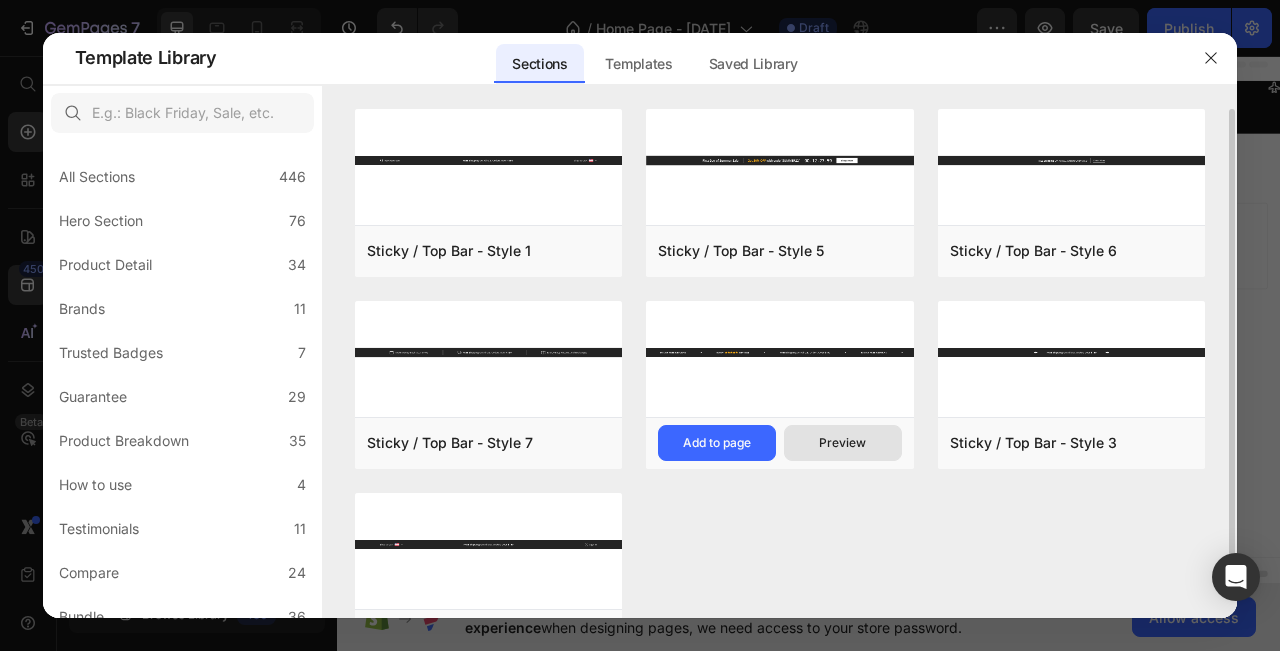 click on "Preview" at bounding box center [842, 443] 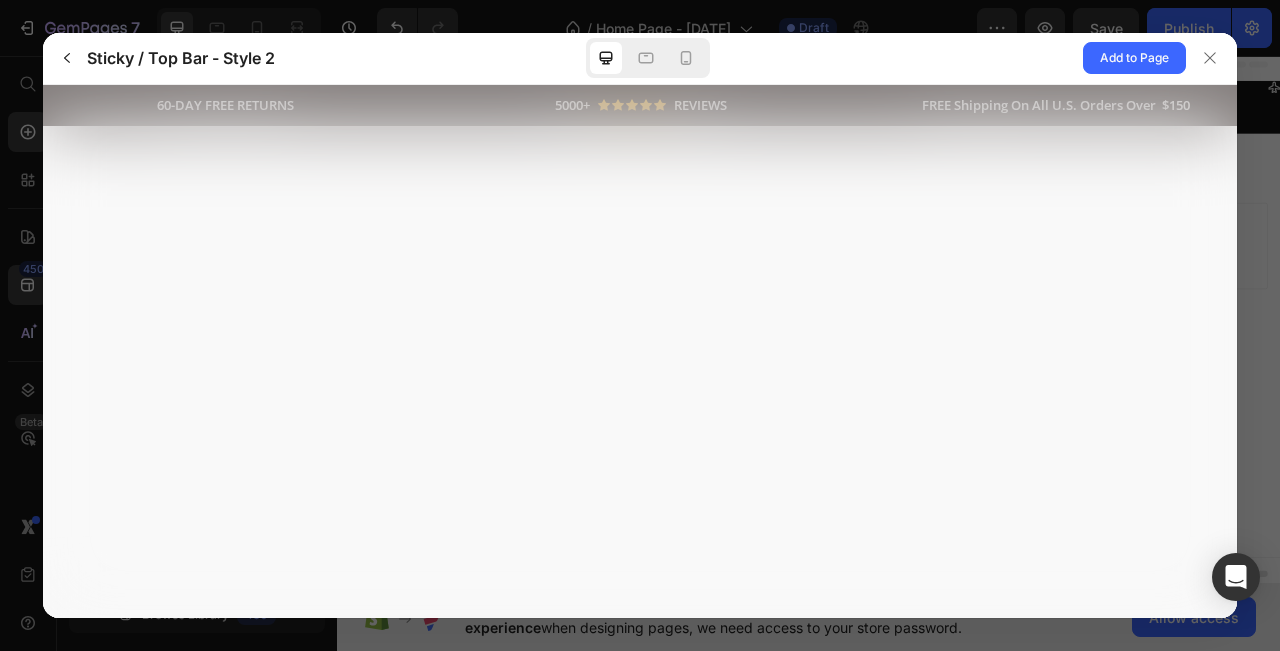 scroll, scrollTop: 0, scrollLeft: 0, axis: both 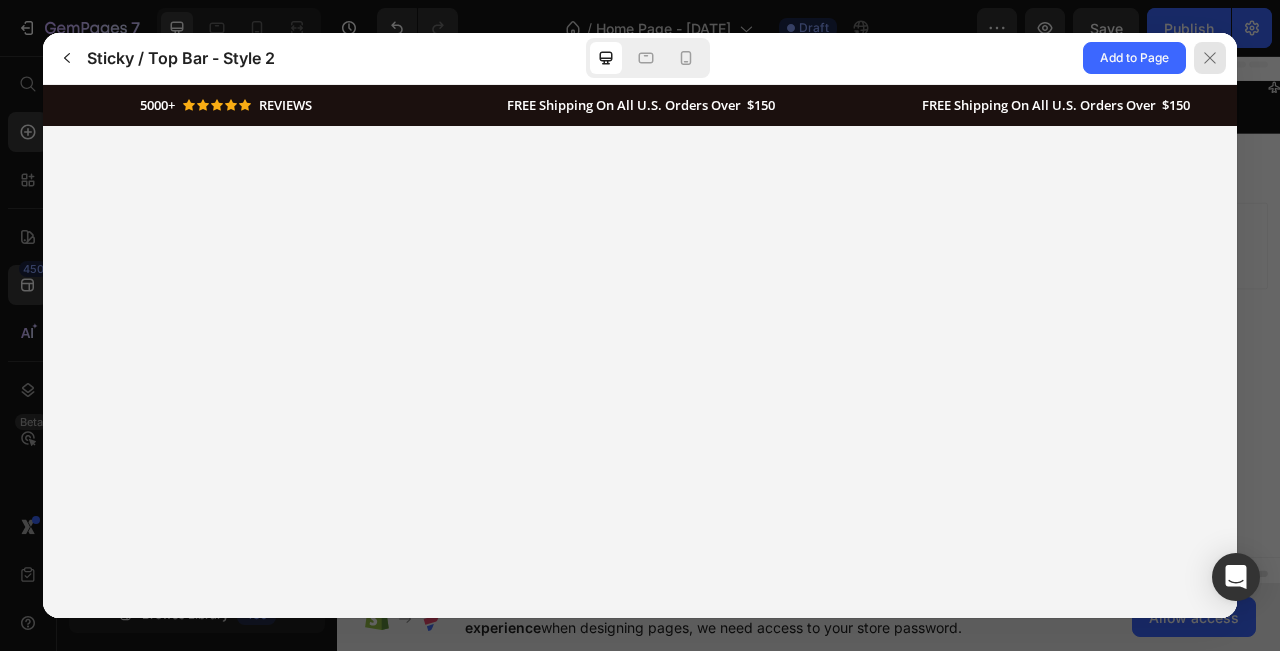 click 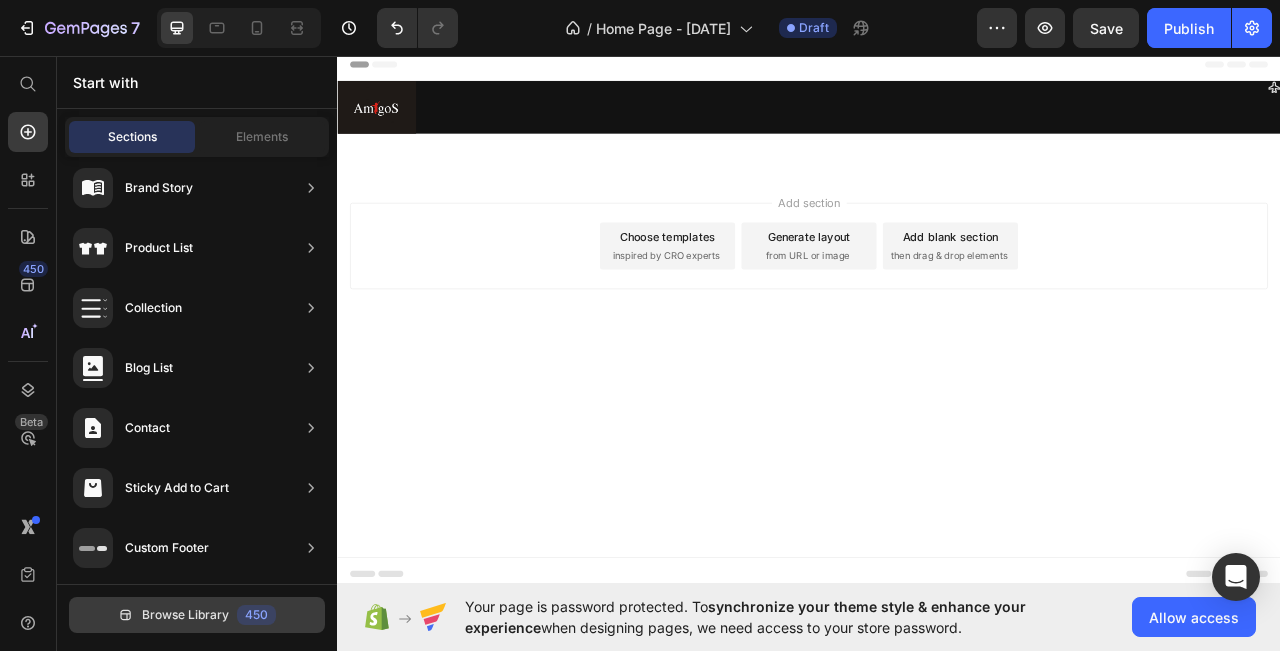 click on "Browse Library" at bounding box center [185, 615] 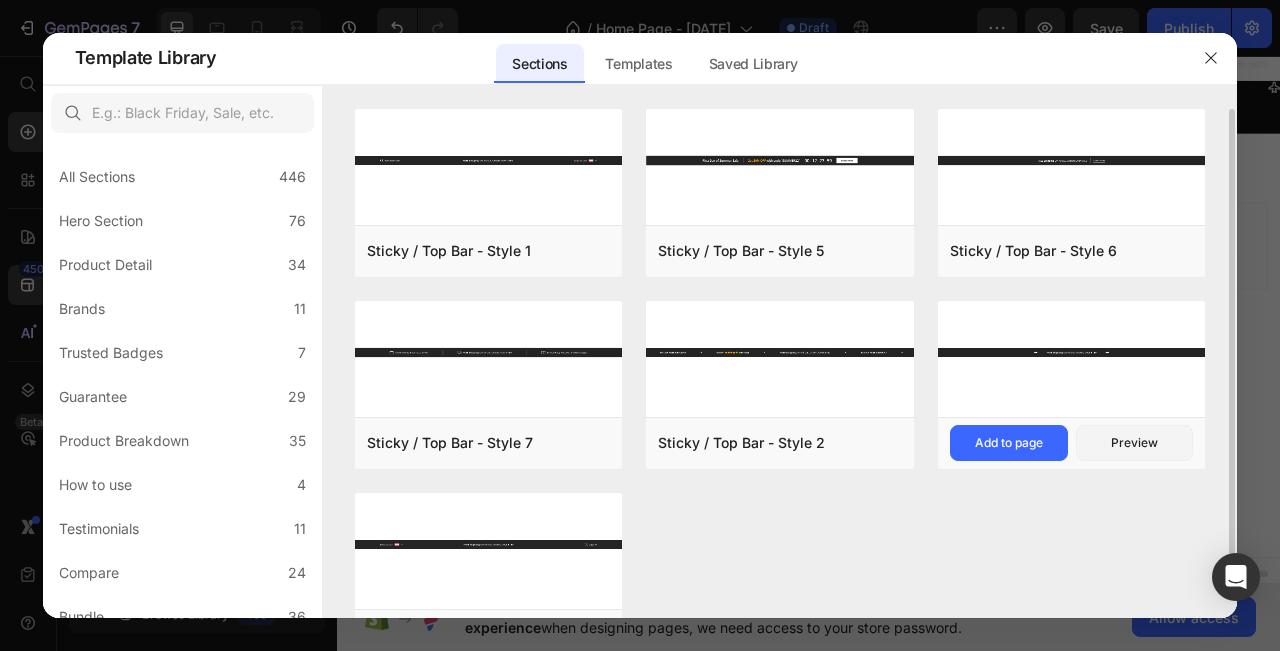 click at bounding box center (1072, 352) 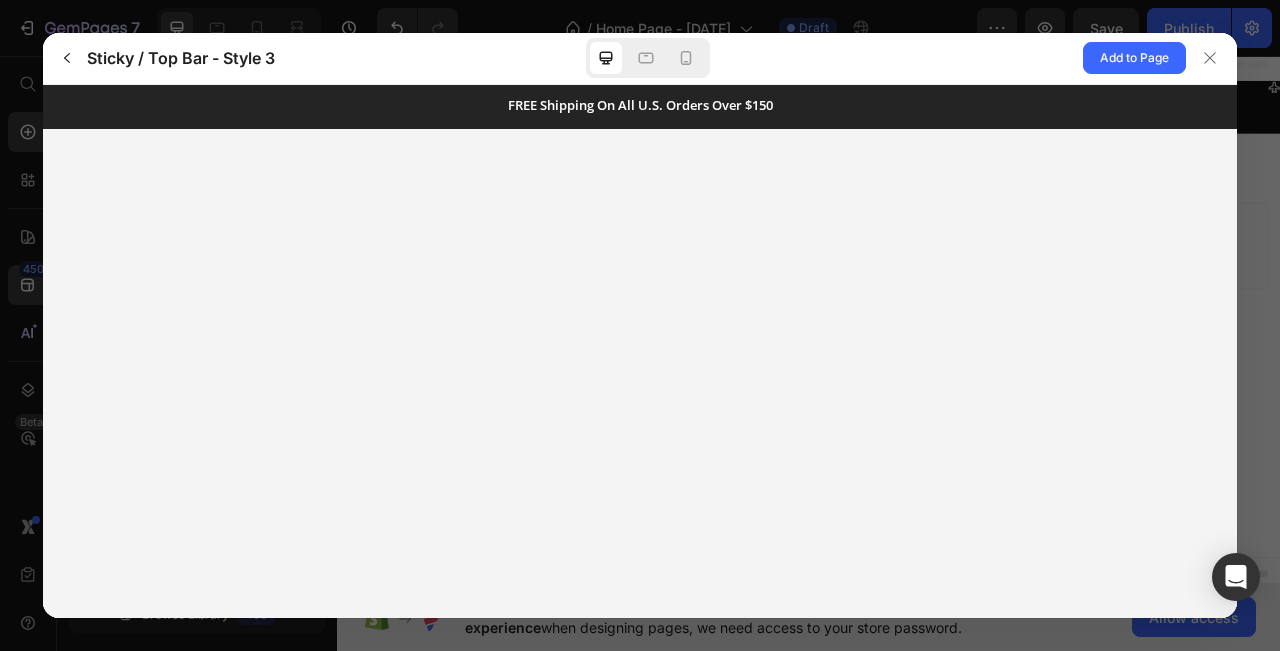 scroll, scrollTop: 0, scrollLeft: 0, axis: both 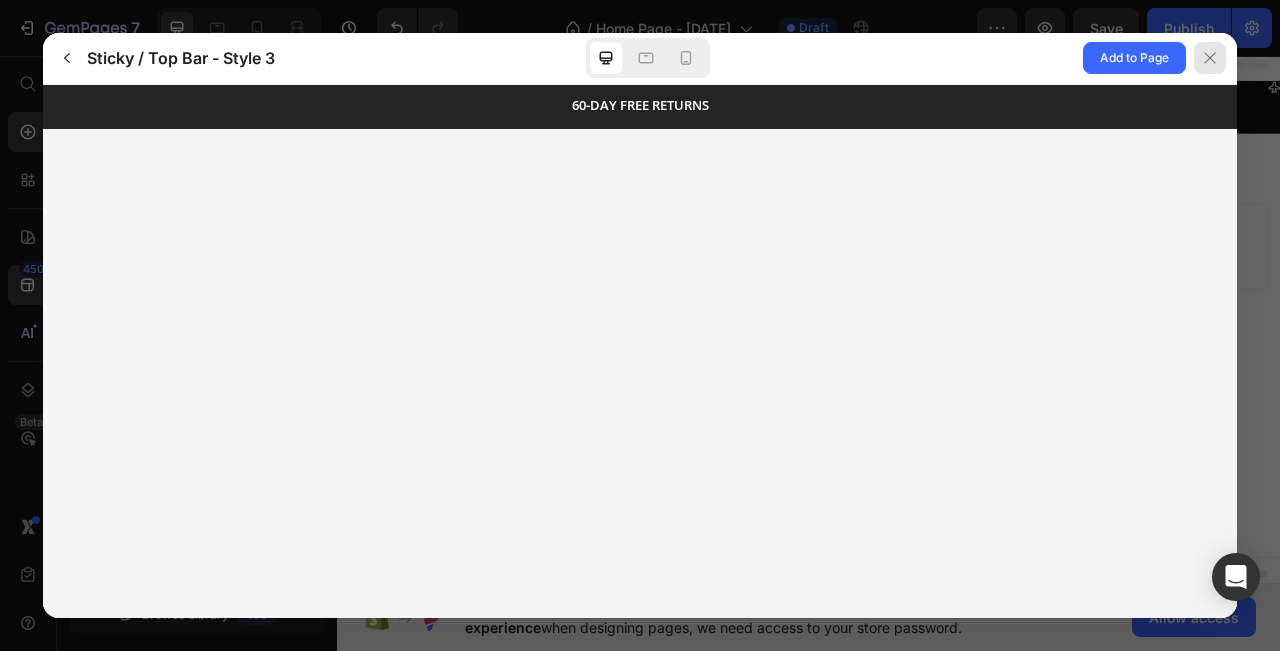 click 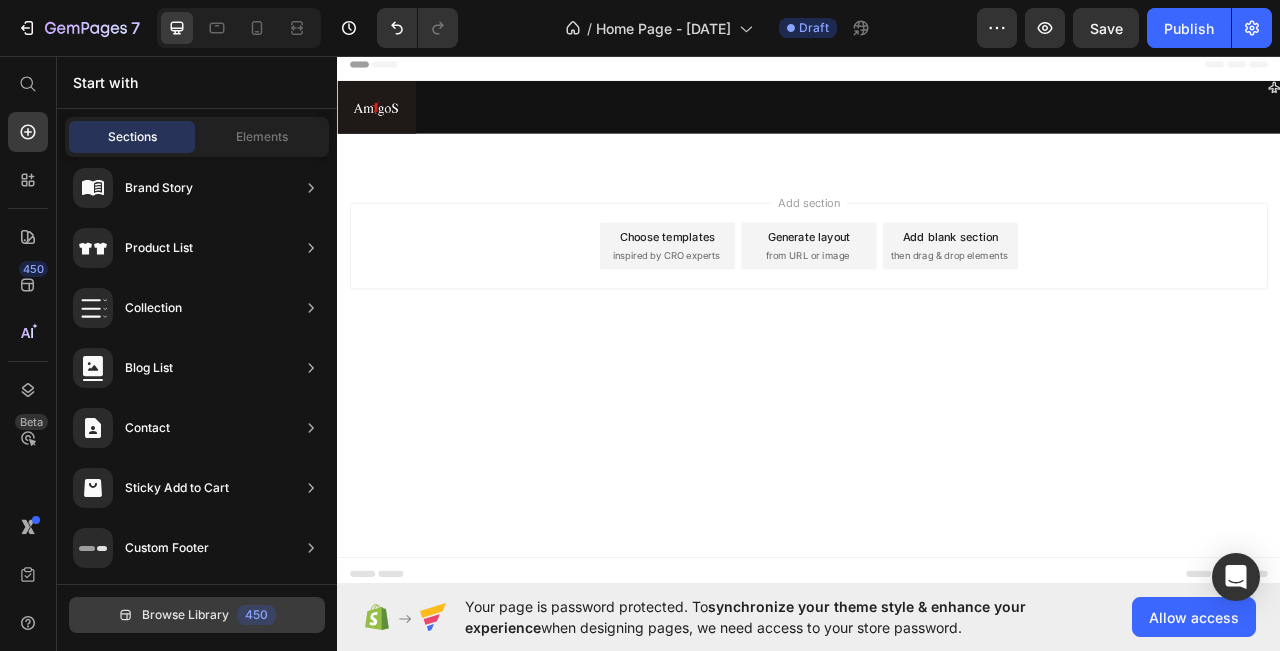 click on "Browse Library" at bounding box center (185, 615) 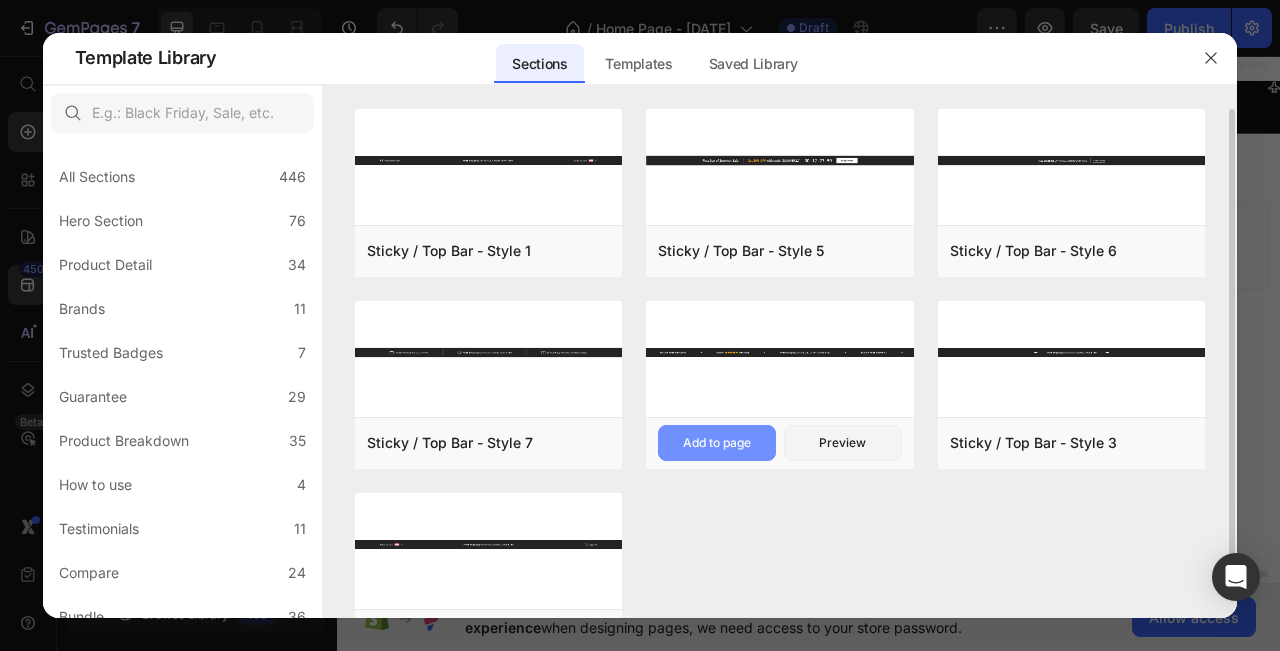 scroll, scrollTop: 66, scrollLeft: 0, axis: vertical 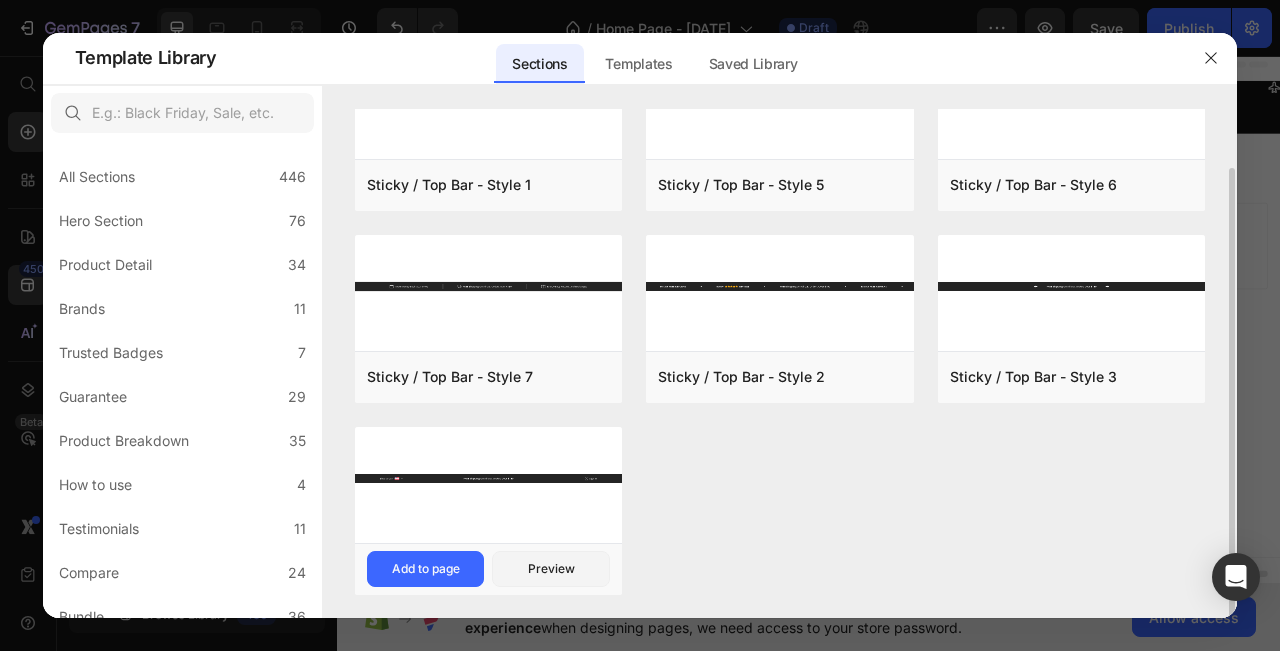 click at bounding box center [489, 478] 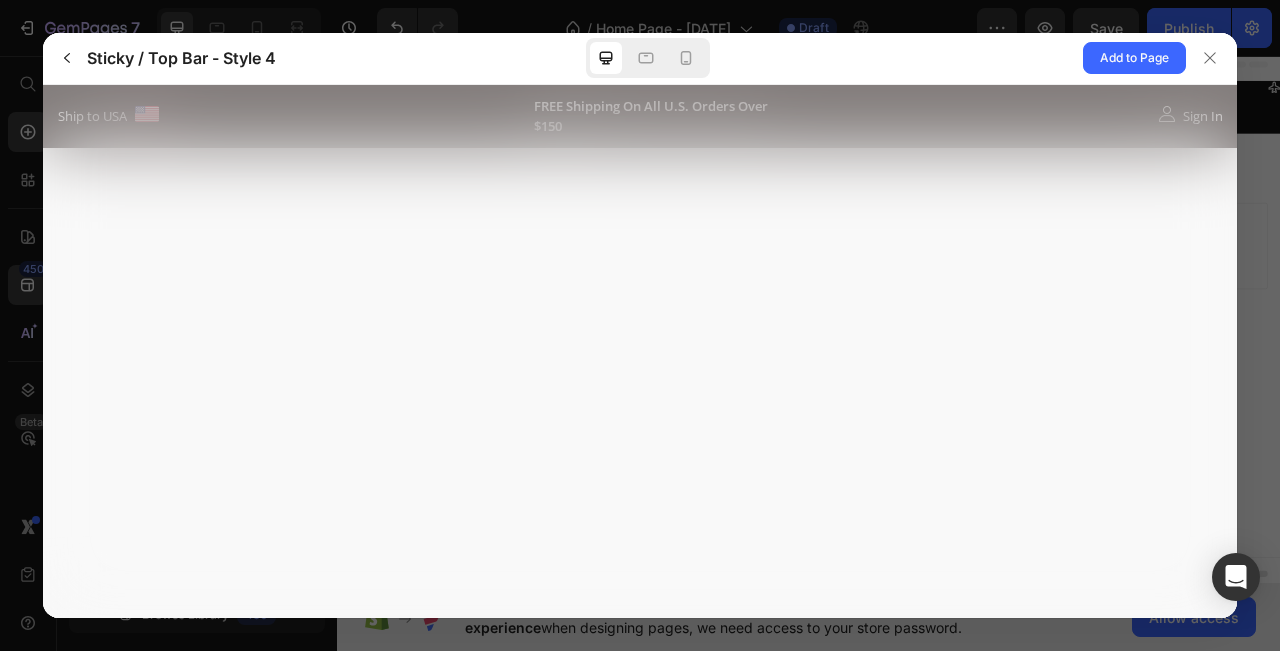 scroll, scrollTop: 0, scrollLeft: 0, axis: both 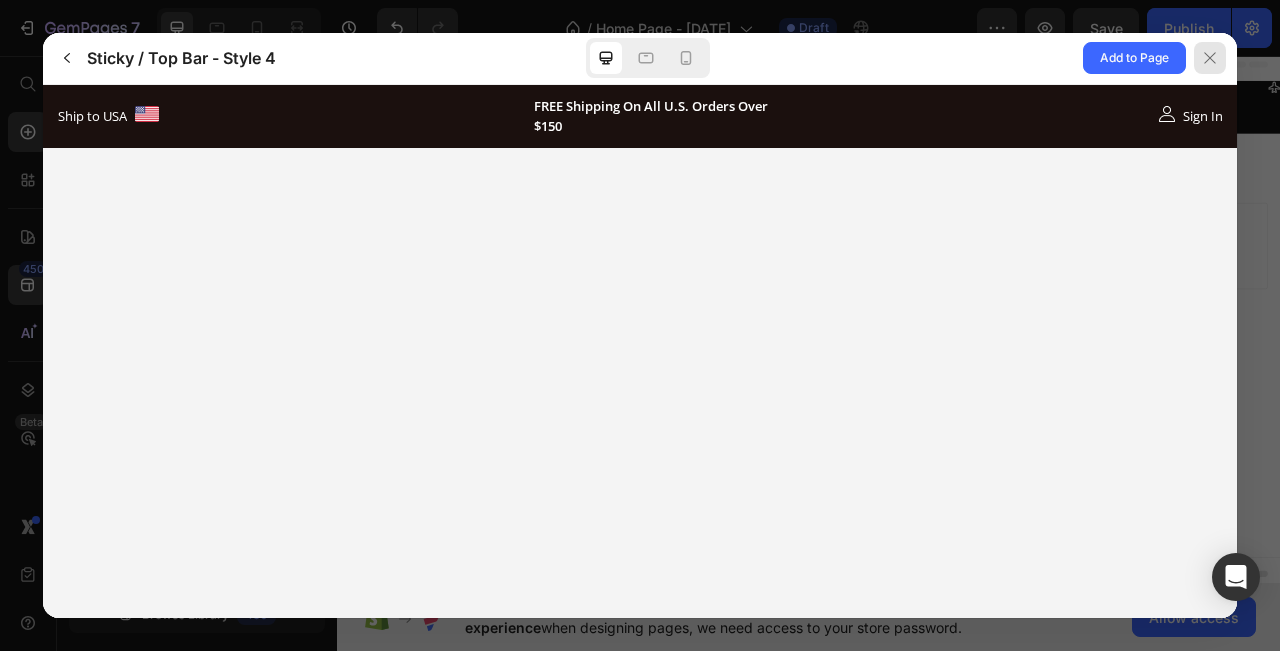 click at bounding box center [1210, 58] 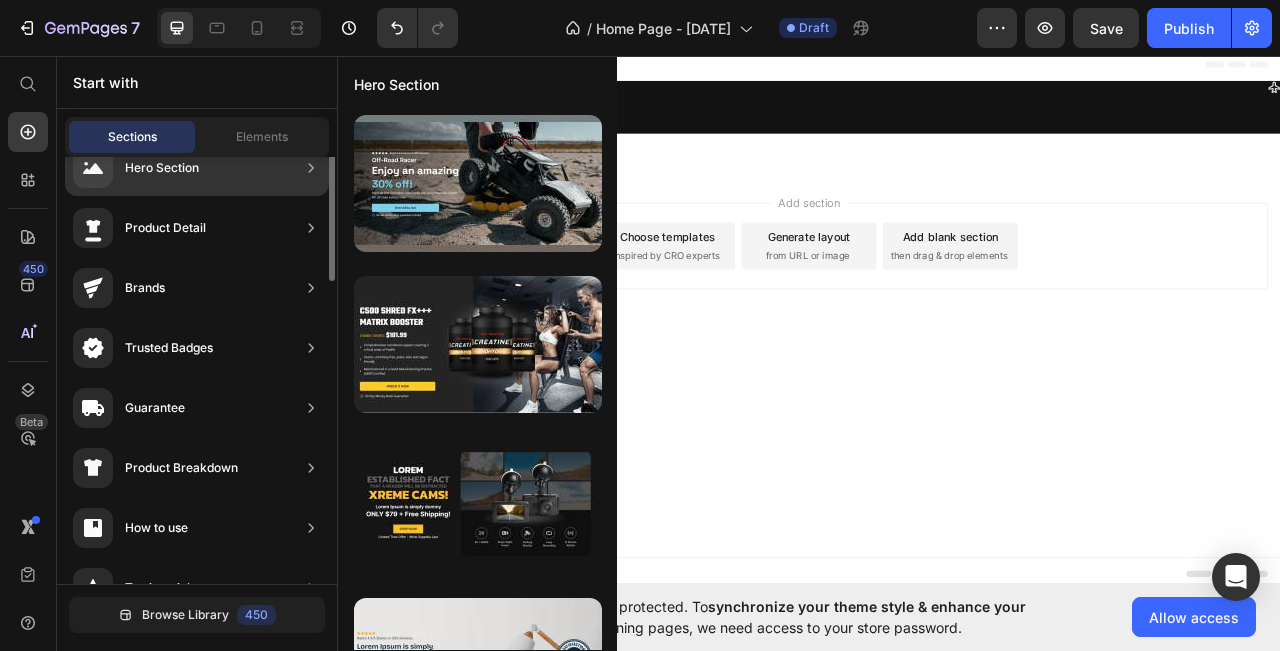 scroll, scrollTop: 0, scrollLeft: 0, axis: both 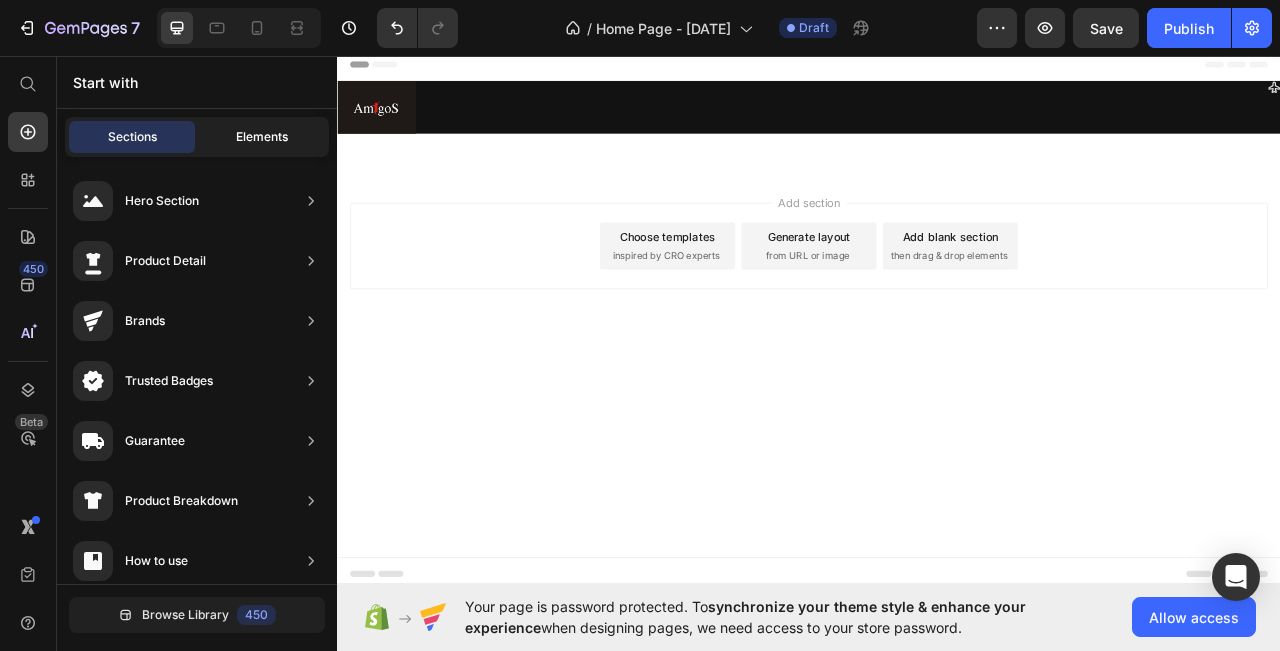 click on "Elements" 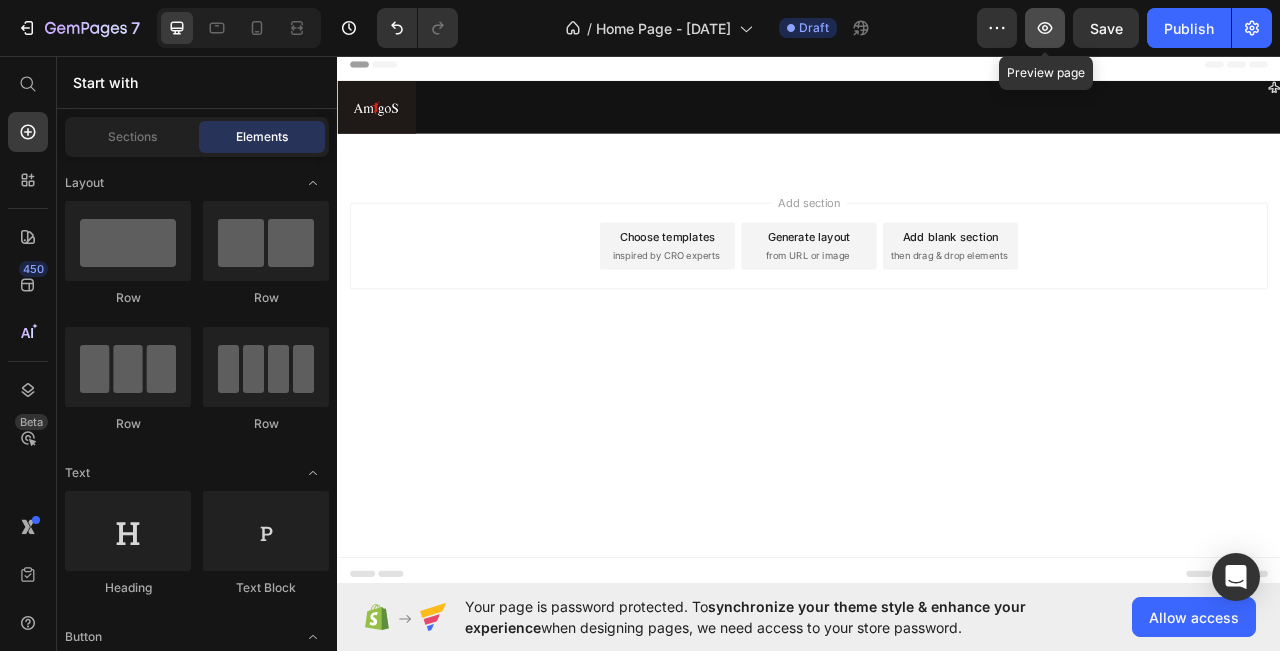 click 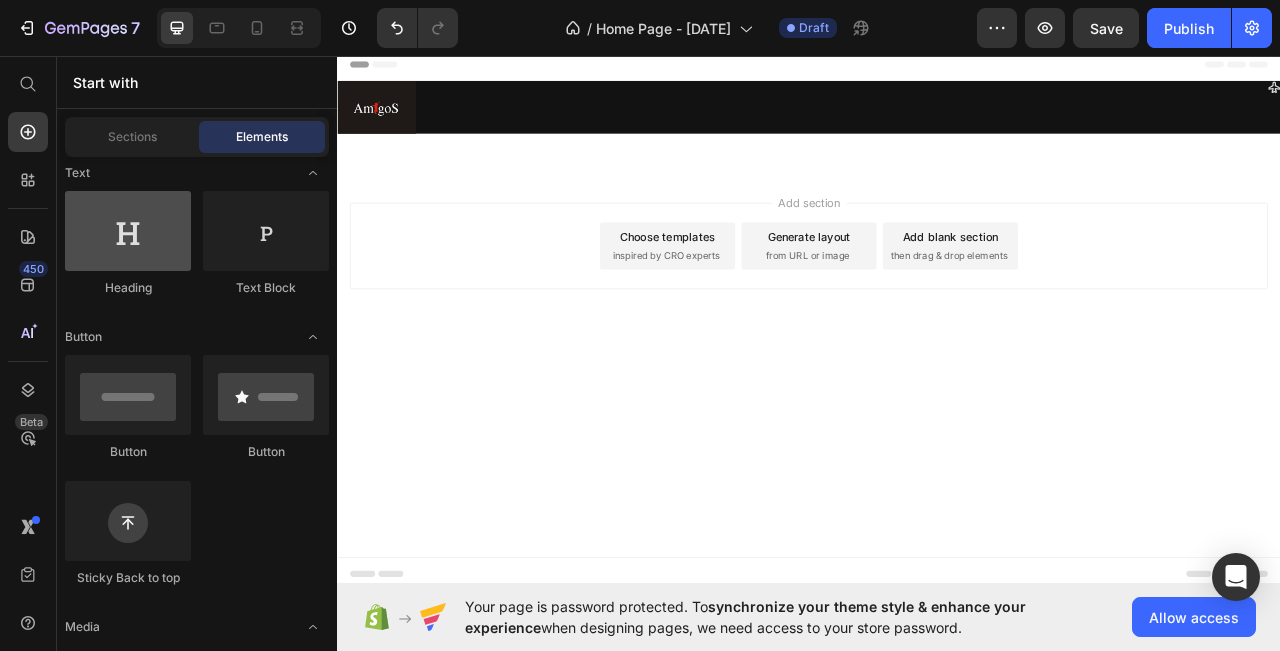 scroll, scrollTop: 0, scrollLeft: 0, axis: both 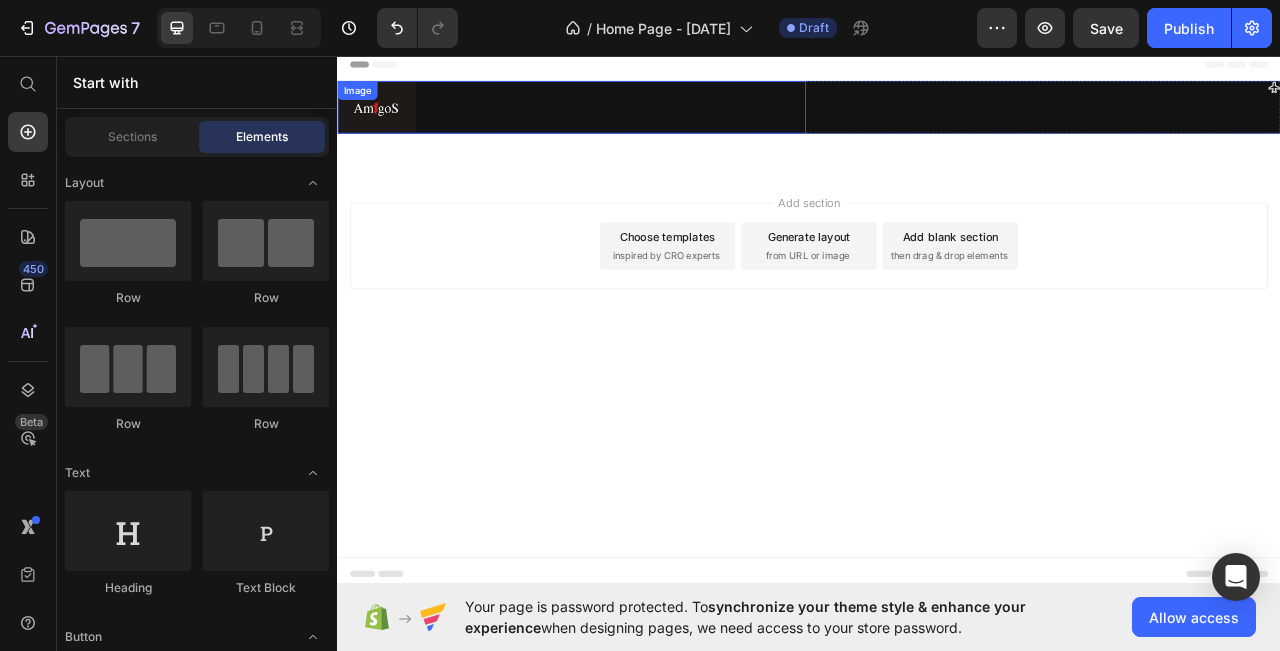 click at bounding box center (635, 122) 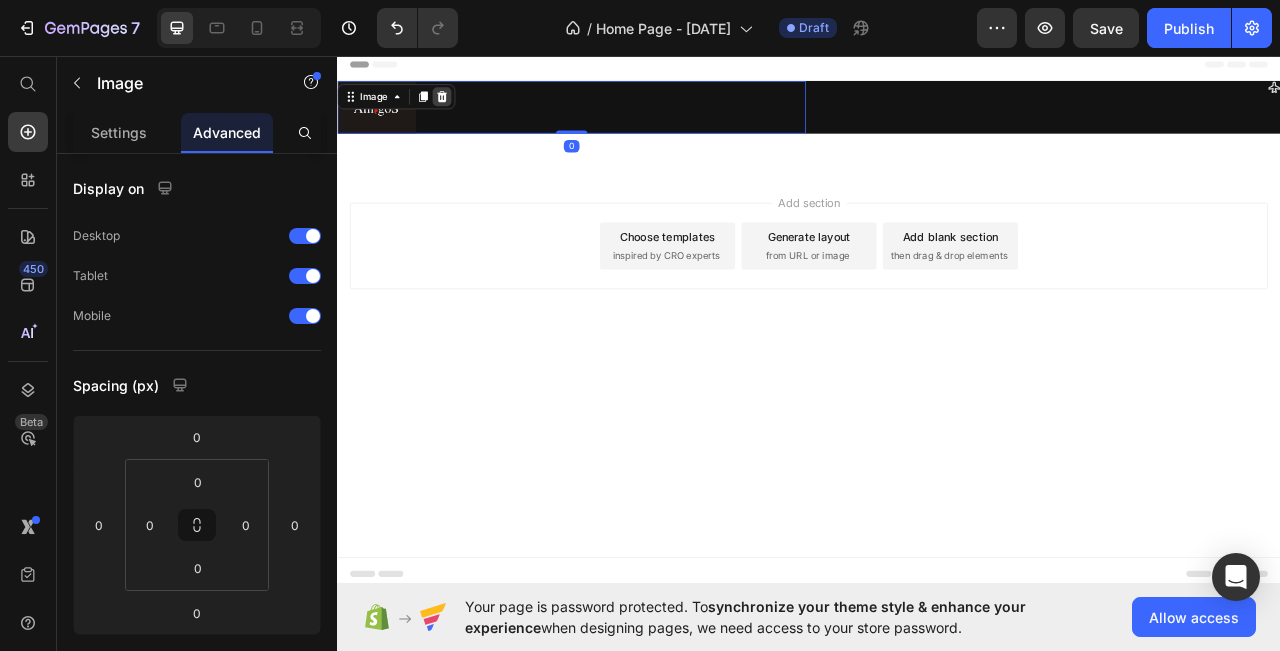 click 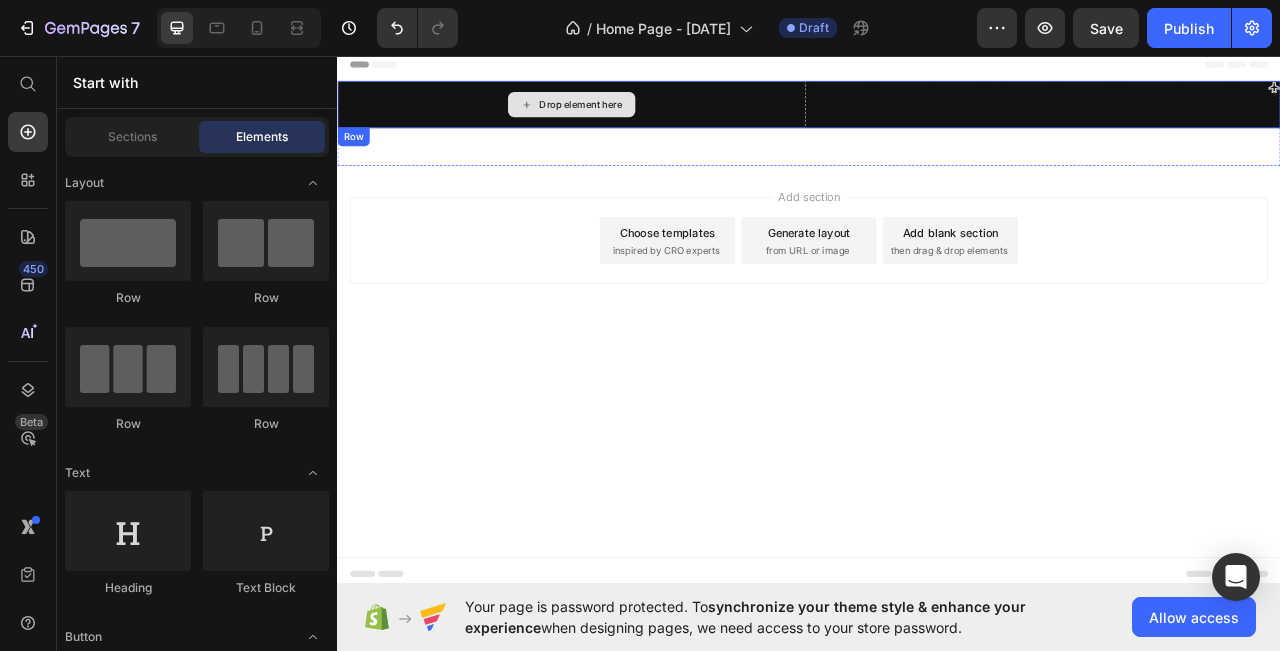 click on "Drop element here" at bounding box center [635, 119] 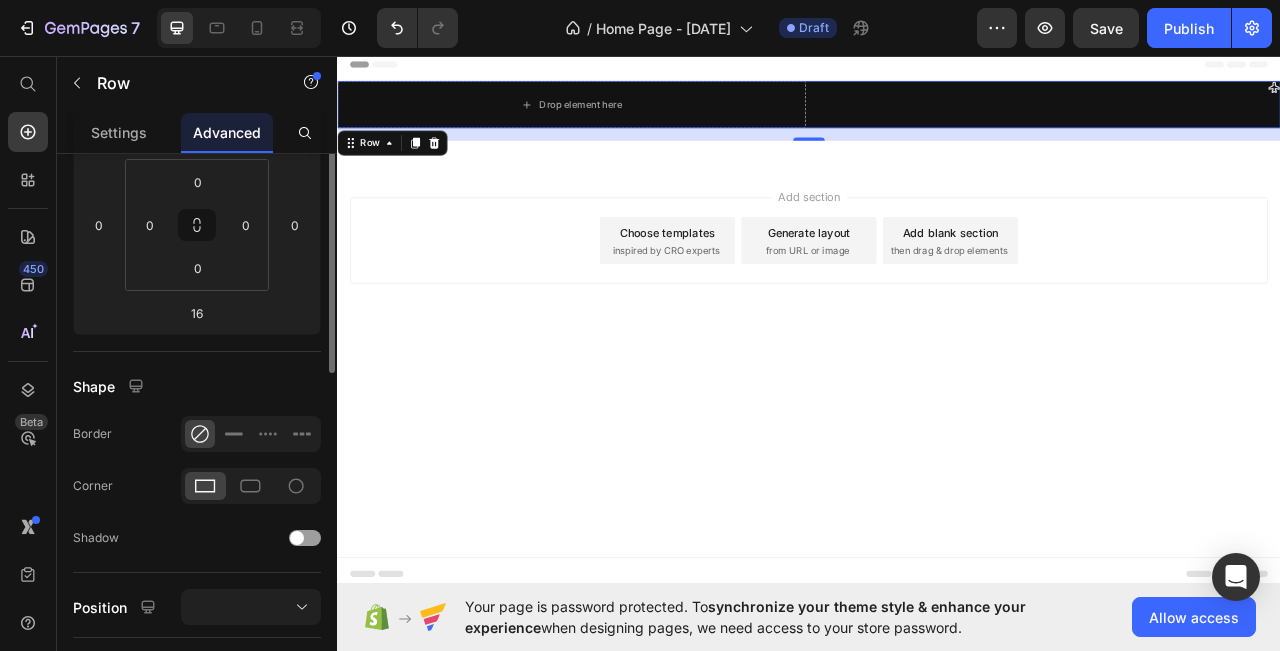 scroll, scrollTop: 100, scrollLeft: 0, axis: vertical 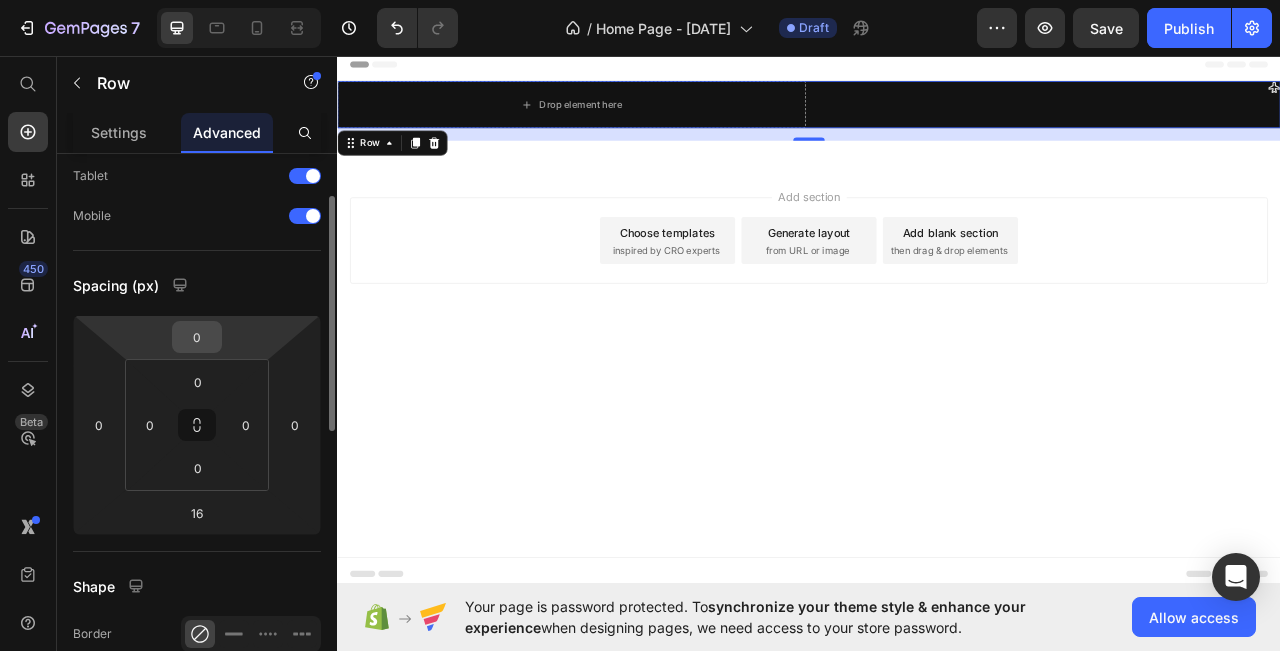 click on "0" at bounding box center (197, 337) 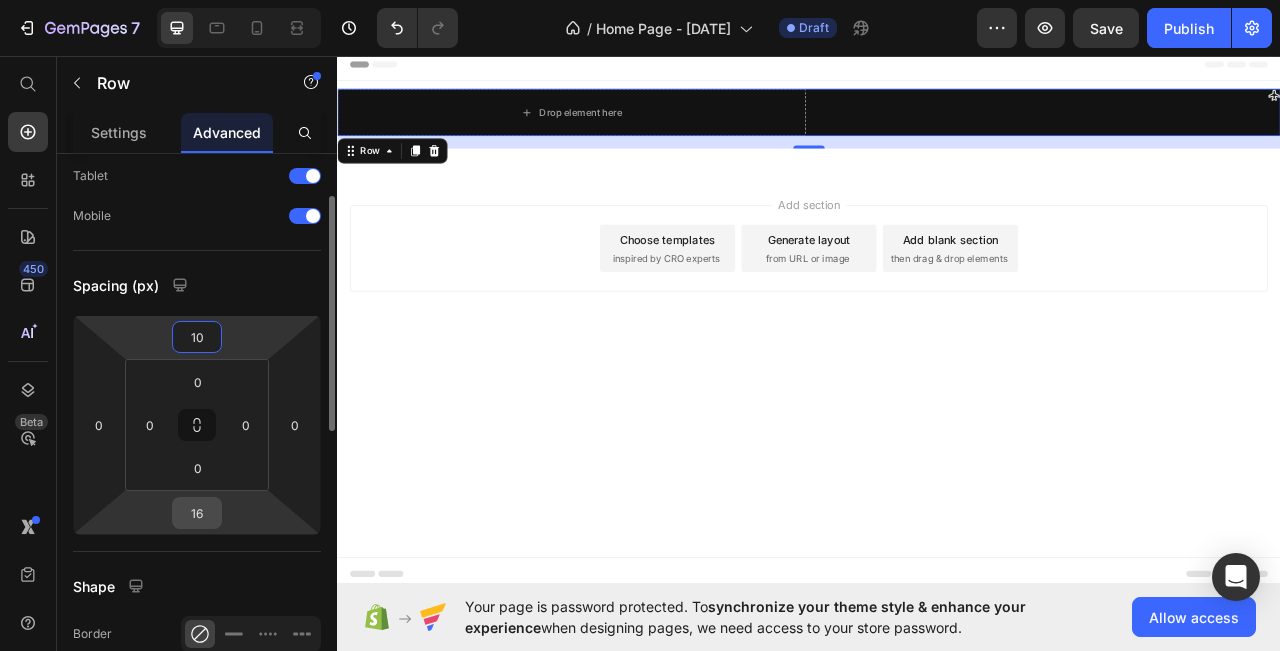 type on "10" 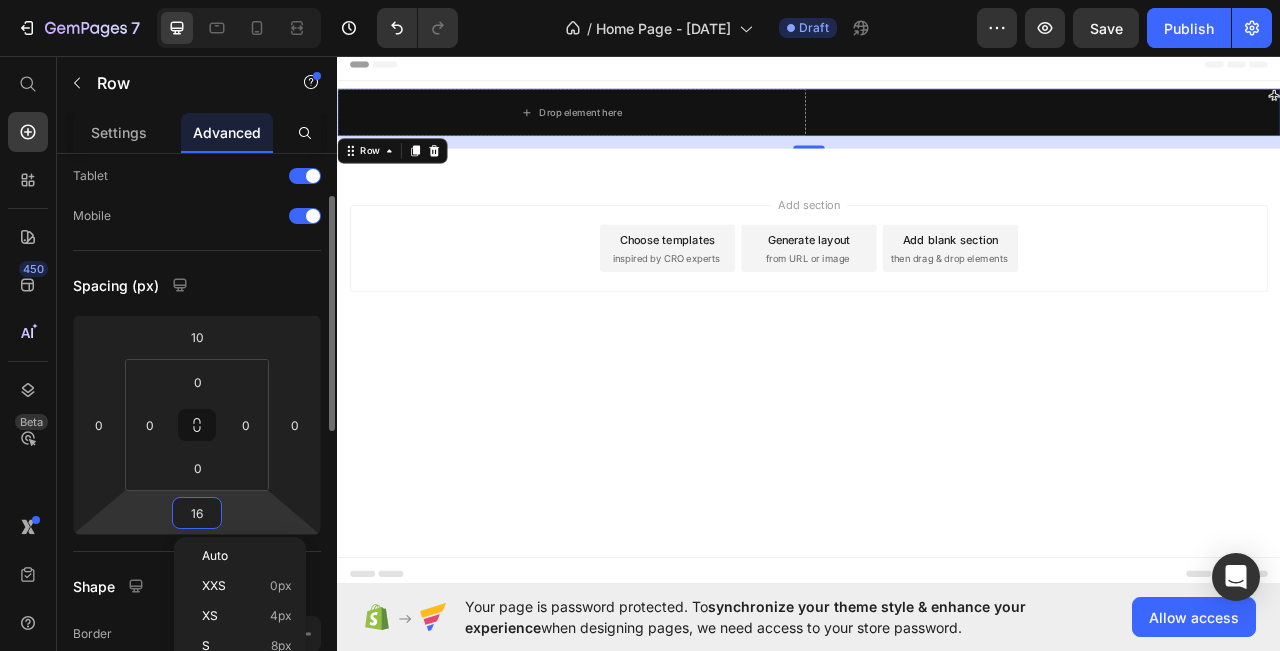 click on "16" at bounding box center (197, 513) 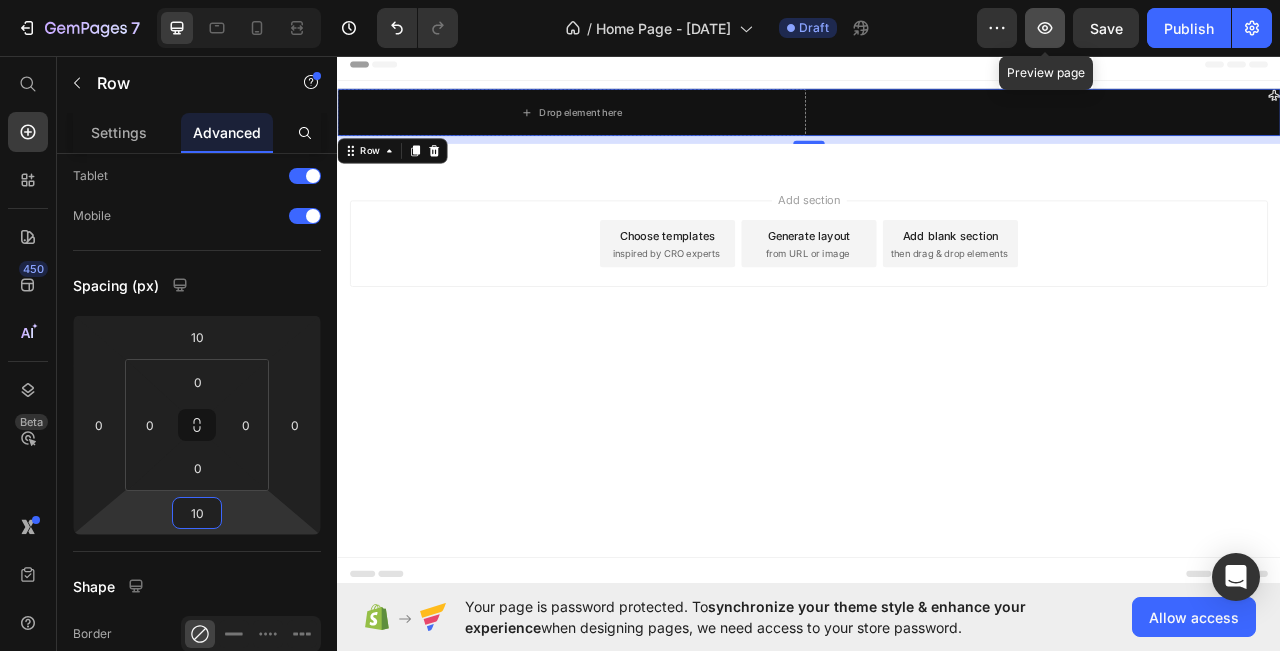 type on "10" 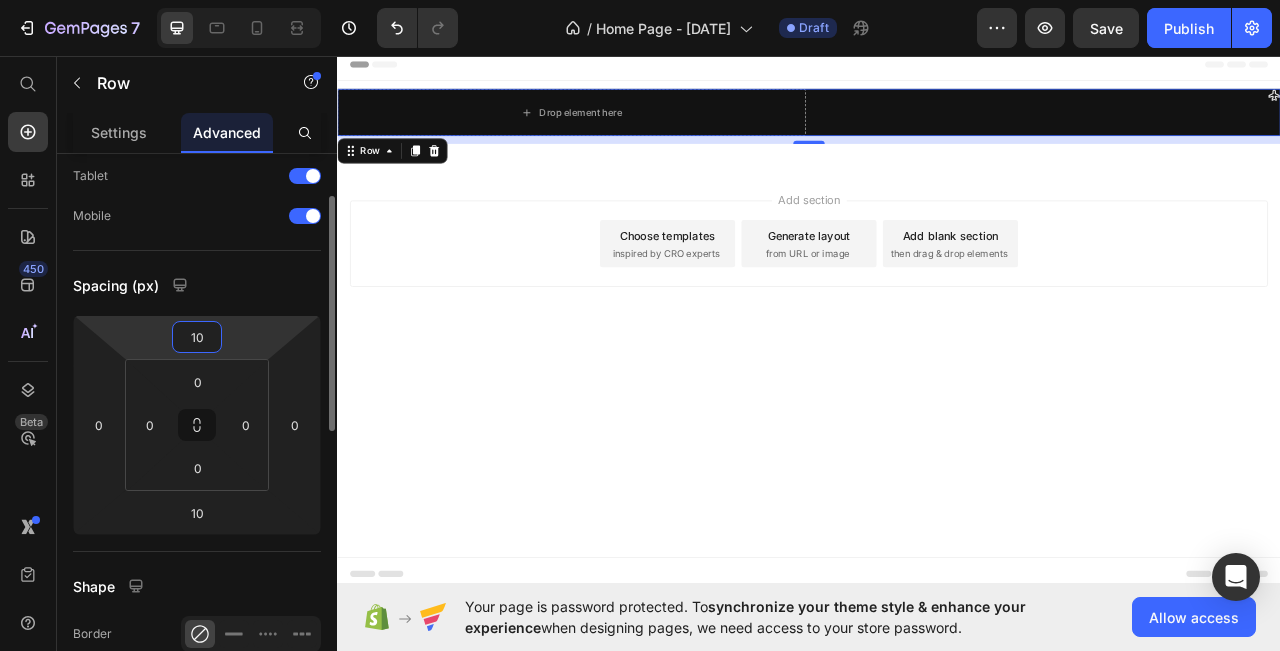 click on "10" at bounding box center (197, 337) 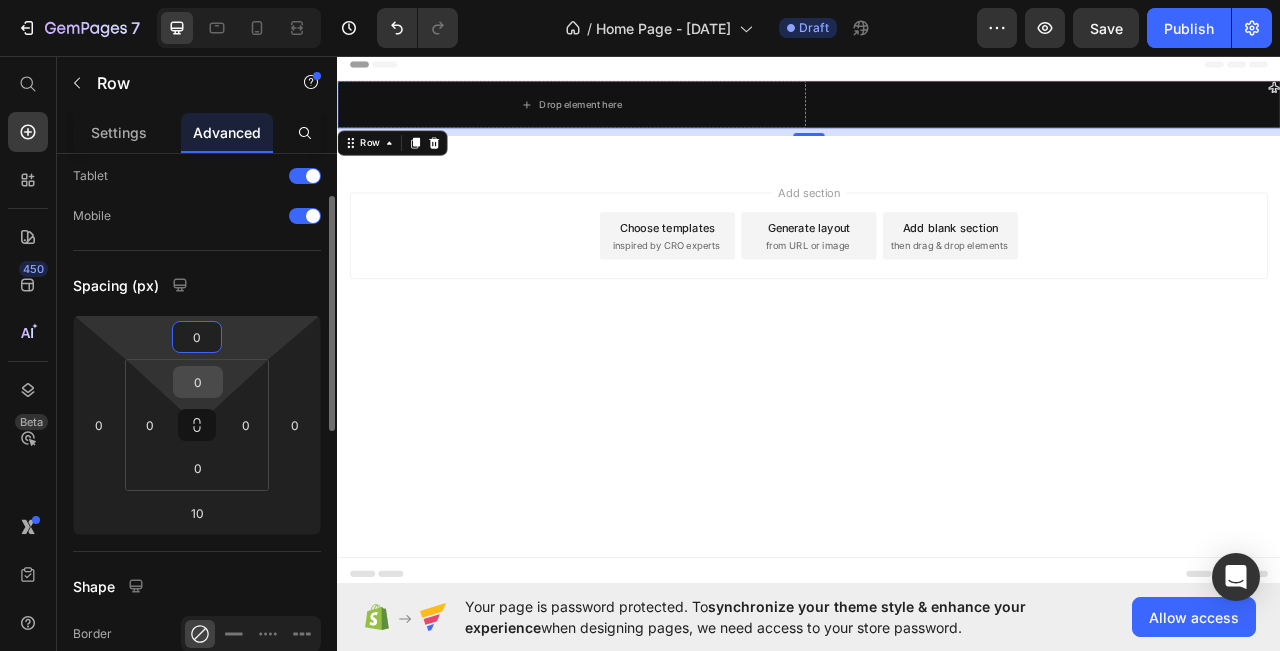 type on "0" 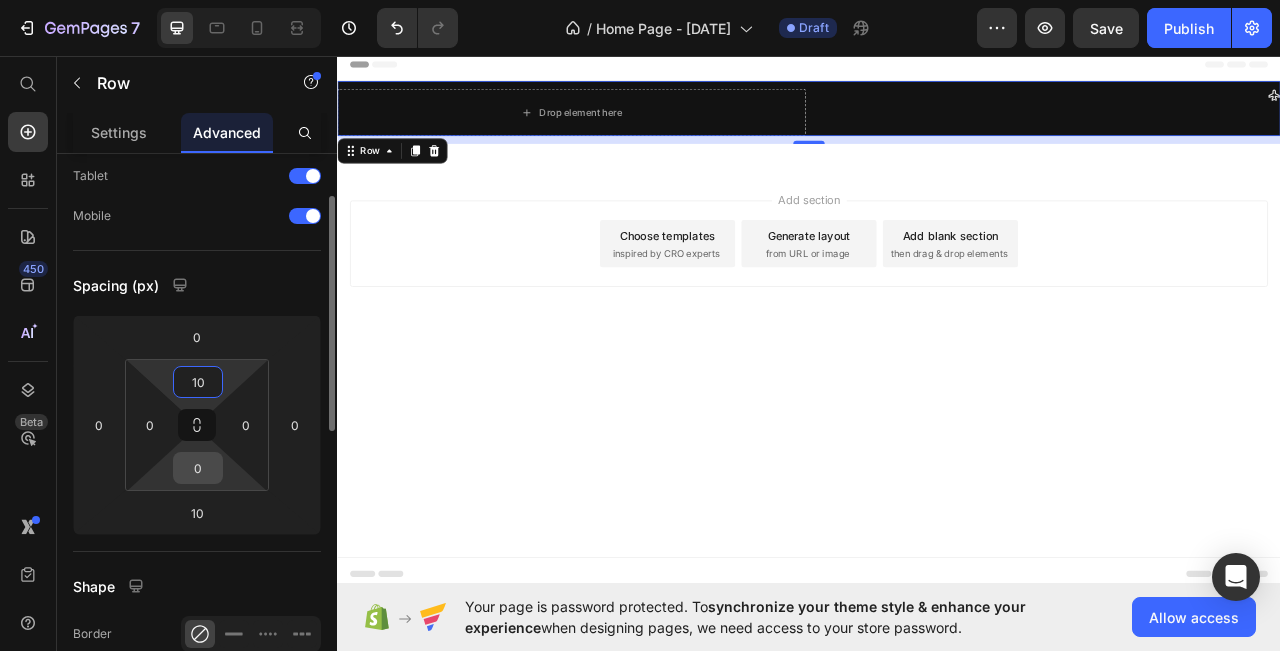 type on "10" 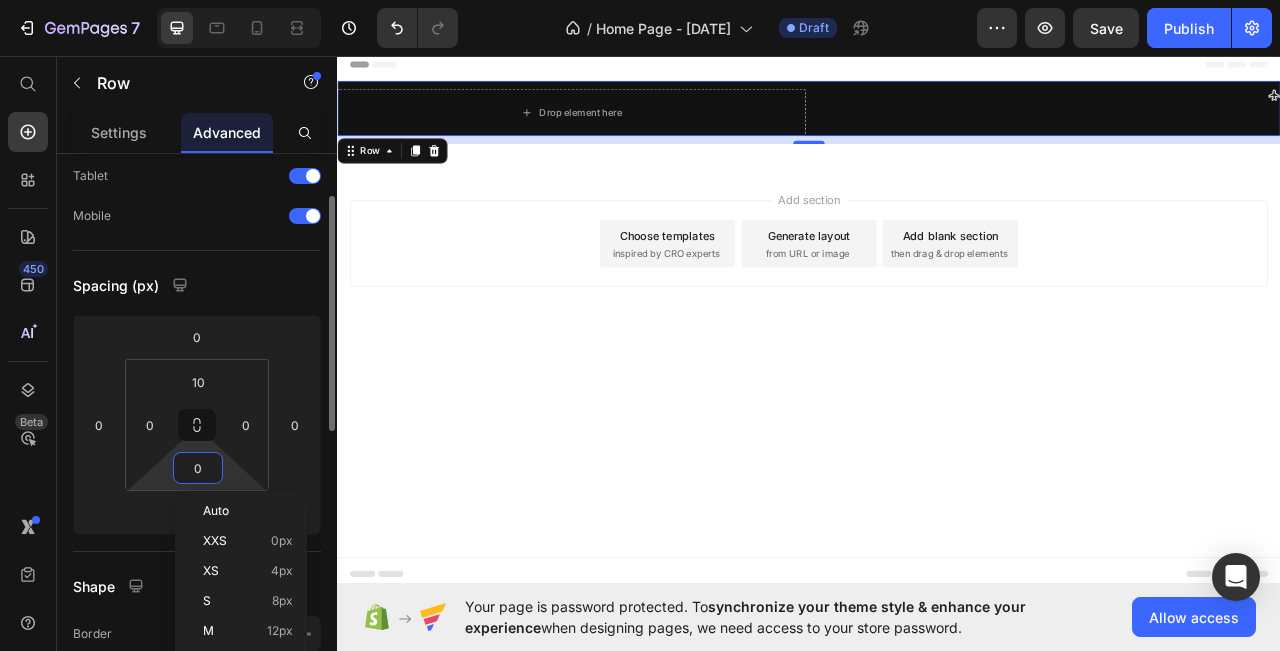 click on "0" at bounding box center (198, 468) 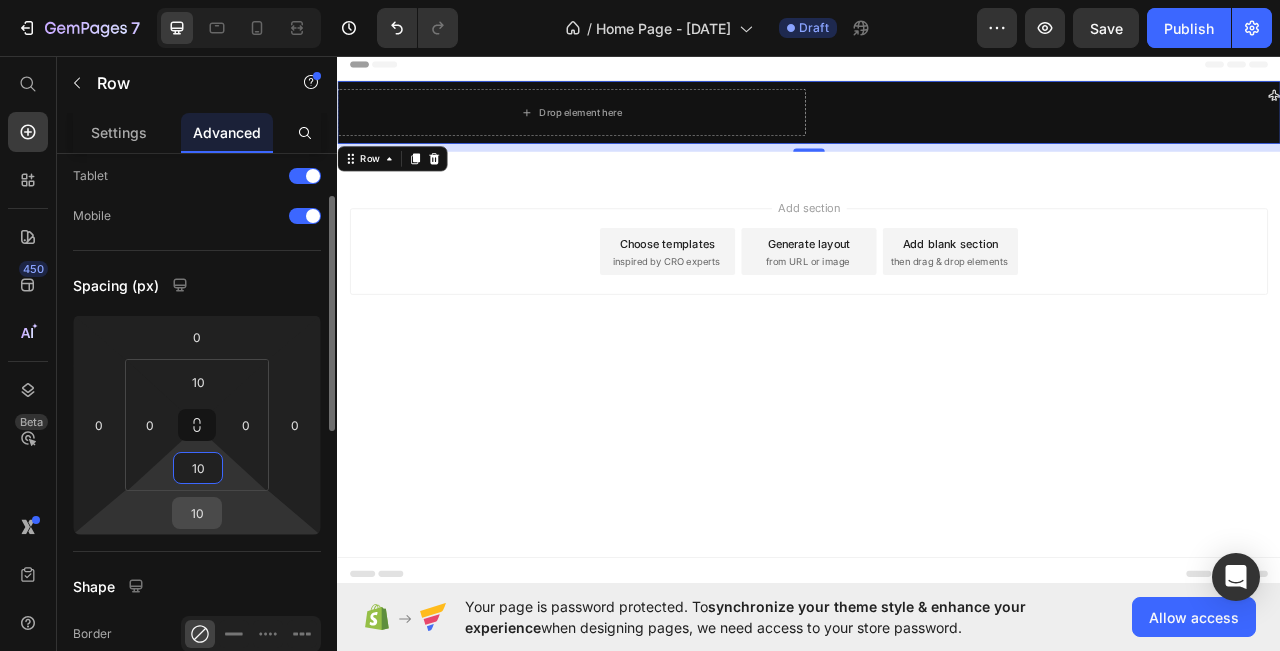 type on "10" 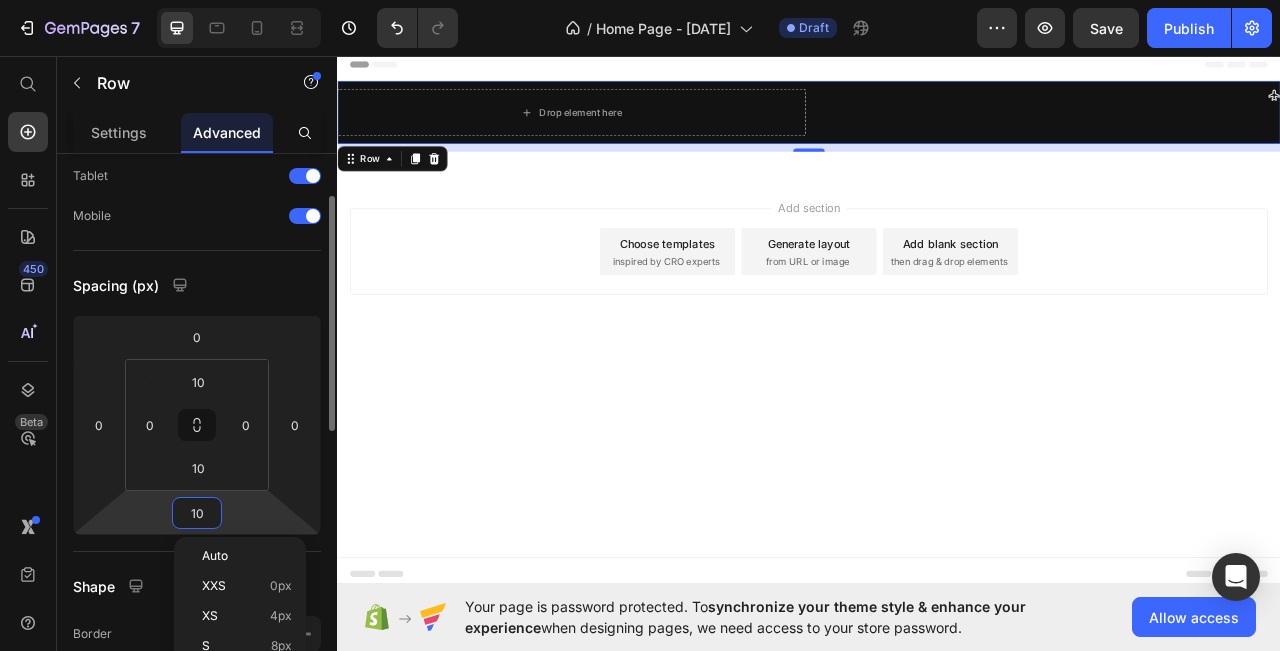 click on "10" at bounding box center [197, 513] 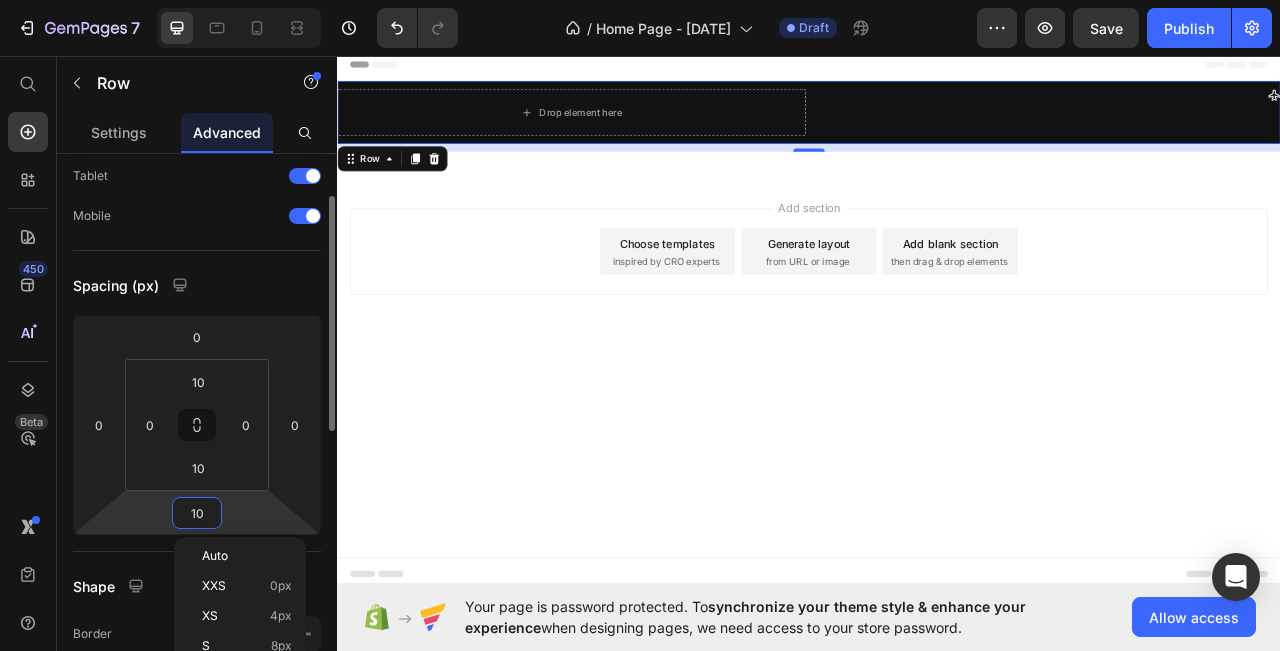 type on "0" 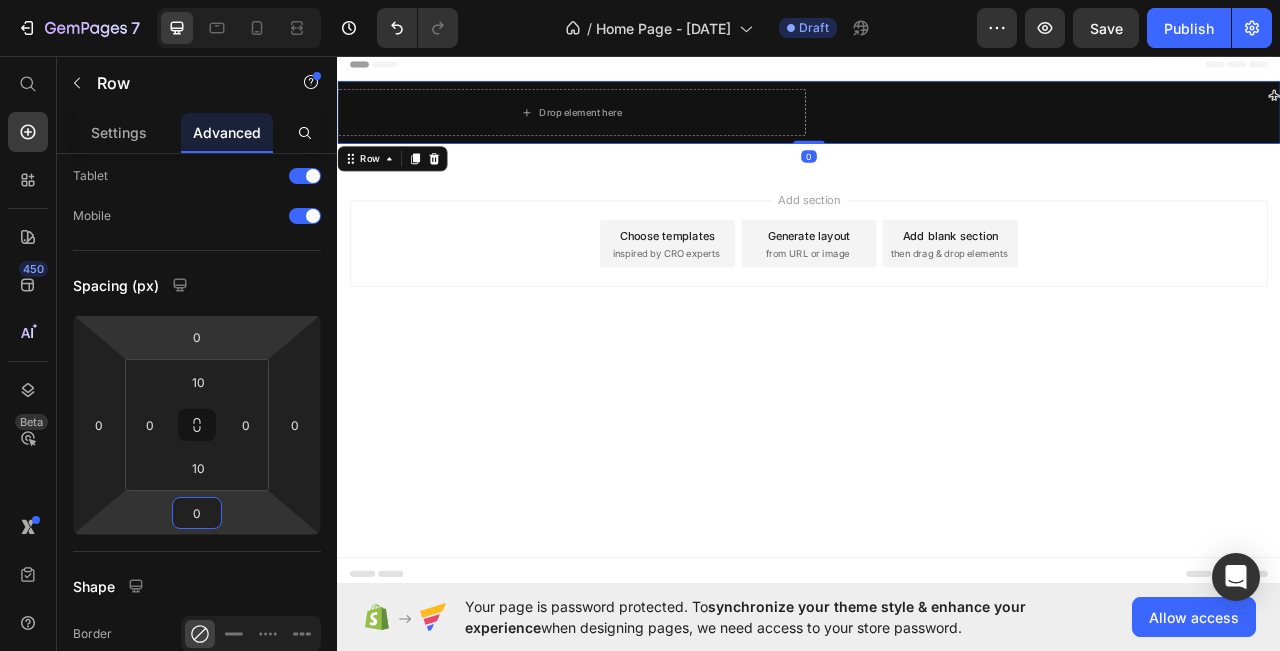 click on "Add section Choose templates inspired by CRO experts Generate layout from URL or image Add blank section then drag & drop elements" at bounding box center (937, 296) 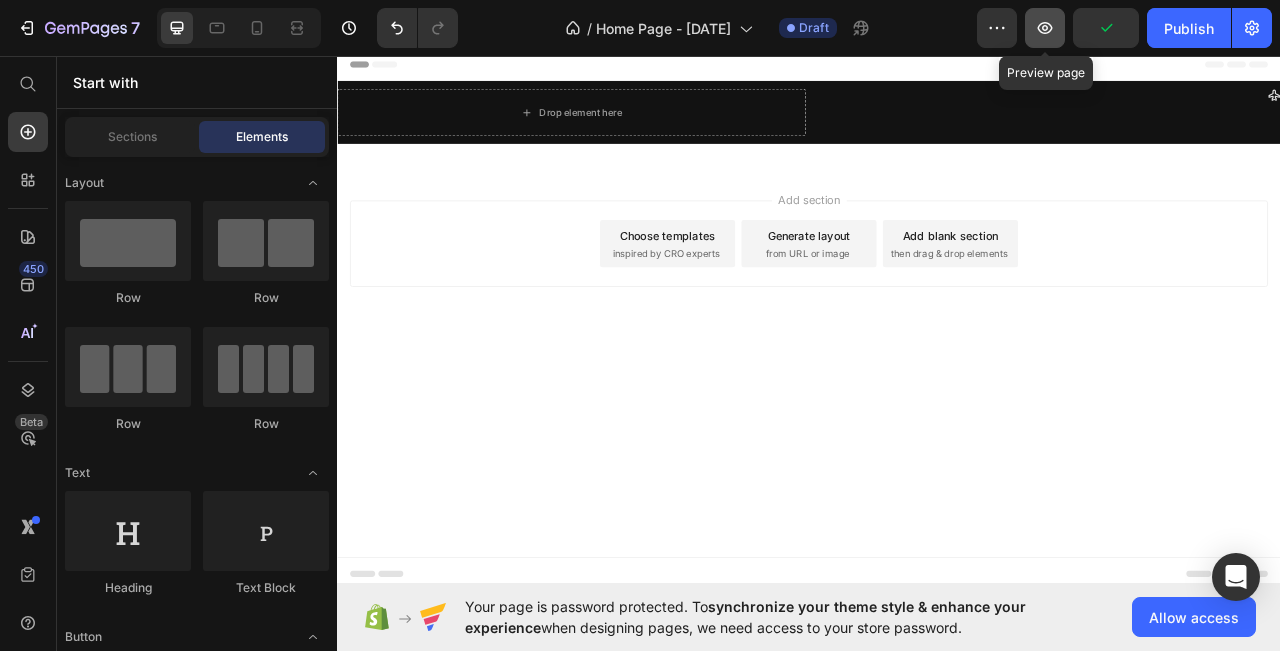 click 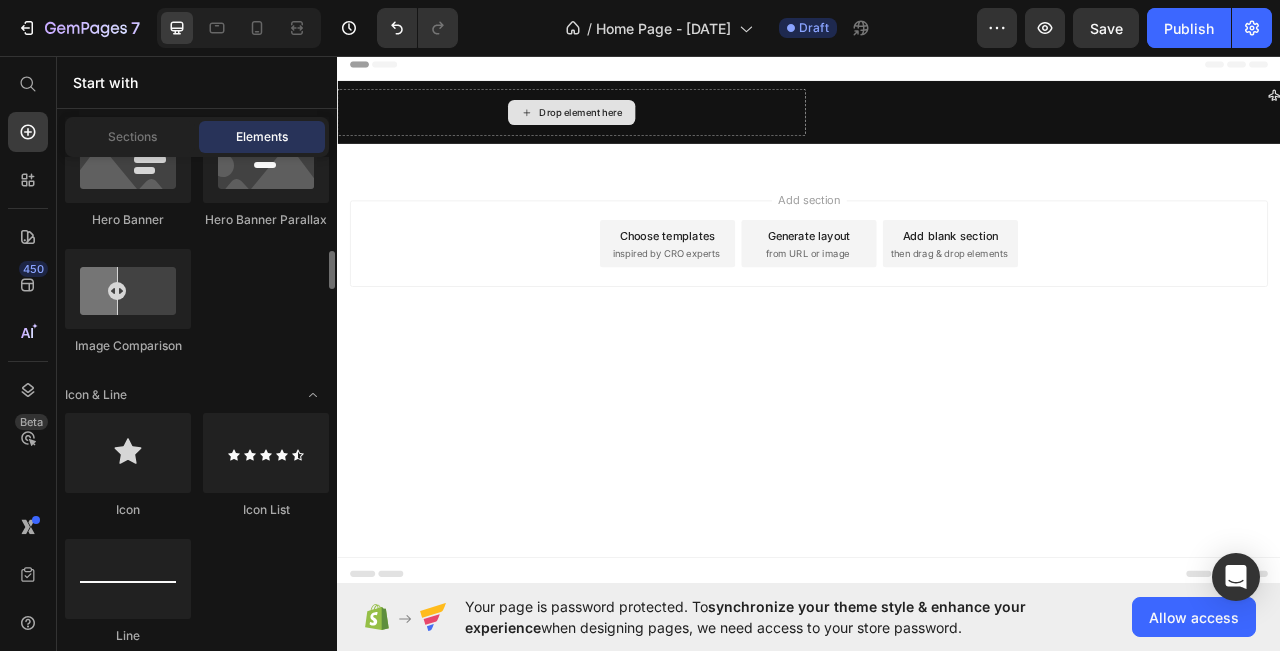 scroll, scrollTop: 1300, scrollLeft: 0, axis: vertical 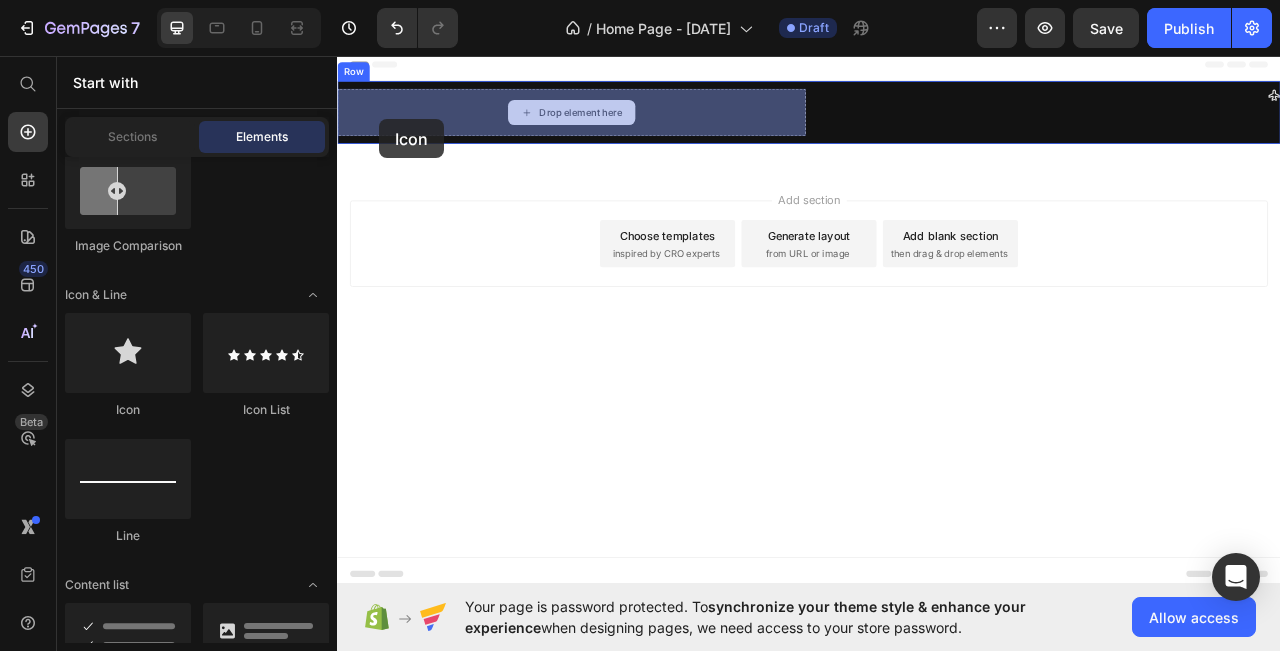 drag, startPoint x: 462, startPoint y: 428, endPoint x: 390, endPoint y: 138, distance: 298.8043 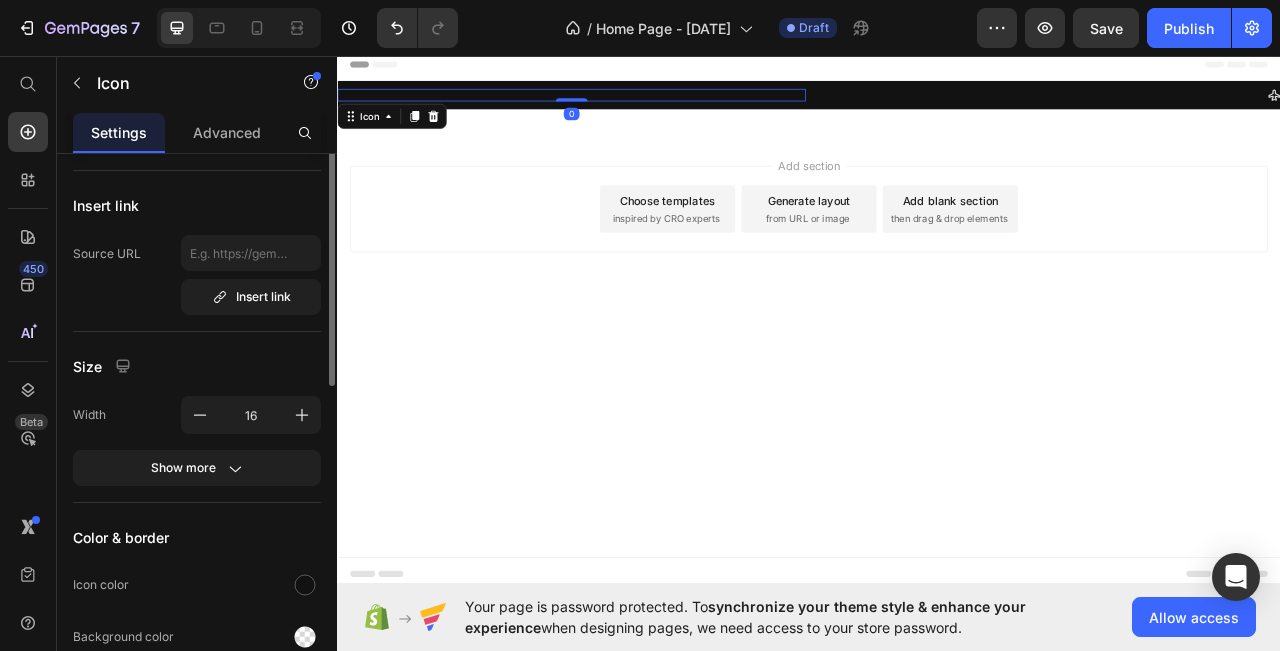 scroll, scrollTop: 0, scrollLeft: 0, axis: both 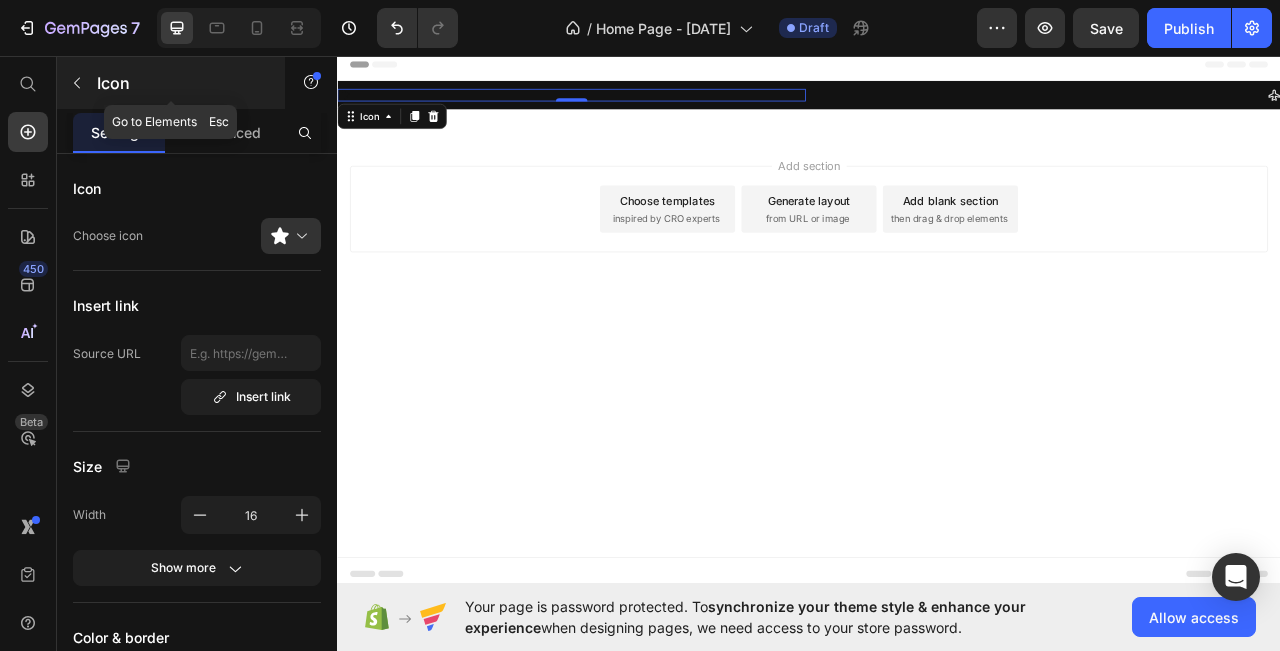 click 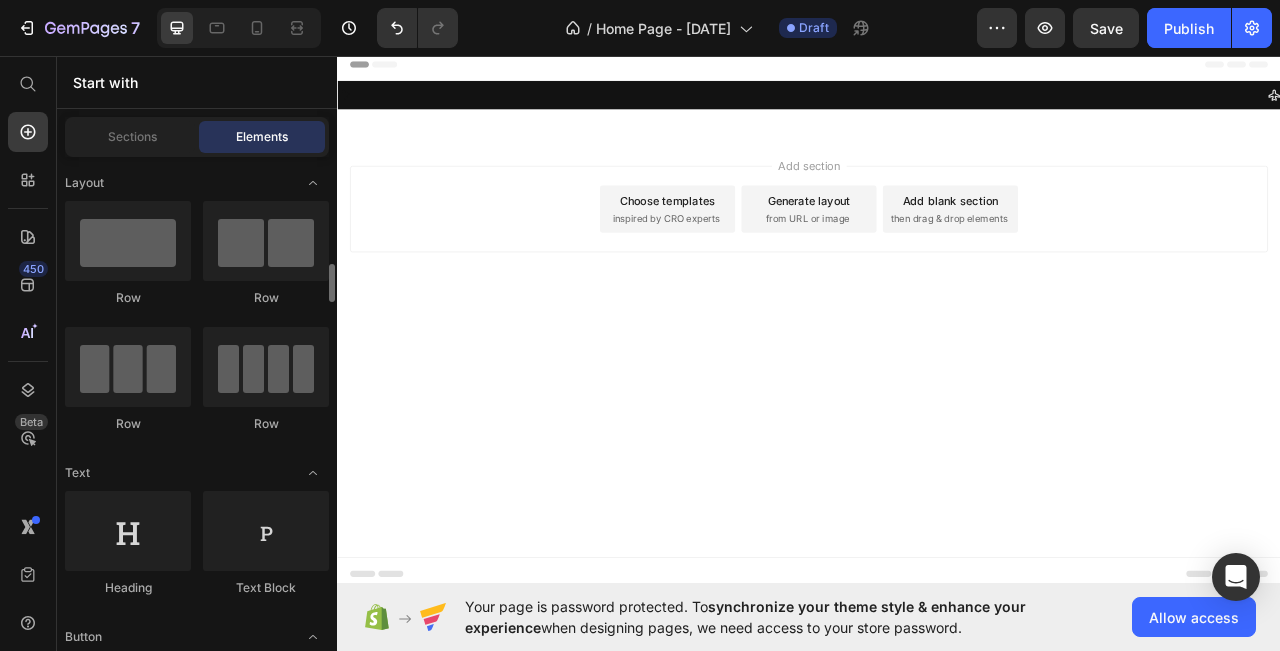 scroll, scrollTop: 100, scrollLeft: 0, axis: vertical 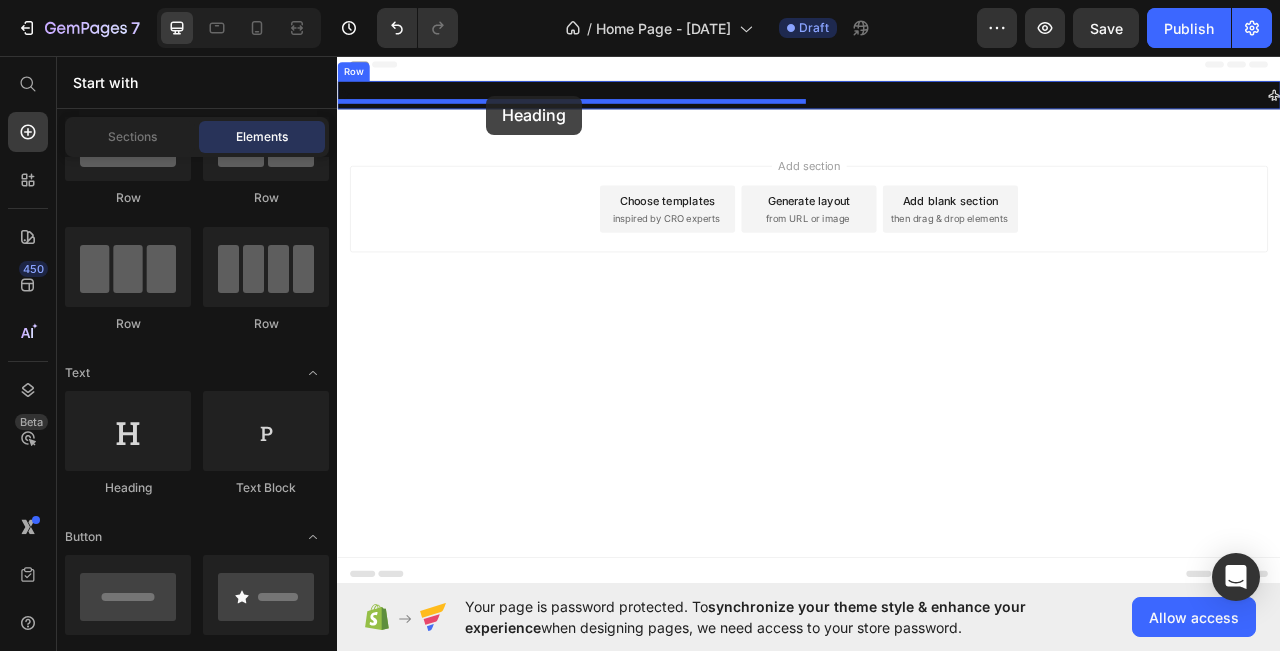 drag, startPoint x: 487, startPoint y: 497, endPoint x: 526, endPoint y: 108, distance: 390.95013 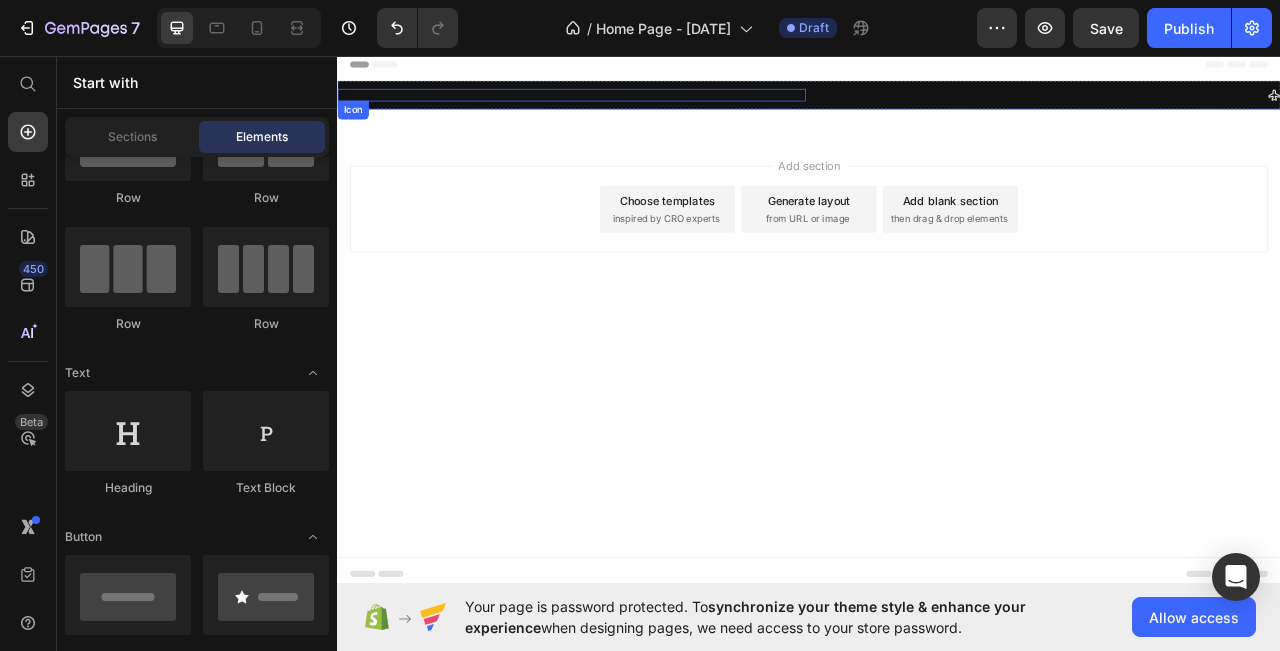 click on "Icon" at bounding box center [635, 107] 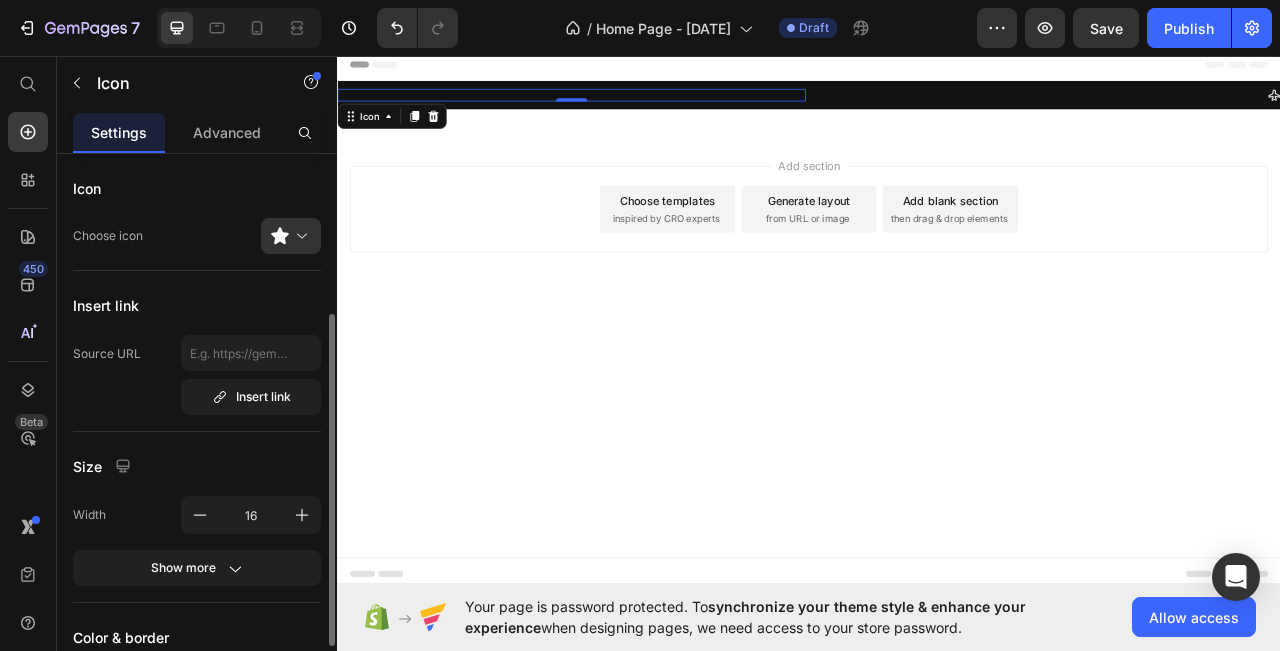 scroll, scrollTop: 200, scrollLeft: 0, axis: vertical 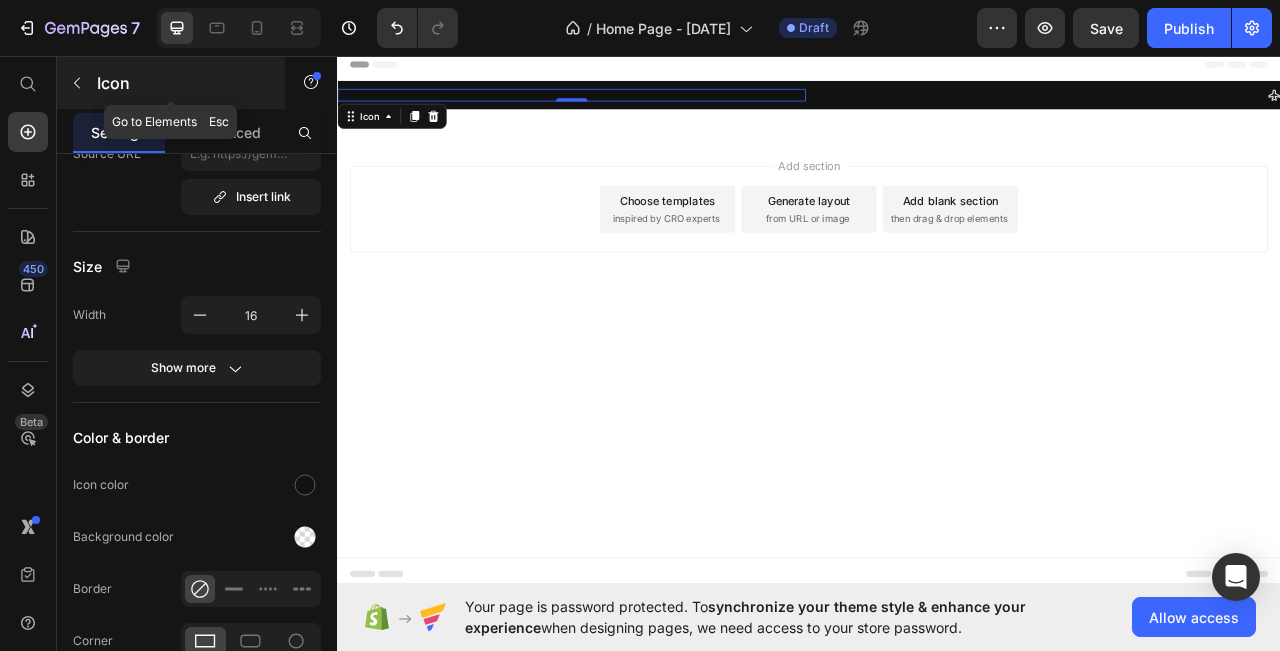 click 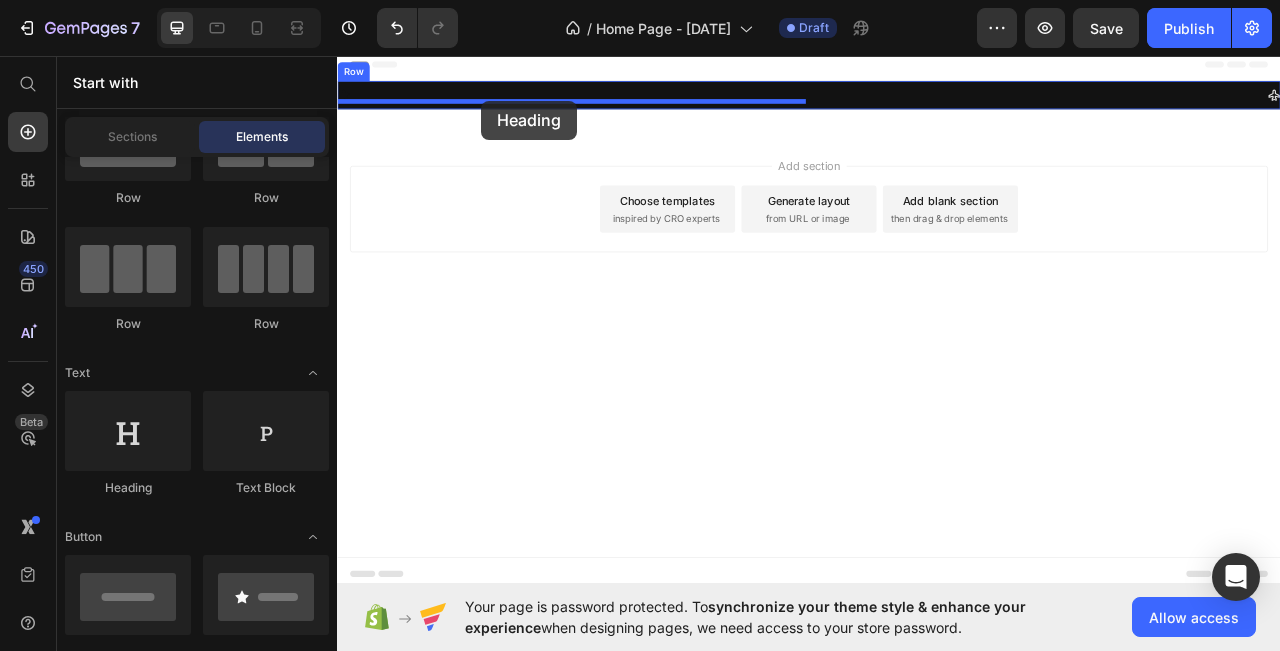 drag, startPoint x: 483, startPoint y: 521, endPoint x: 520, endPoint y: 114, distance: 408.67834 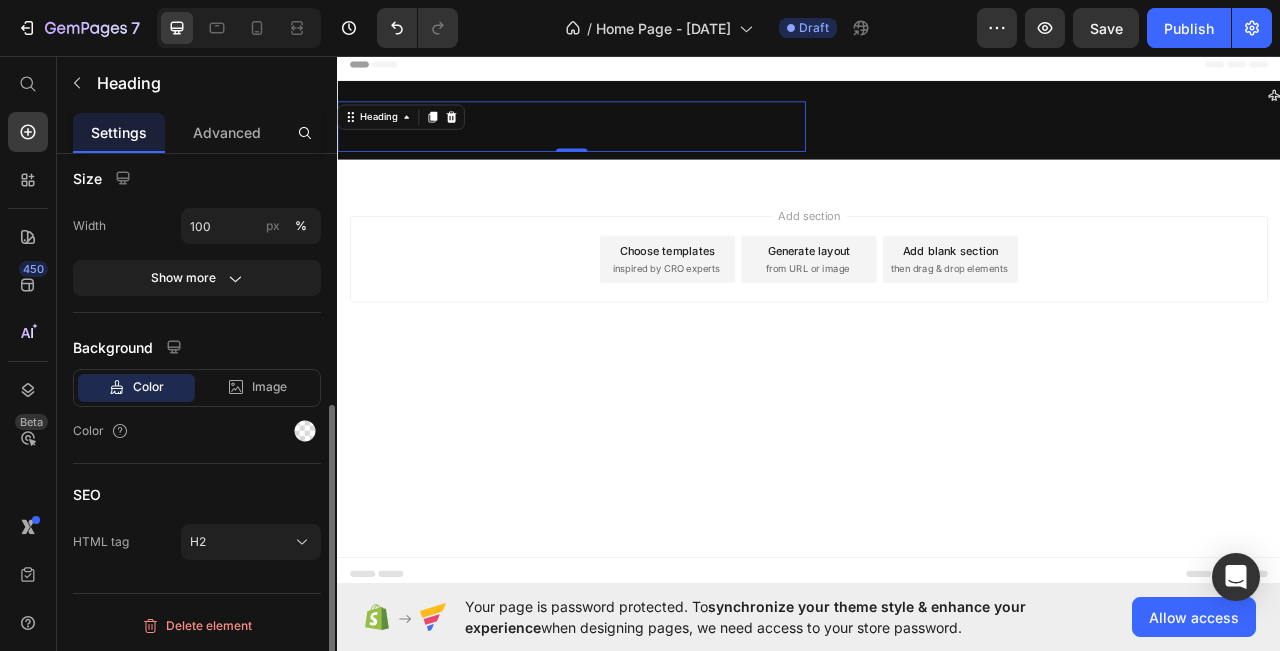 scroll, scrollTop: 258, scrollLeft: 0, axis: vertical 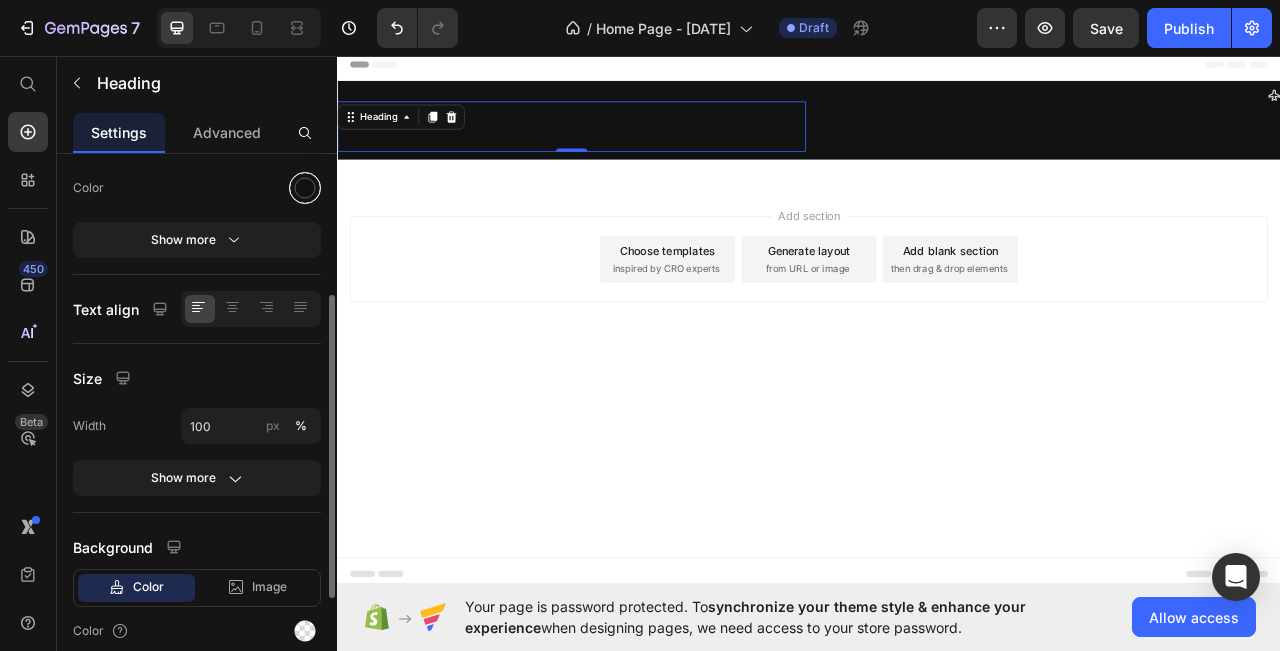 click at bounding box center [305, 188] 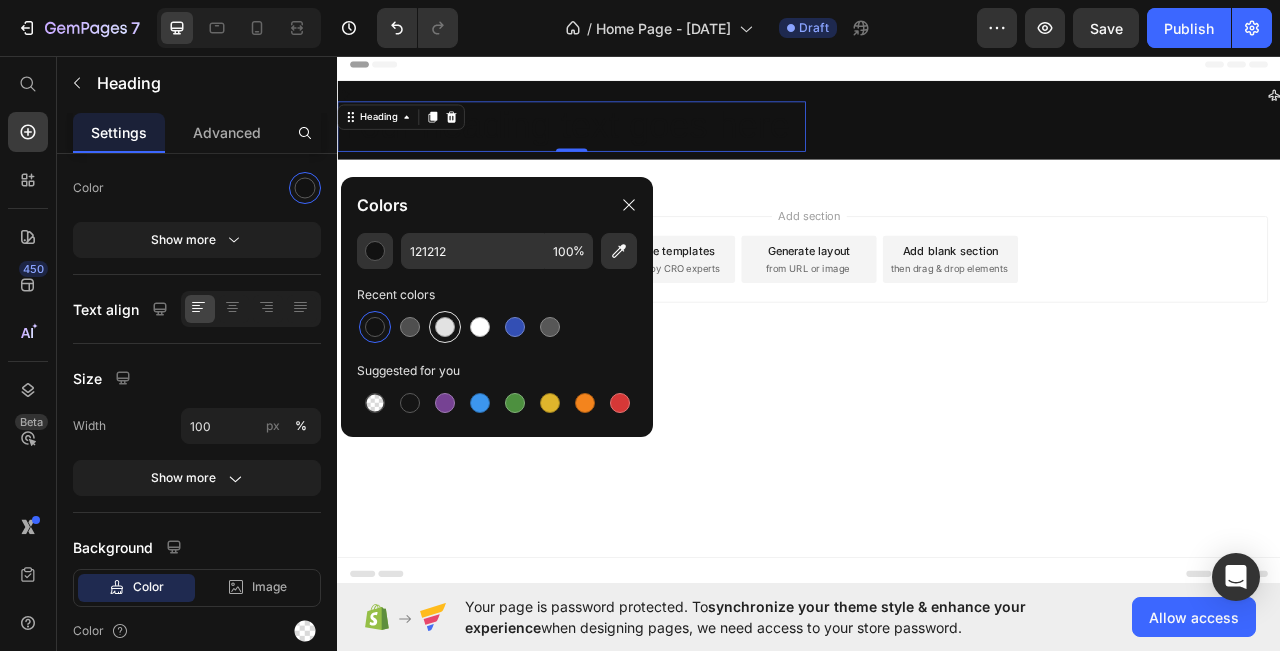 click at bounding box center [445, 327] 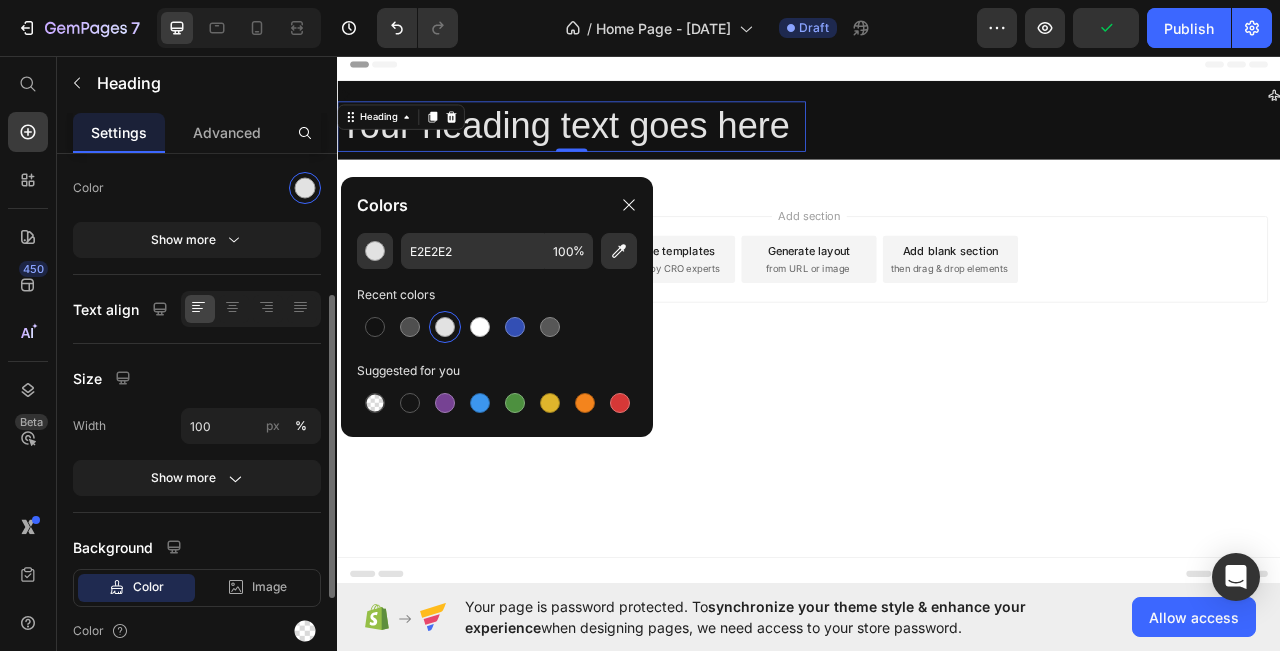 click on "Size" at bounding box center [197, 378] 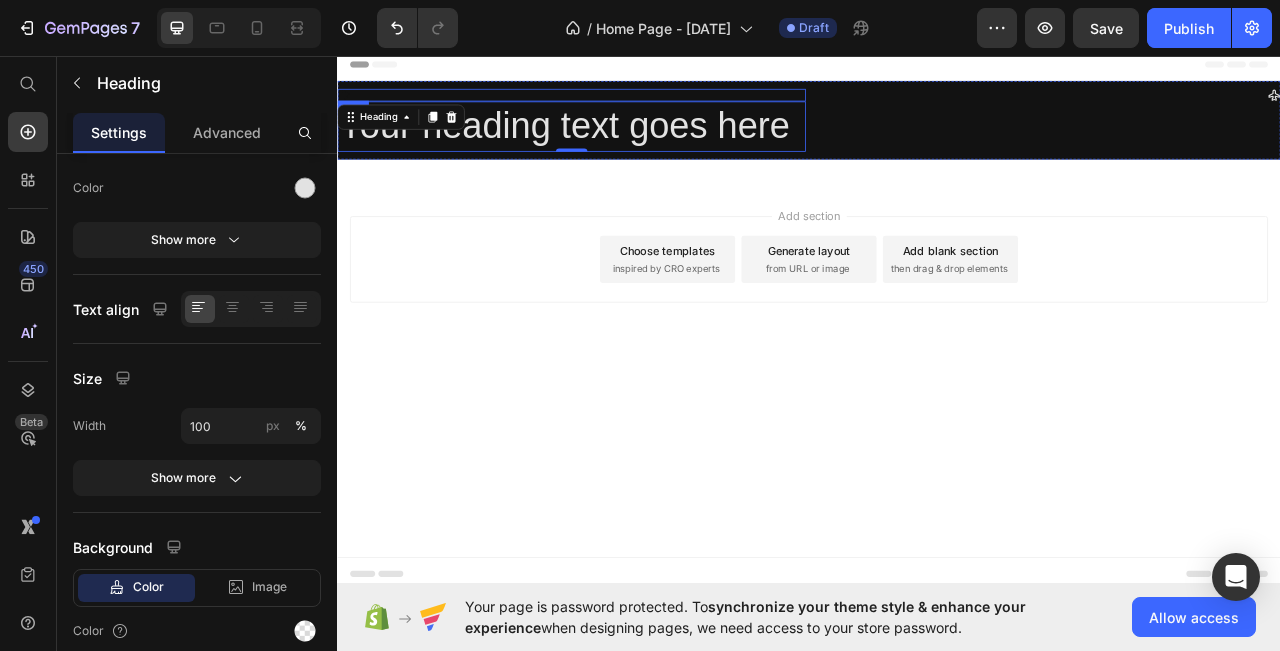click on "Icon" at bounding box center [635, 107] 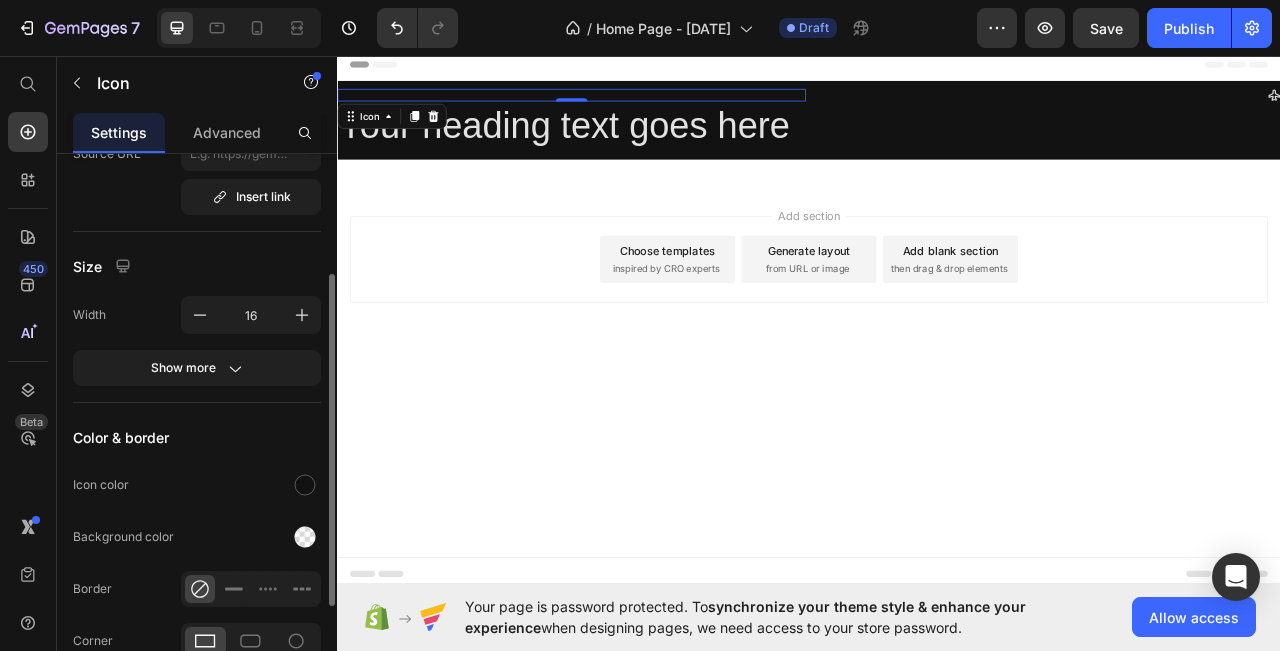 scroll, scrollTop: 300, scrollLeft: 0, axis: vertical 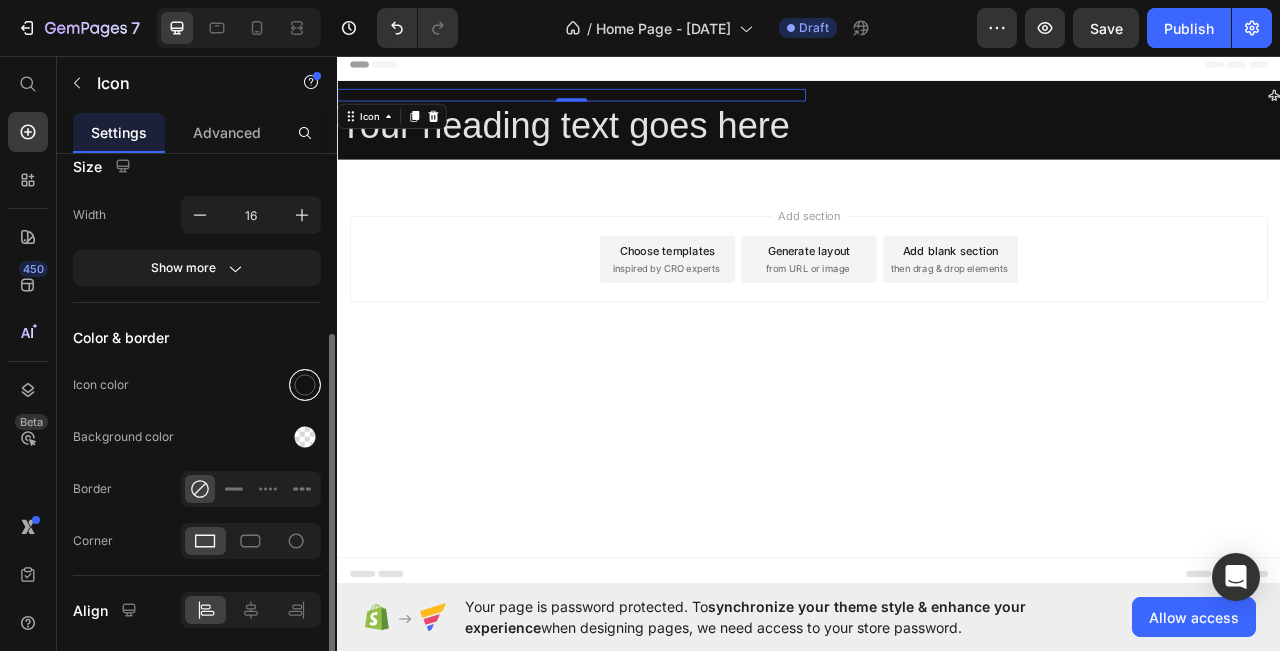 click at bounding box center [305, 385] 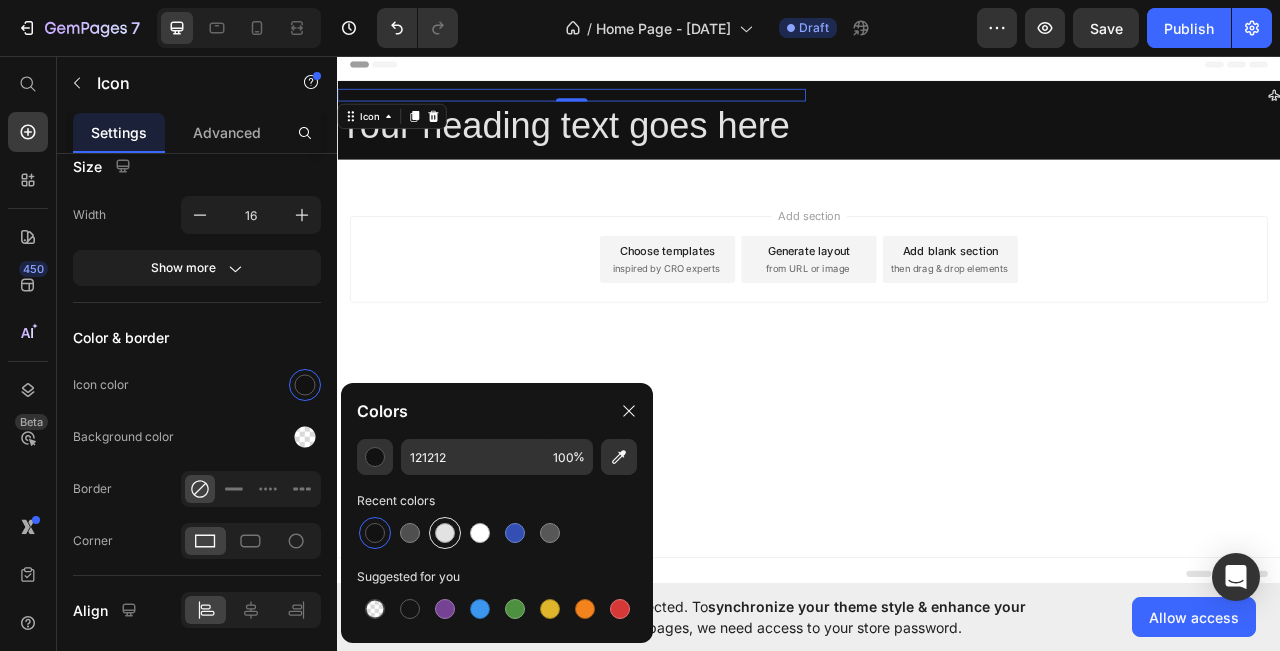 click at bounding box center (445, 533) 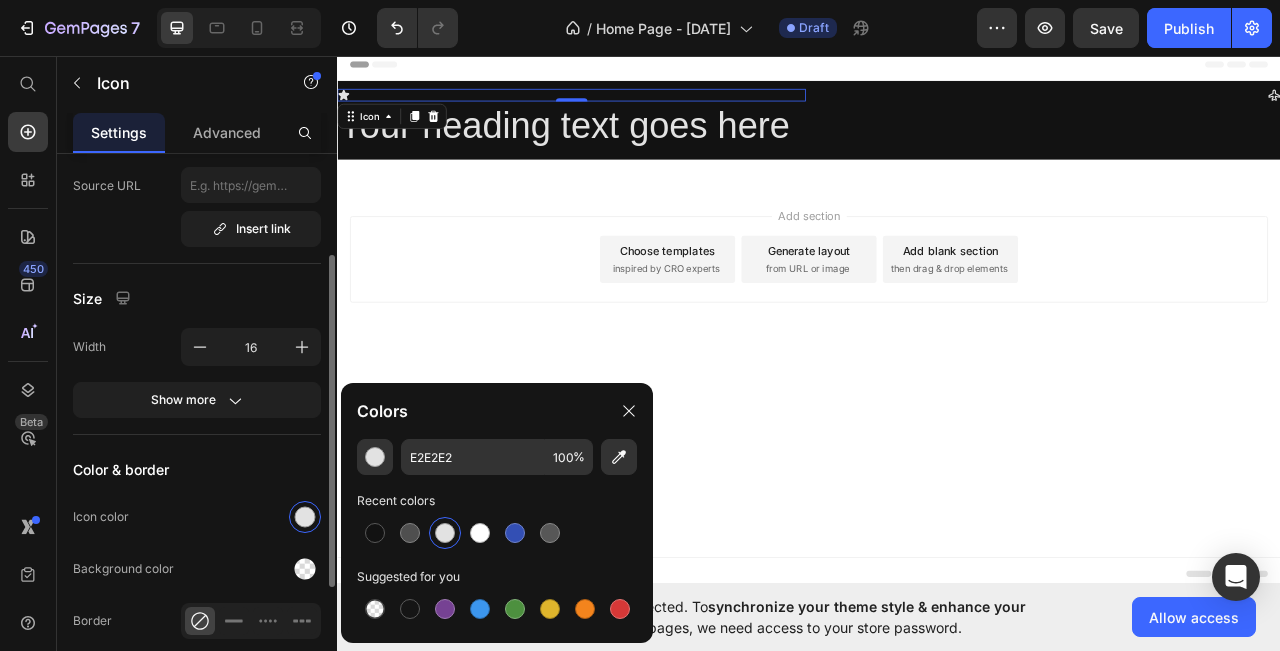 scroll, scrollTop: 0, scrollLeft: 0, axis: both 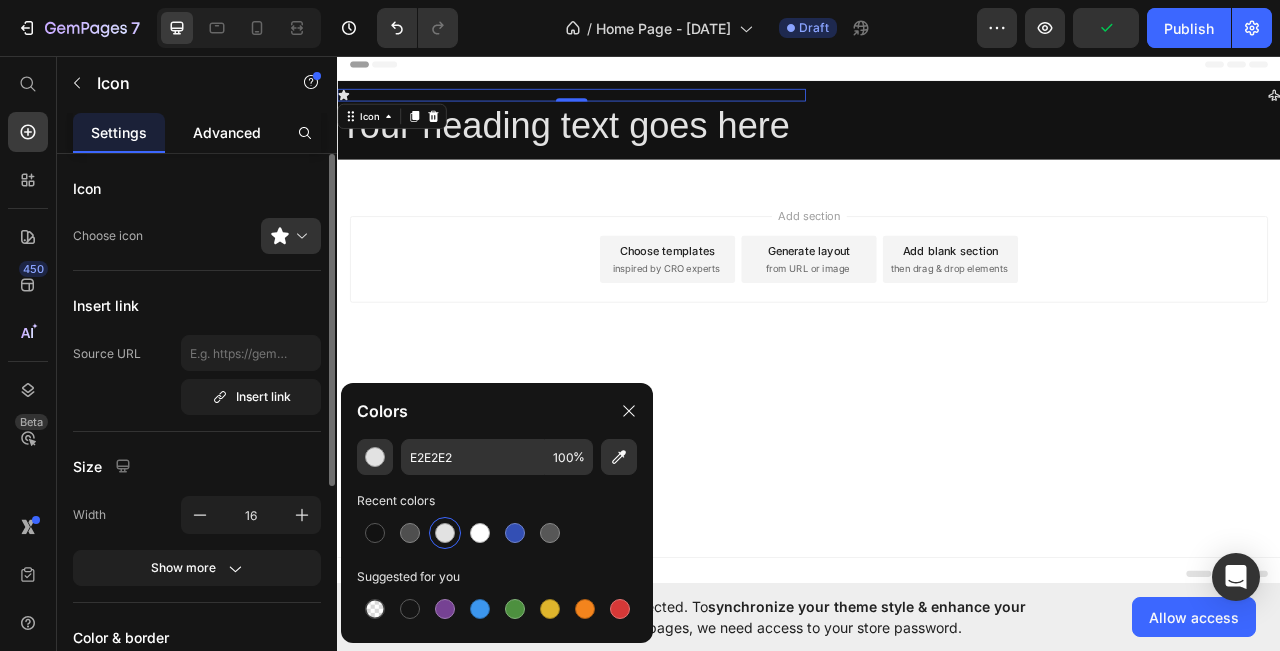 click on "Advanced" at bounding box center [227, 132] 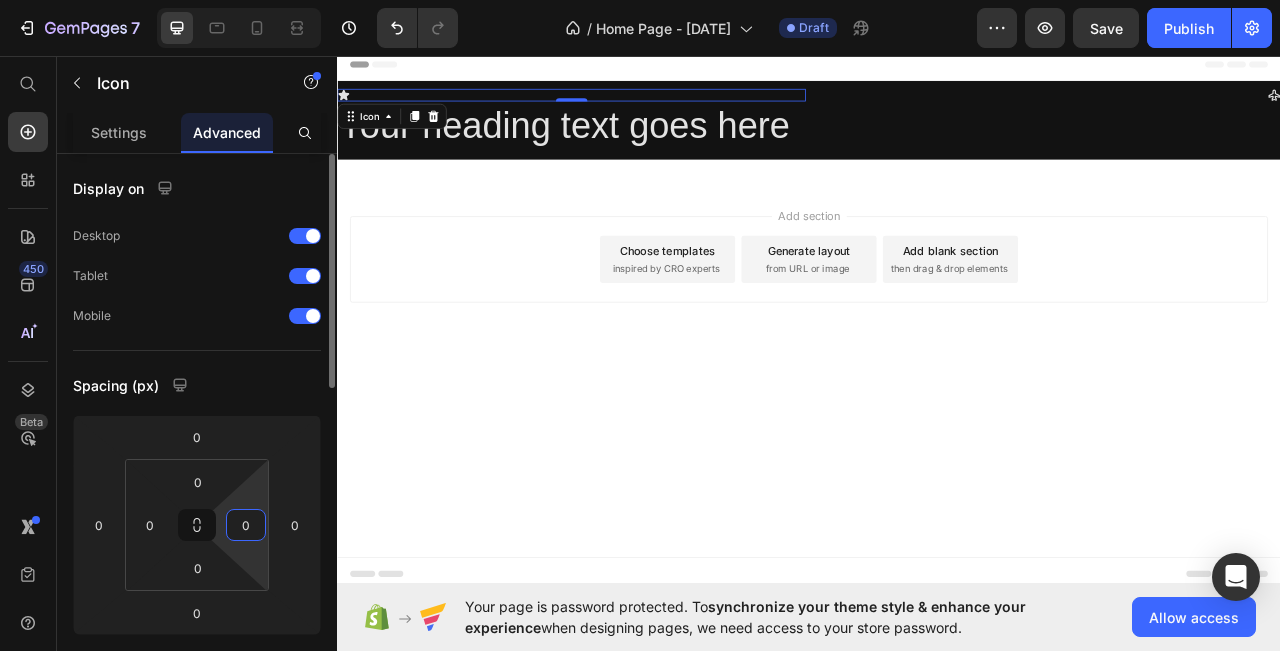 click on "0" at bounding box center (246, 525) 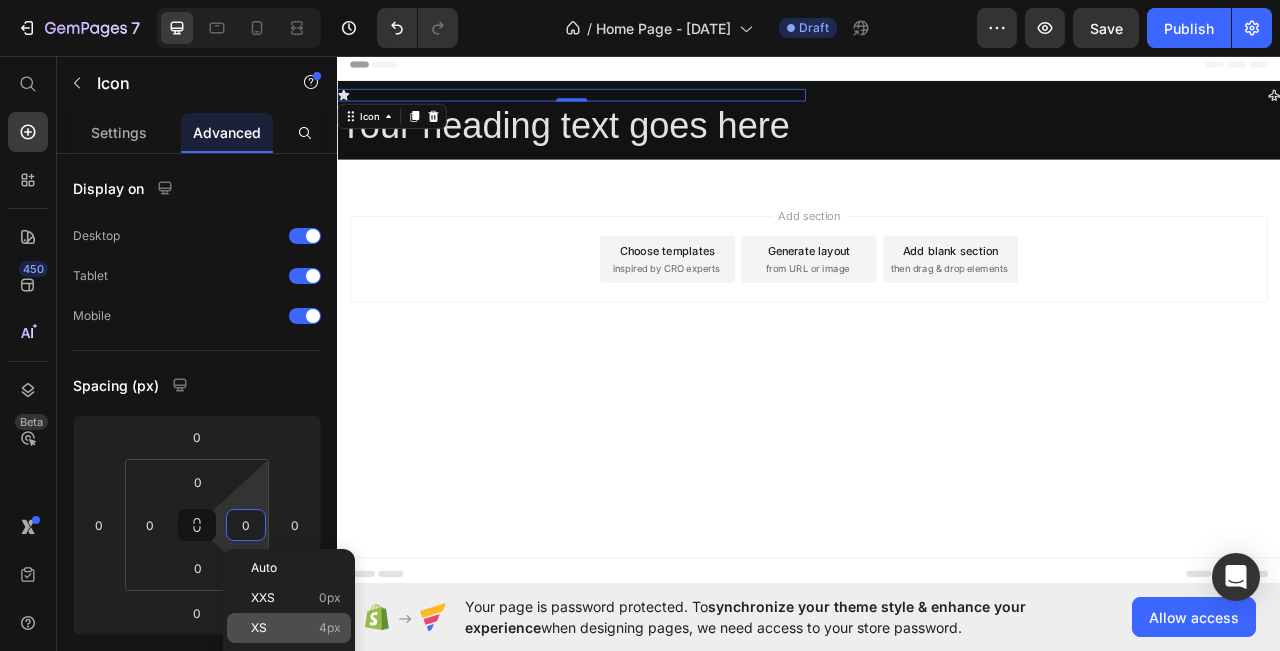 click on "XS 4px" at bounding box center (296, 628) 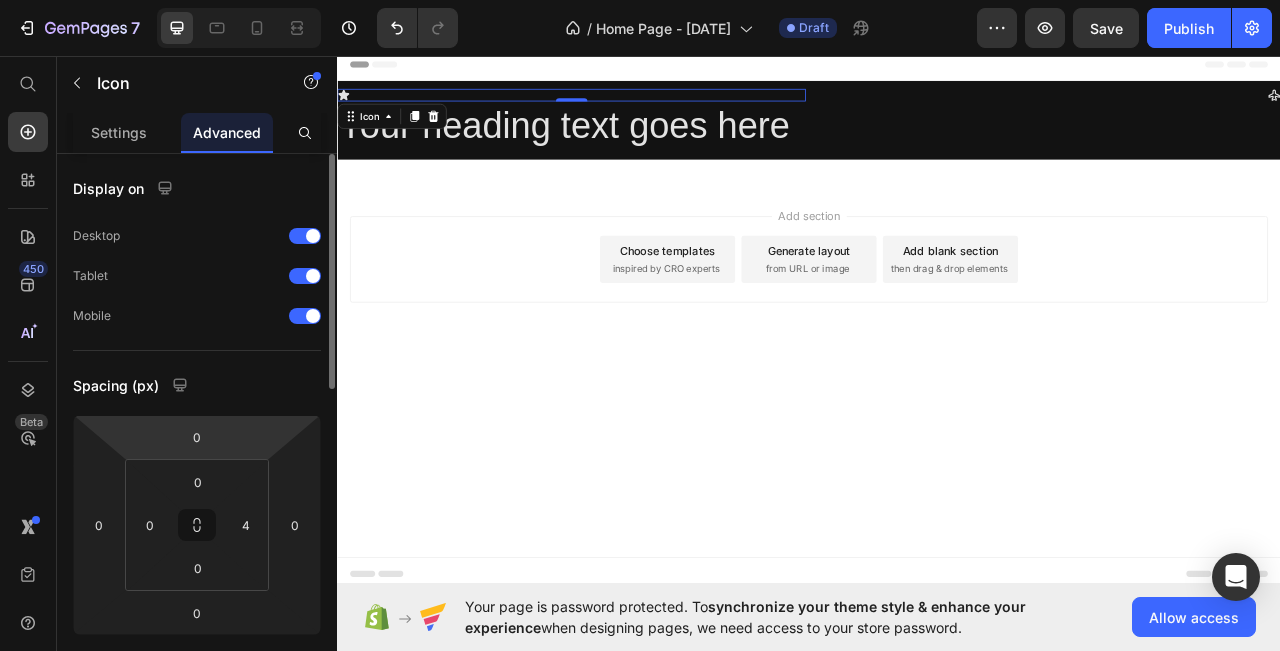 scroll, scrollTop: 100, scrollLeft: 0, axis: vertical 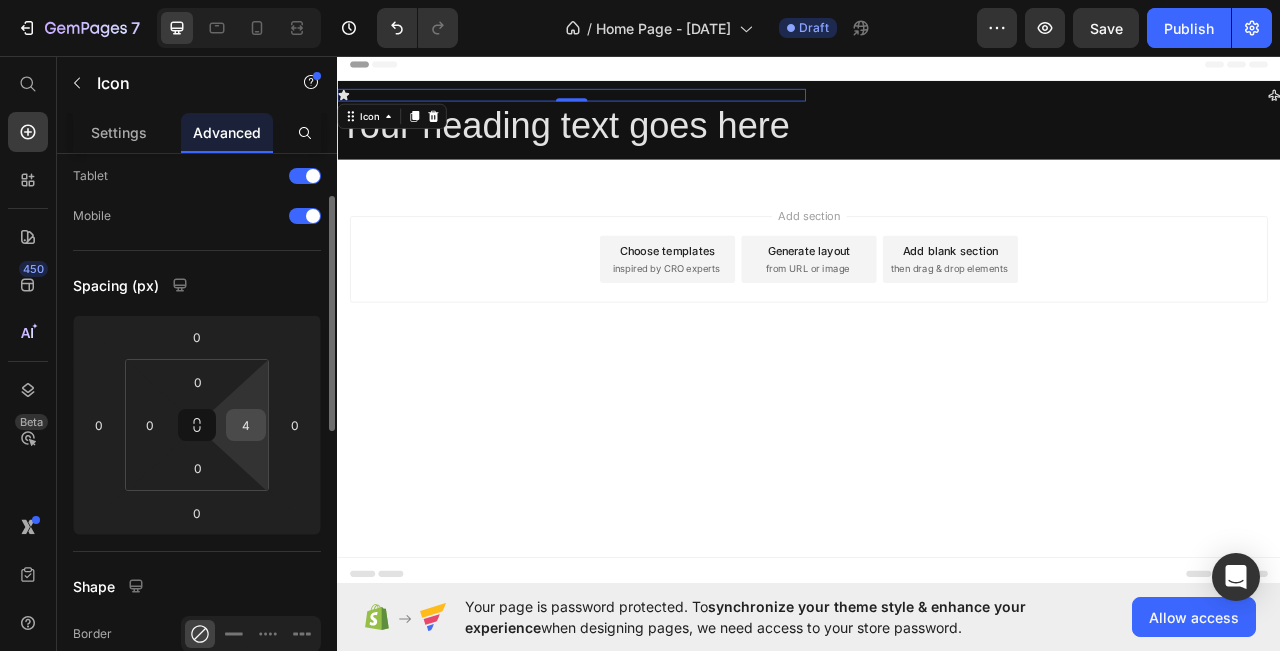 click on "4" at bounding box center [246, 425] 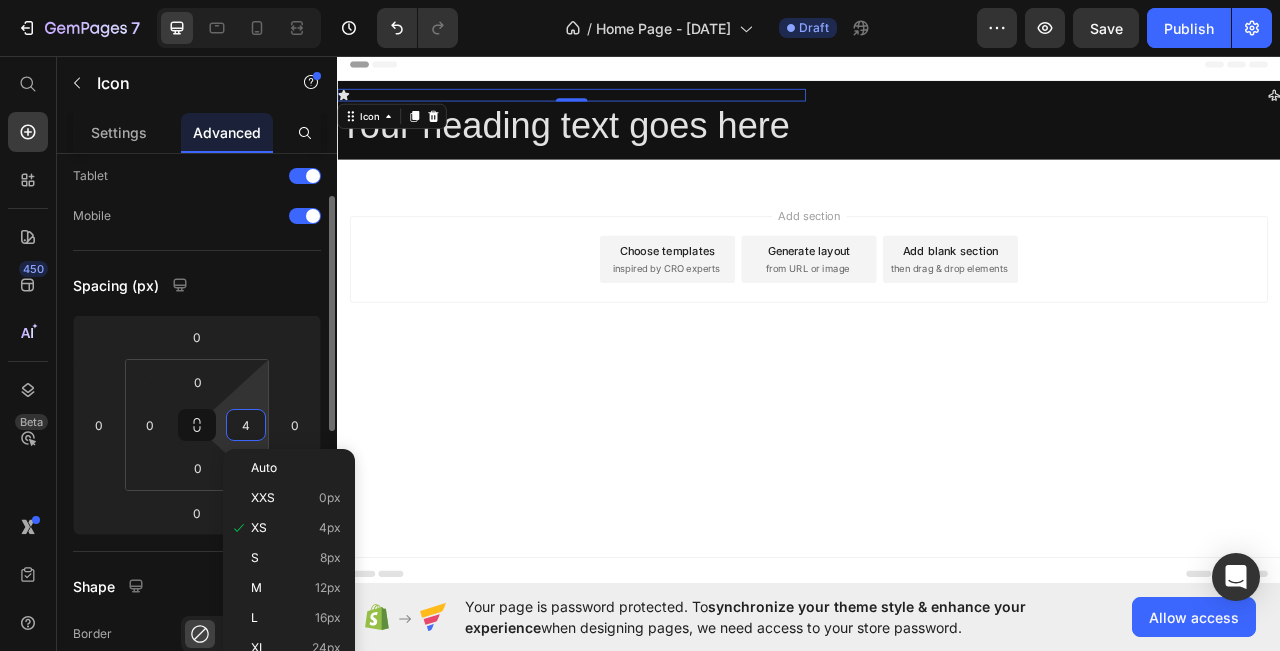 click on "4" at bounding box center (246, 425) 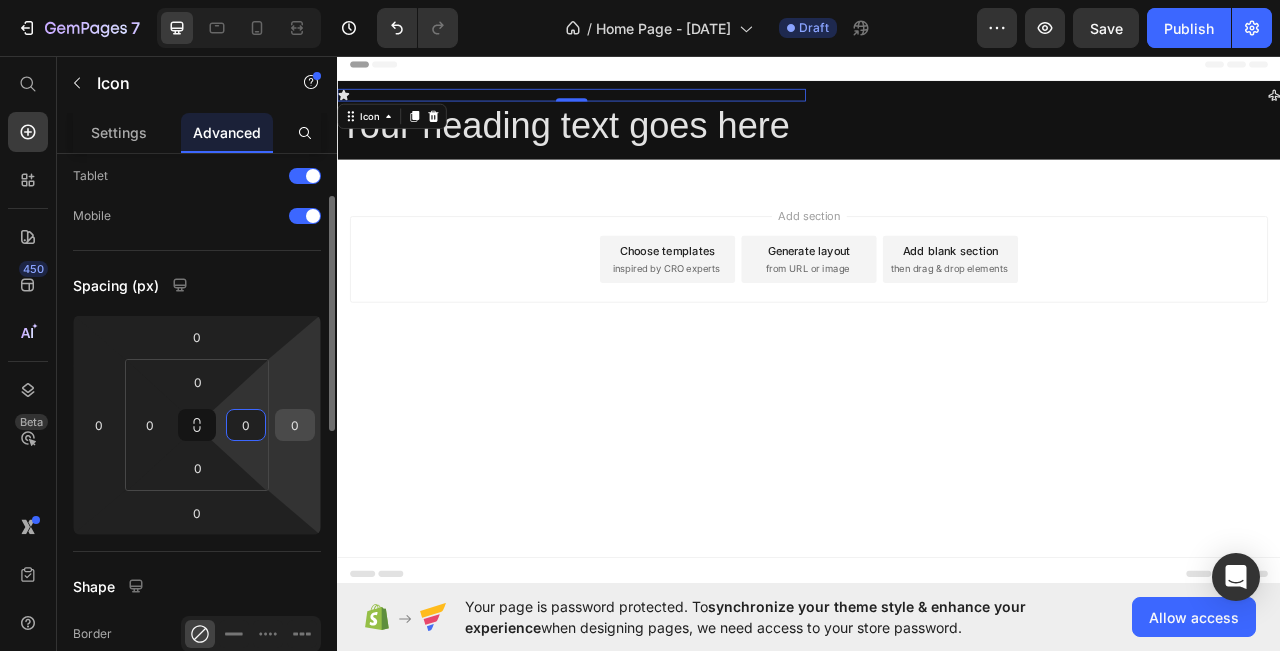 type on "0" 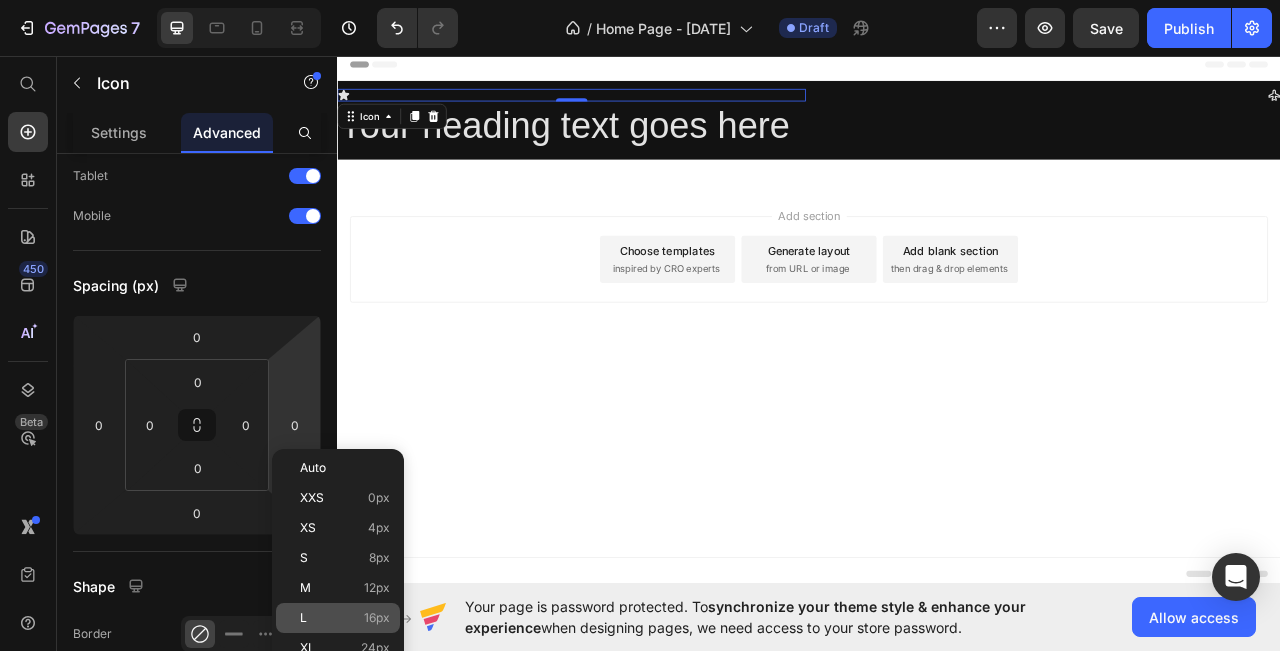 click on "L 16px" at bounding box center [345, 618] 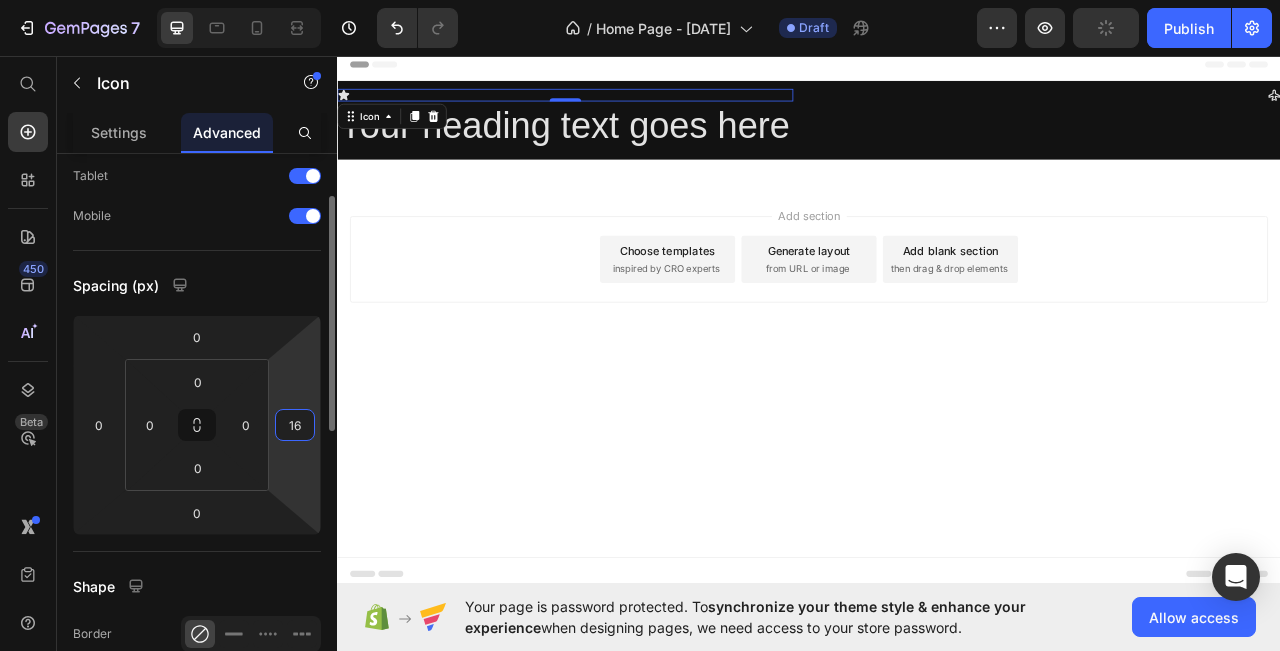 click on "16" at bounding box center [295, 425] 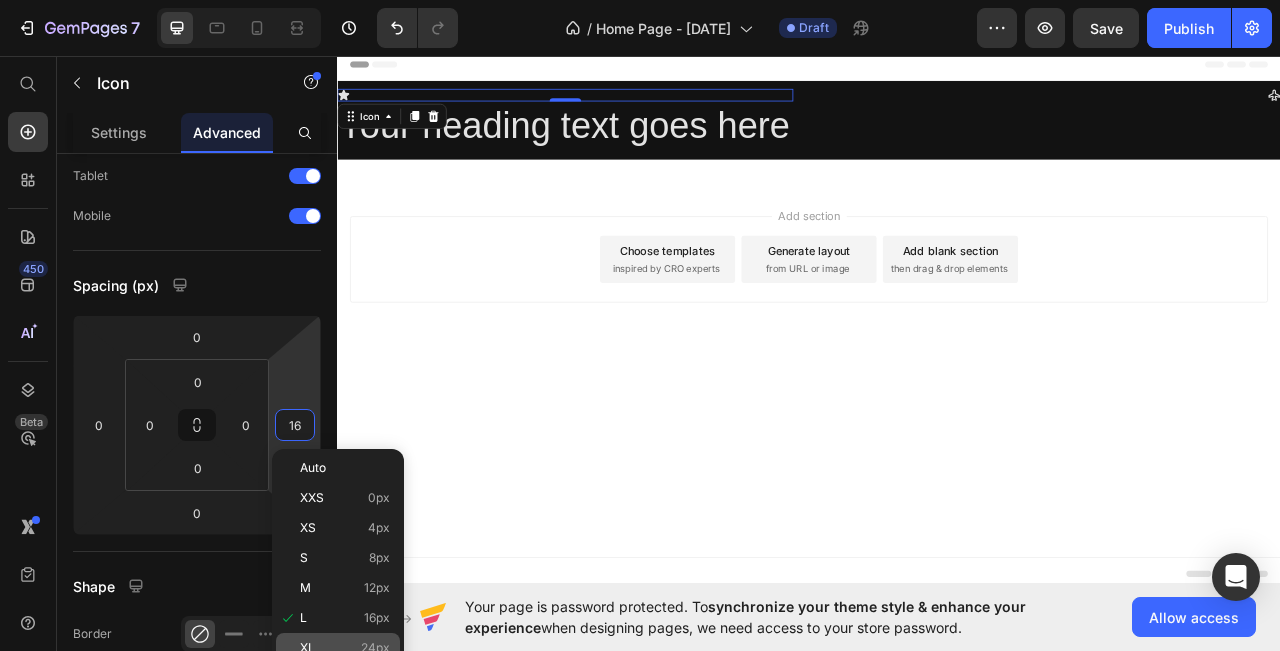 click on "24px" at bounding box center (375, 648) 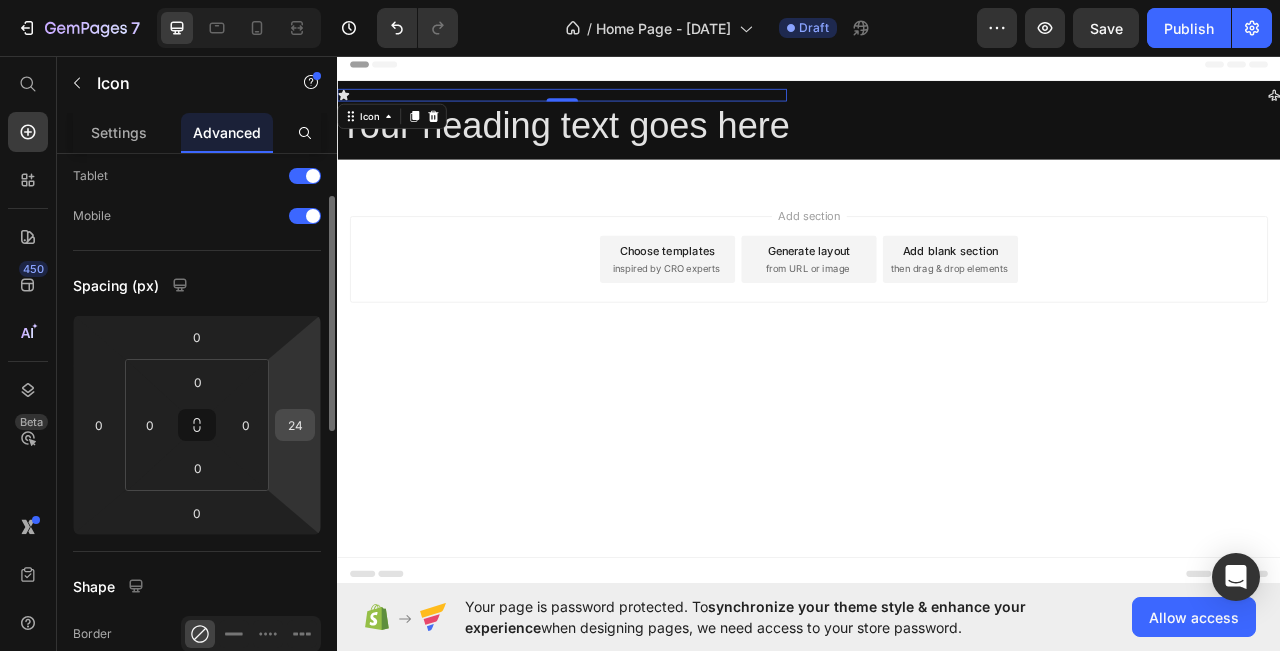 click on "24" at bounding box center [295, 425] 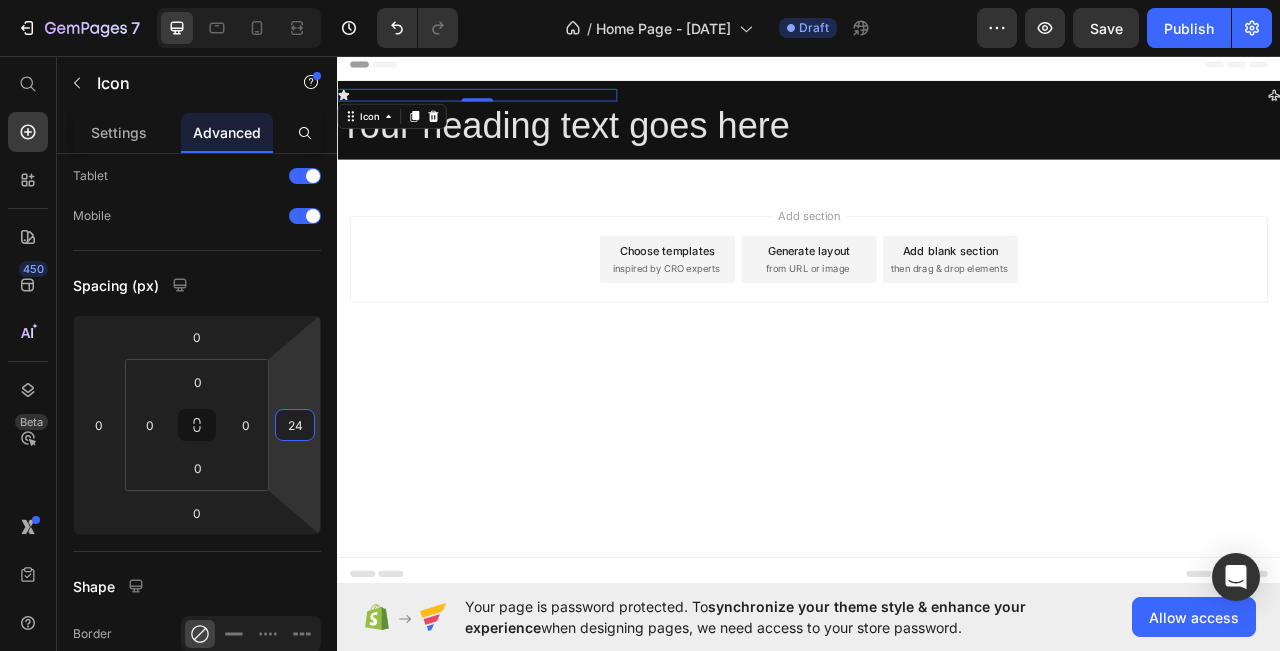 type on "2" 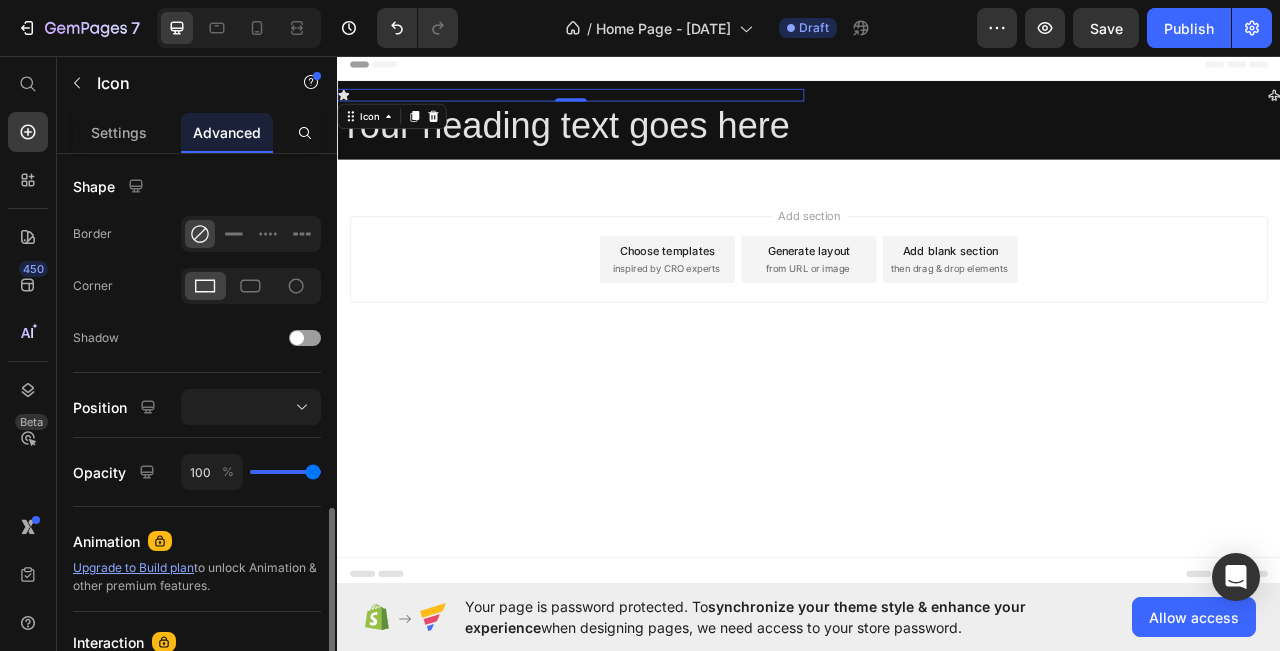 scroll, scrollTop: 600, scrollLeft: 0, axis: vertical 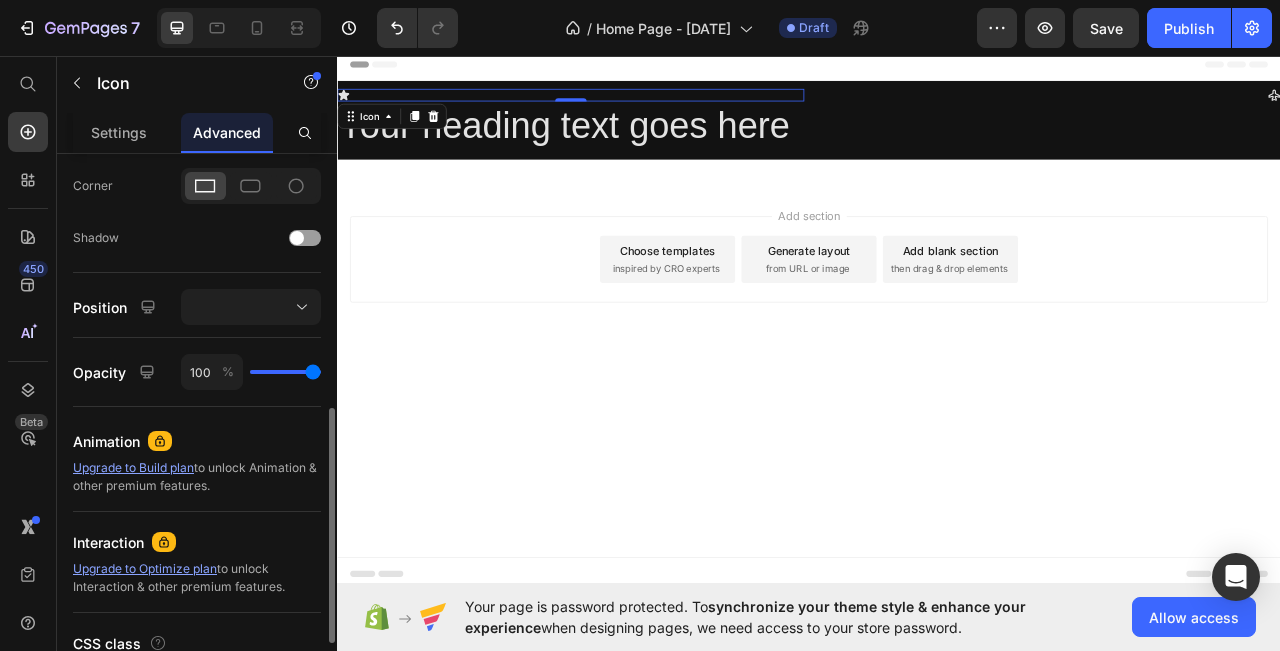 type on "0" 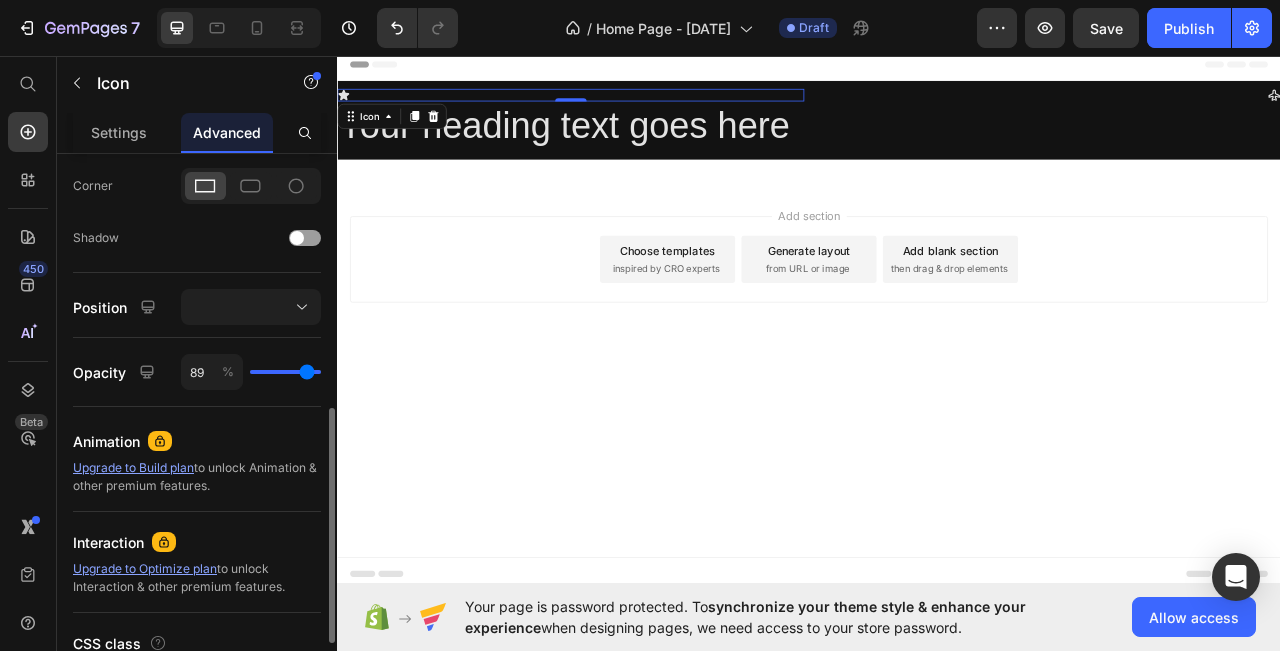 type on "87" 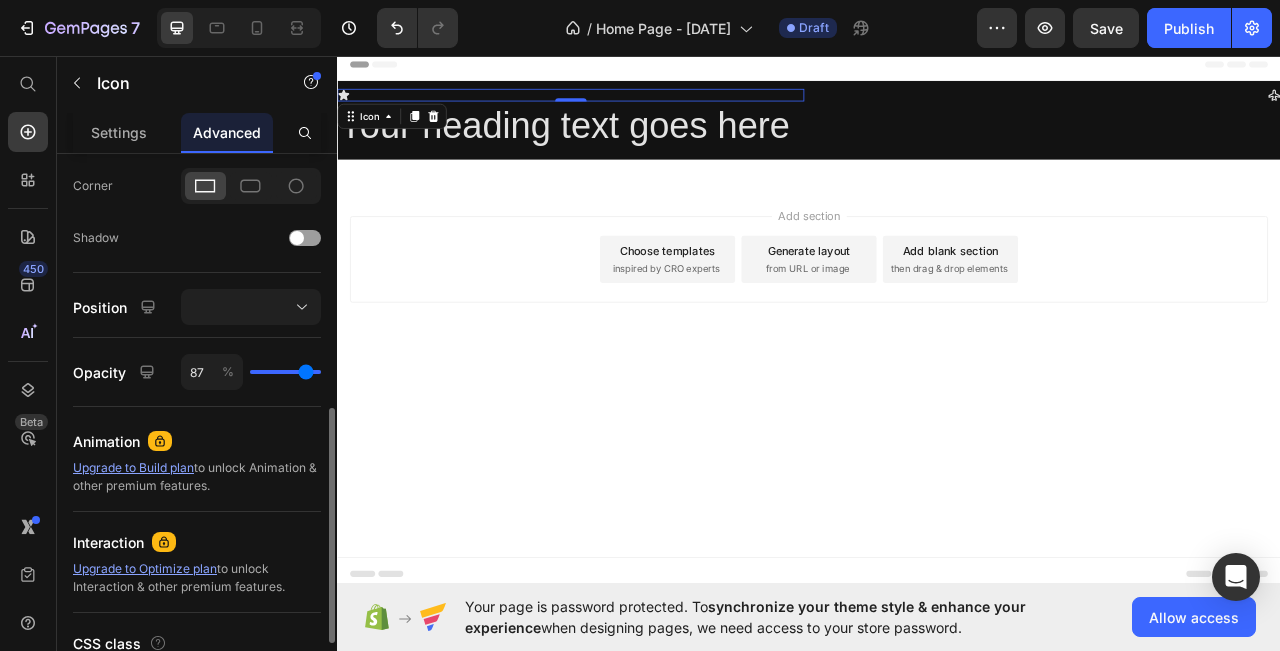 type on "78" 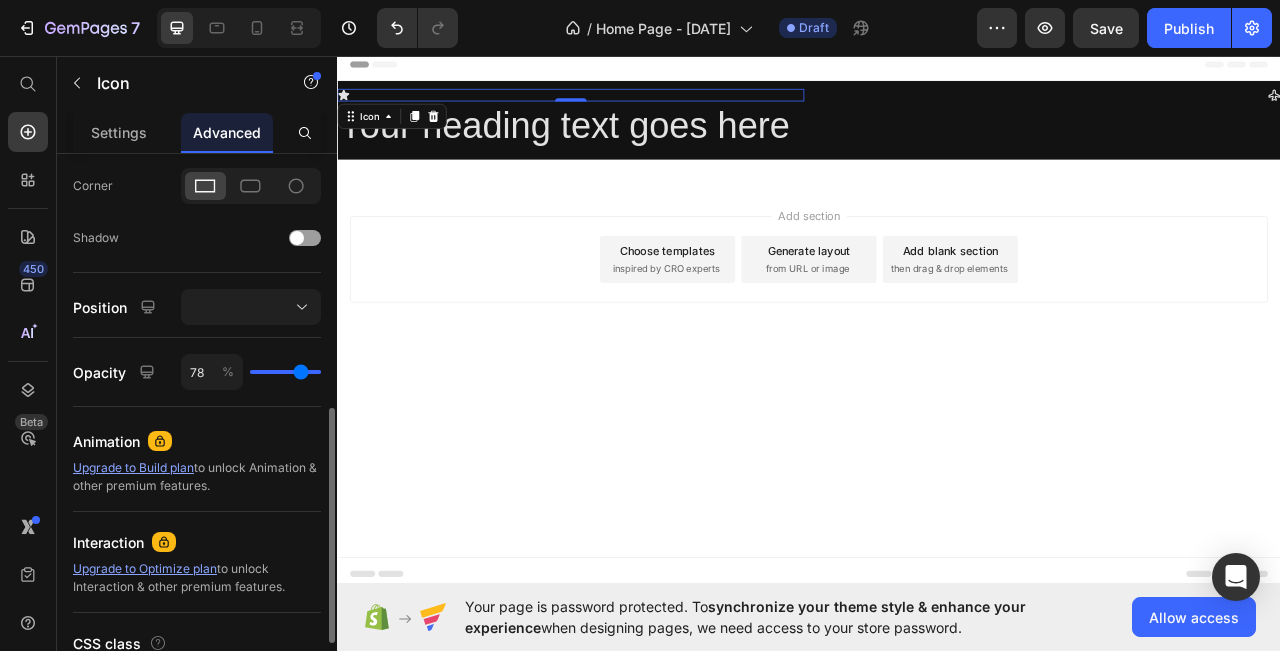 type on "73" 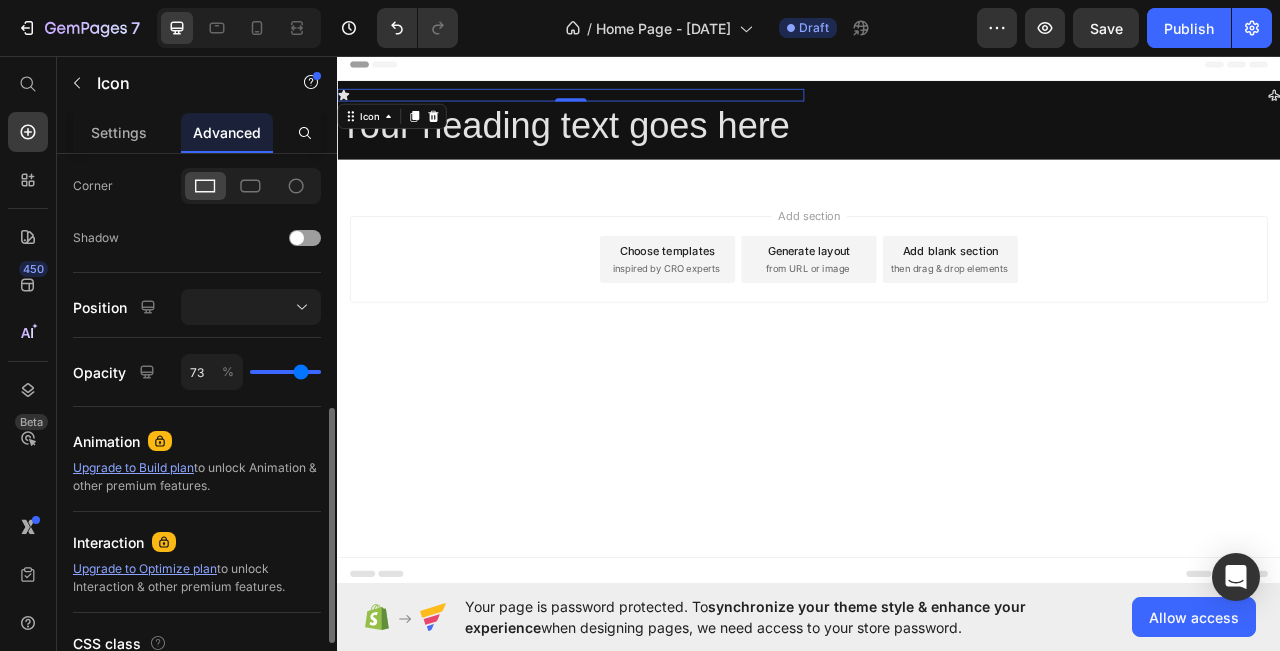 type on "73" 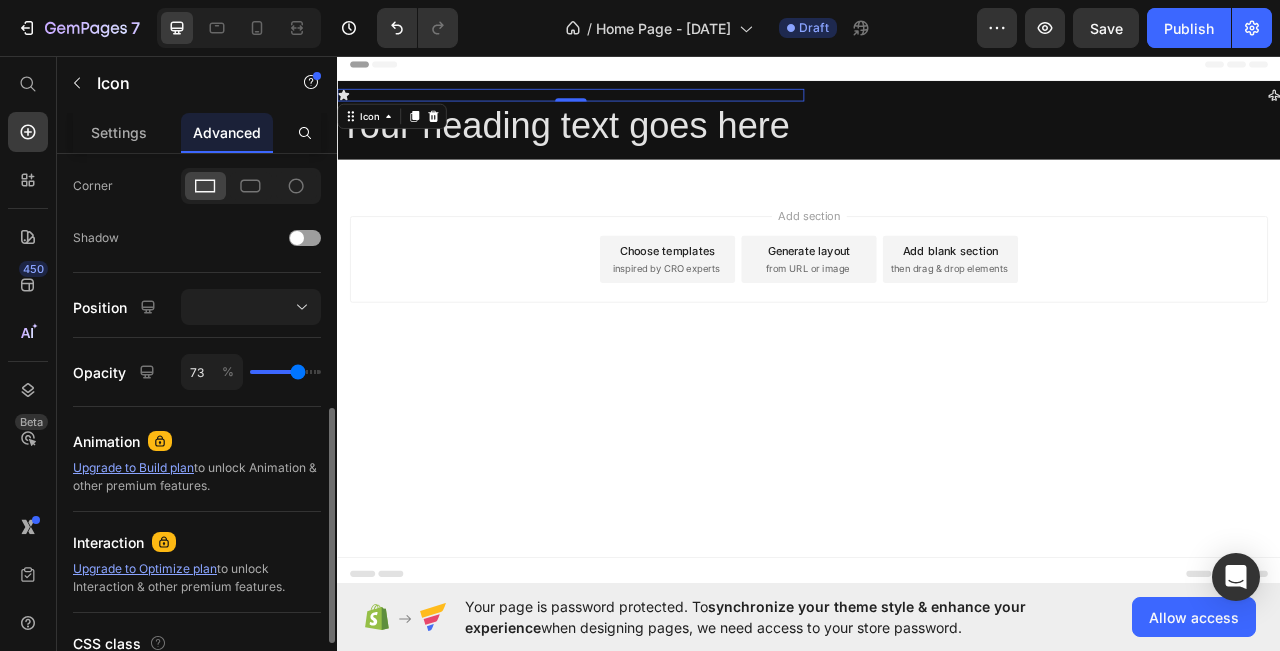 type on "60" 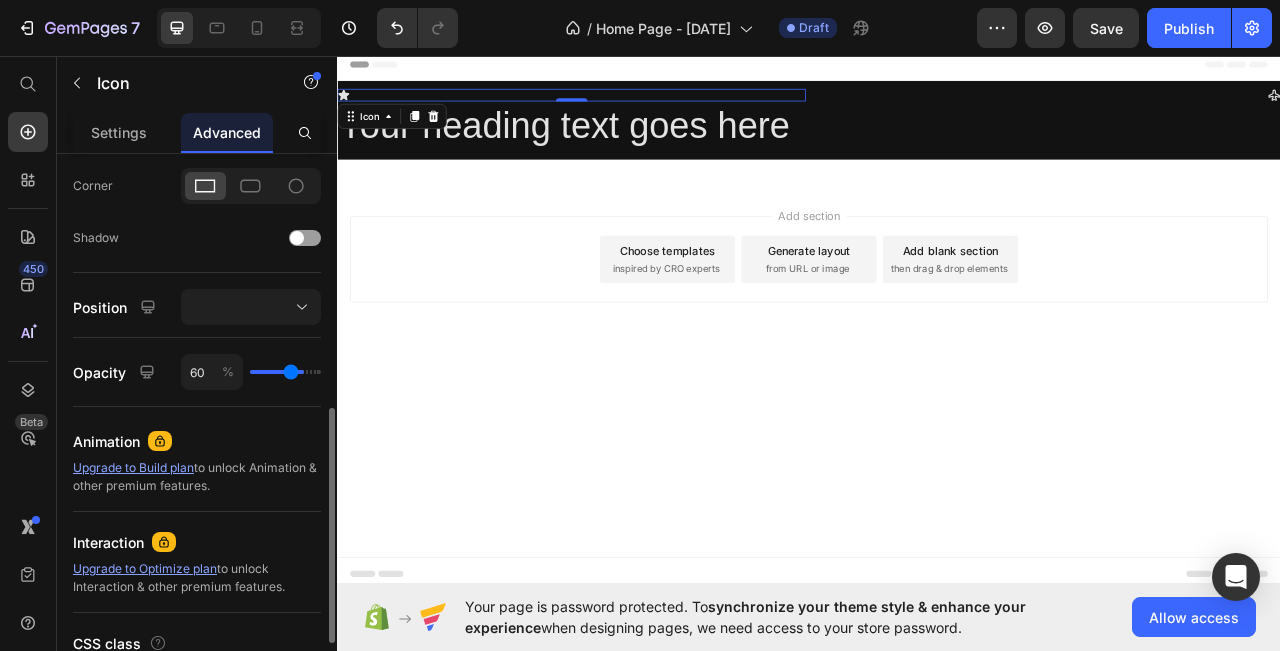 type on "53" 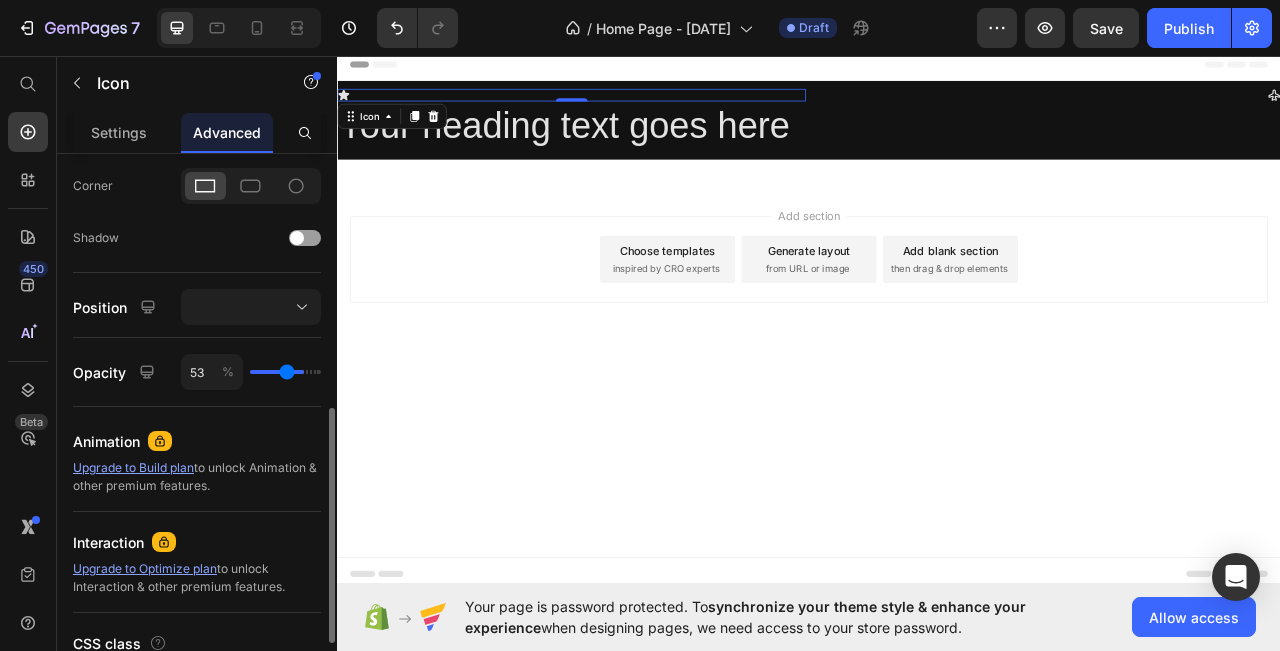 type on "47" 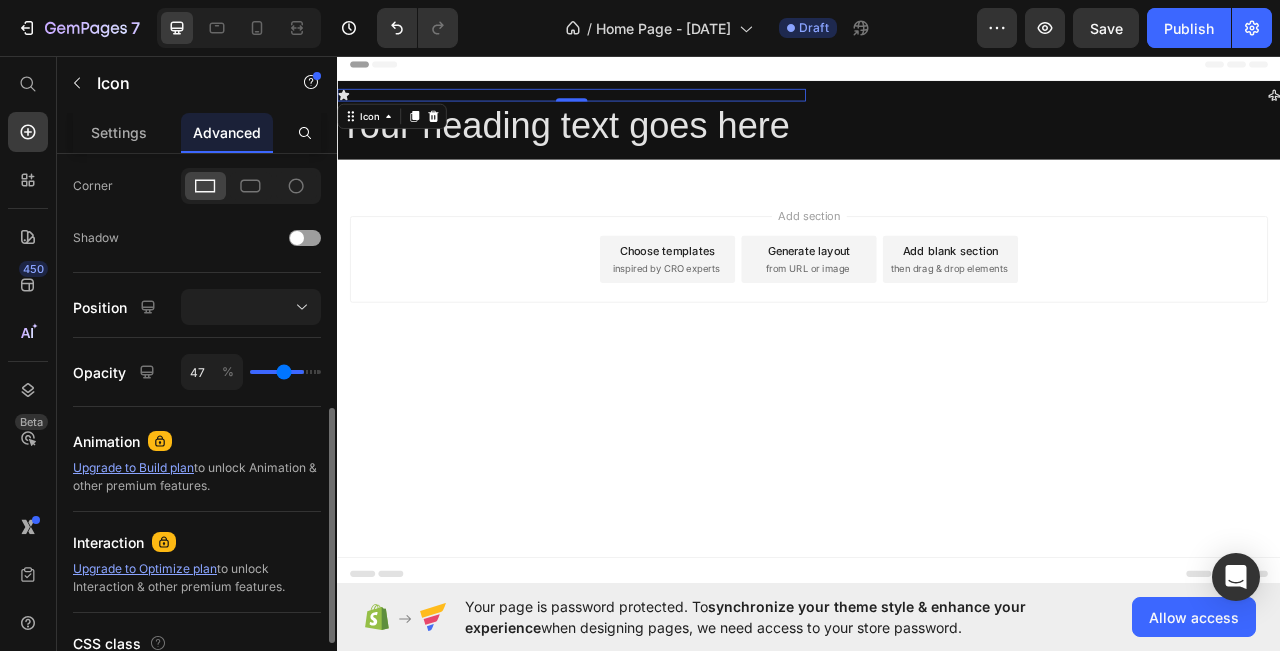 type on "40" 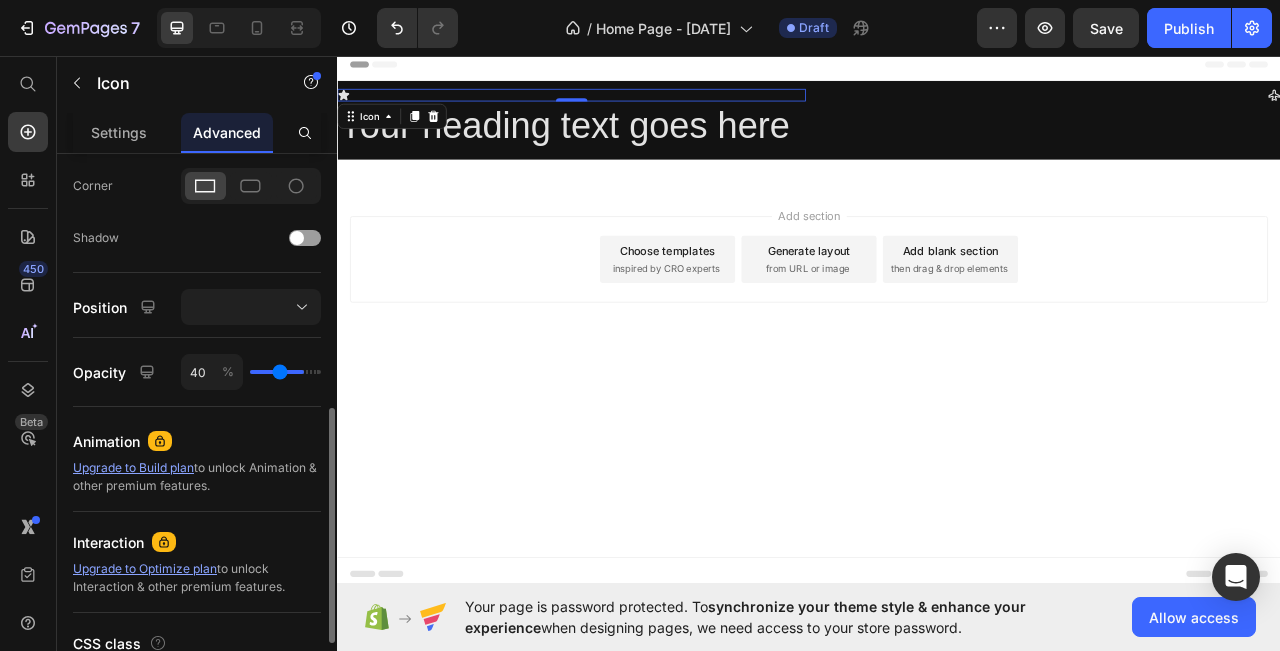 type on "35" 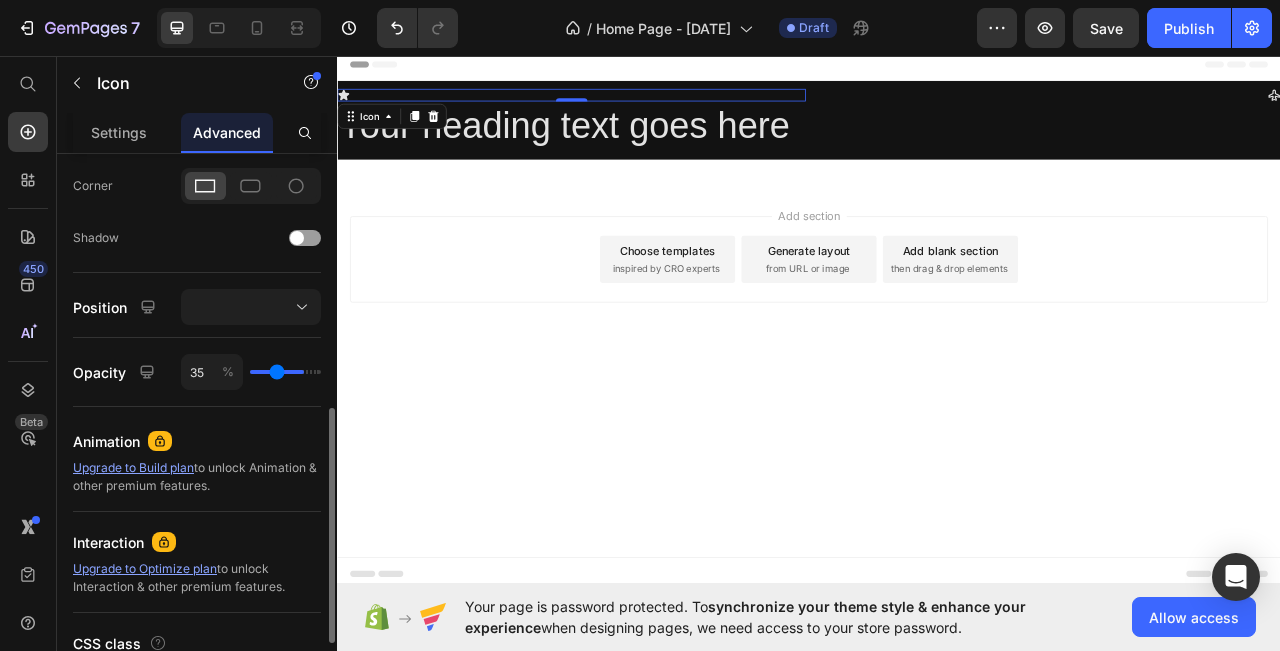 type on "31" 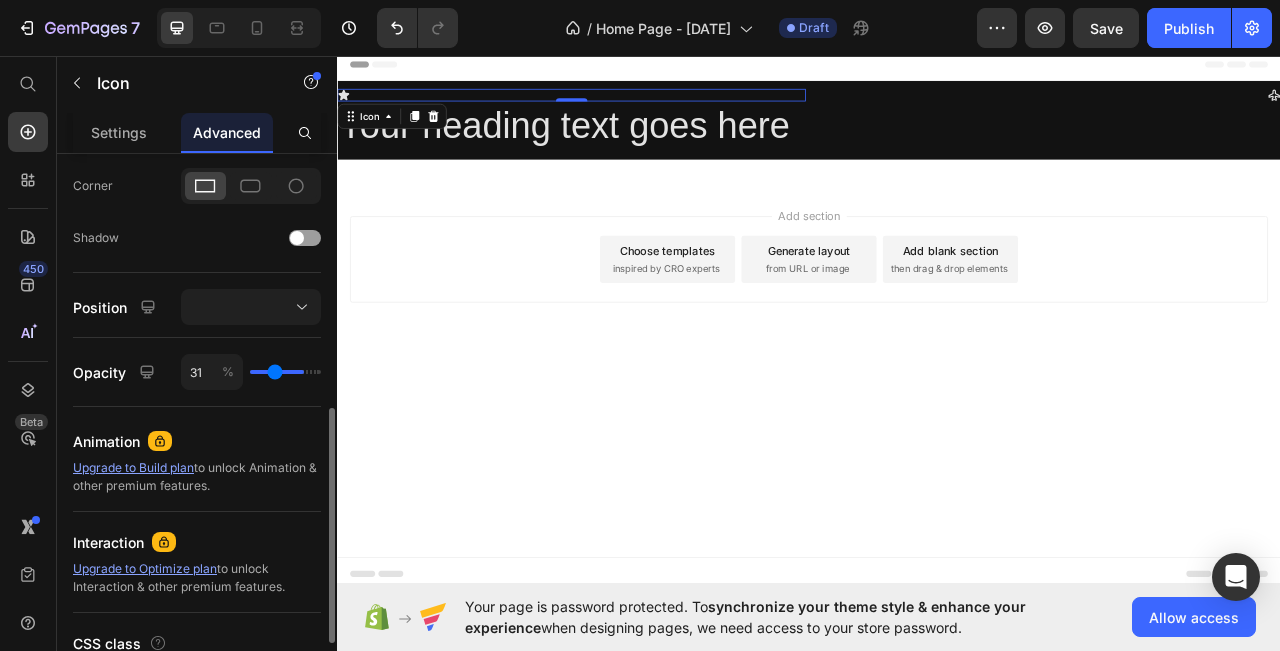 type on "25" 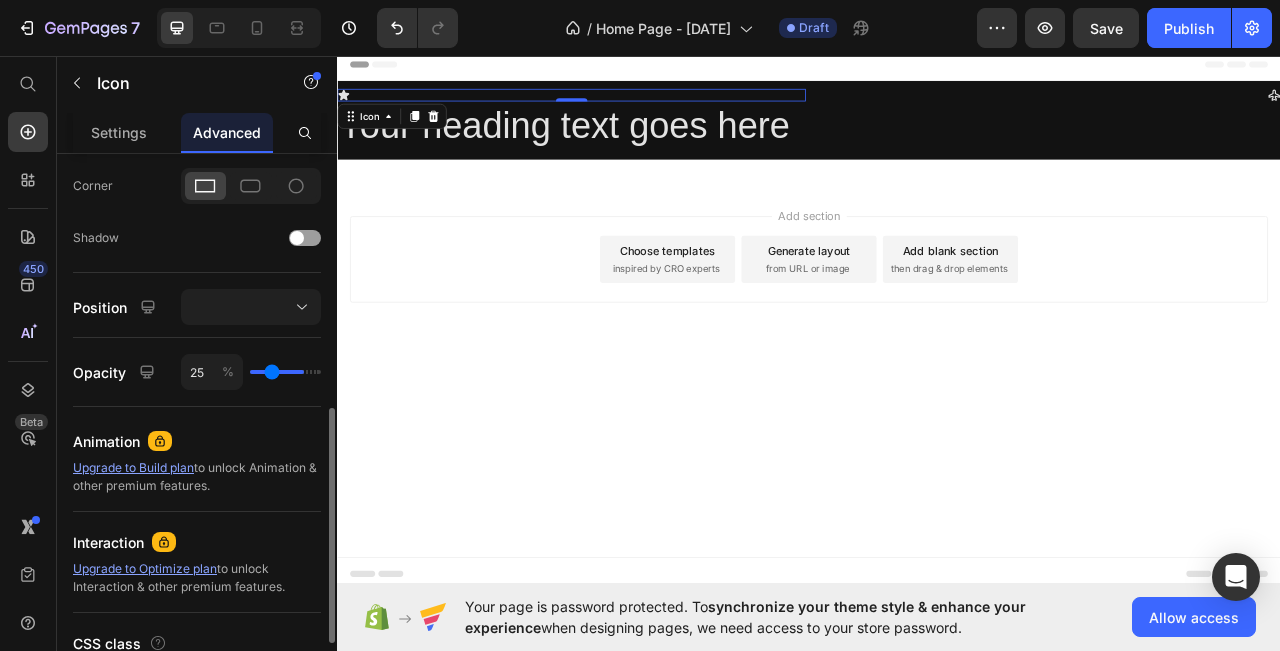 type on "18" 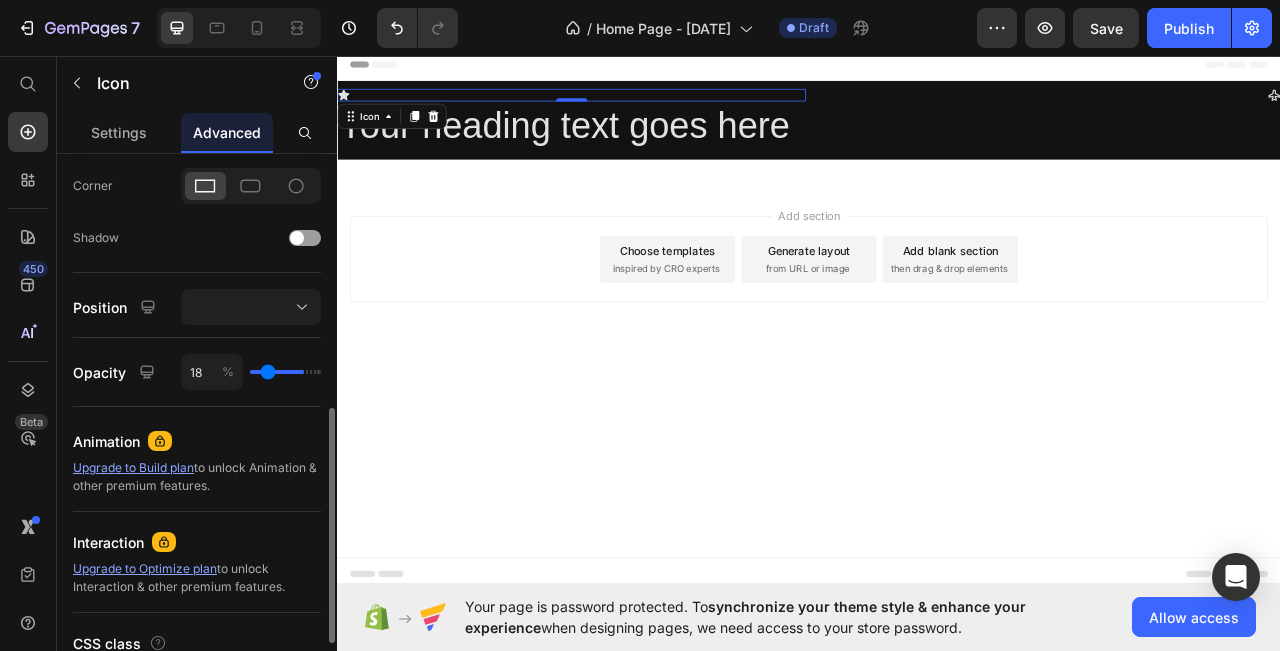type on "13" 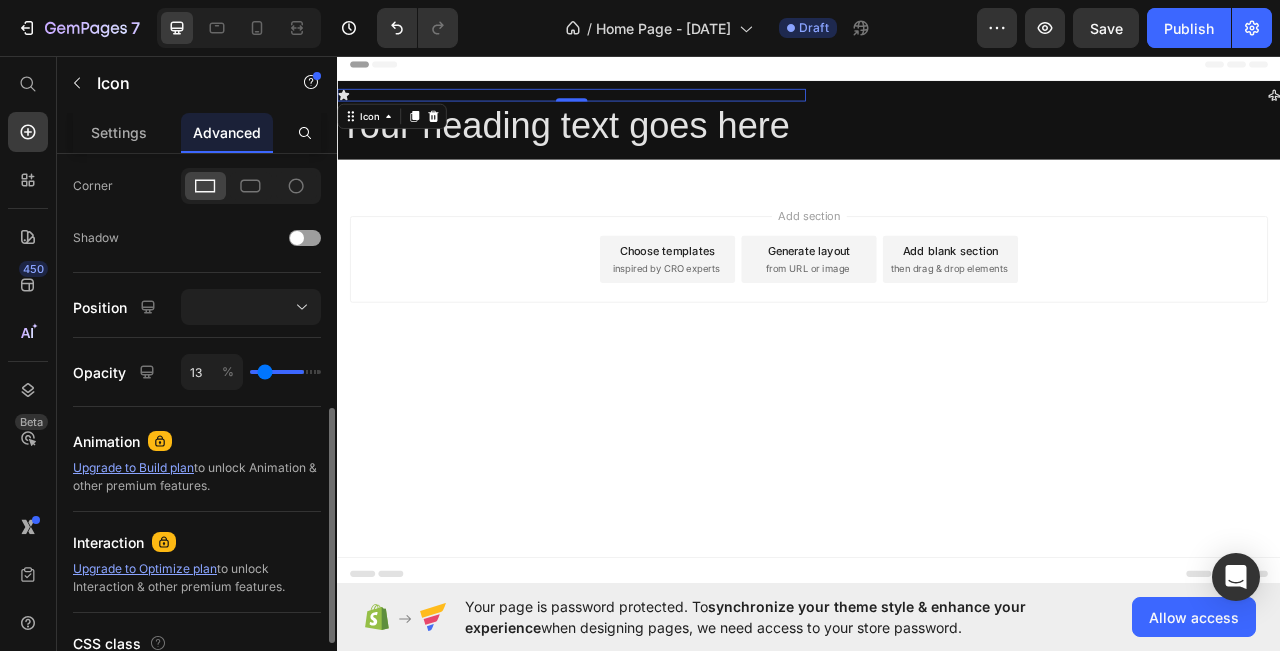 type on "7" 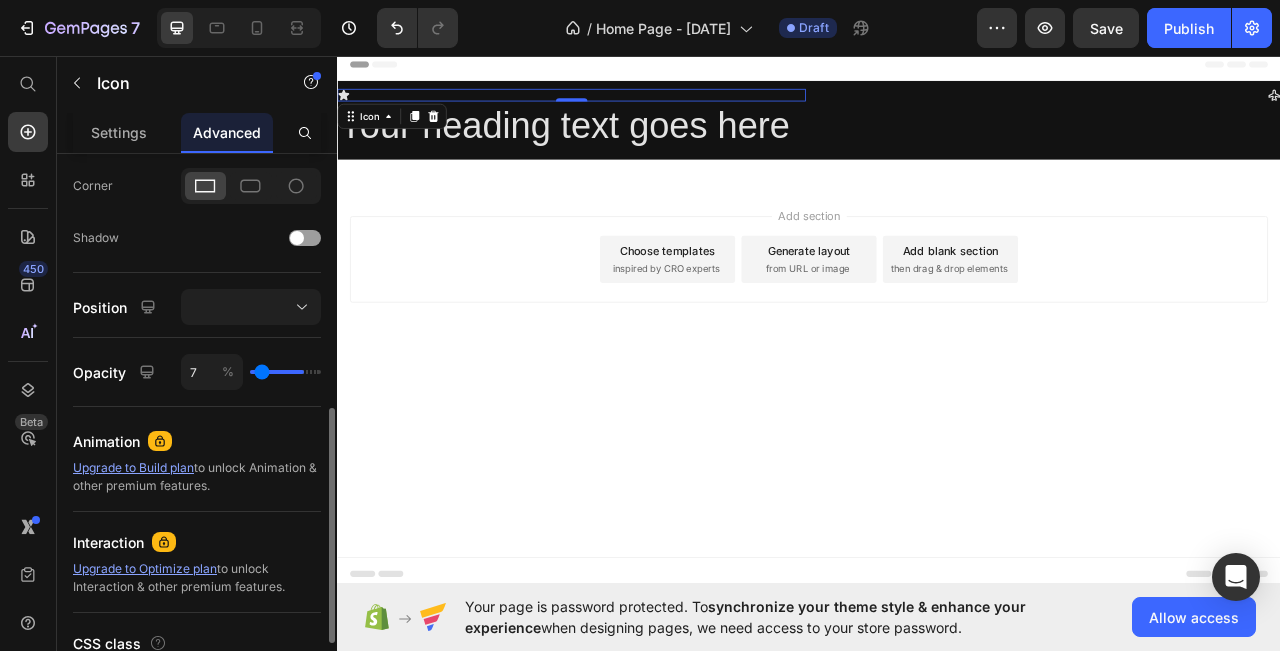 type on "4" 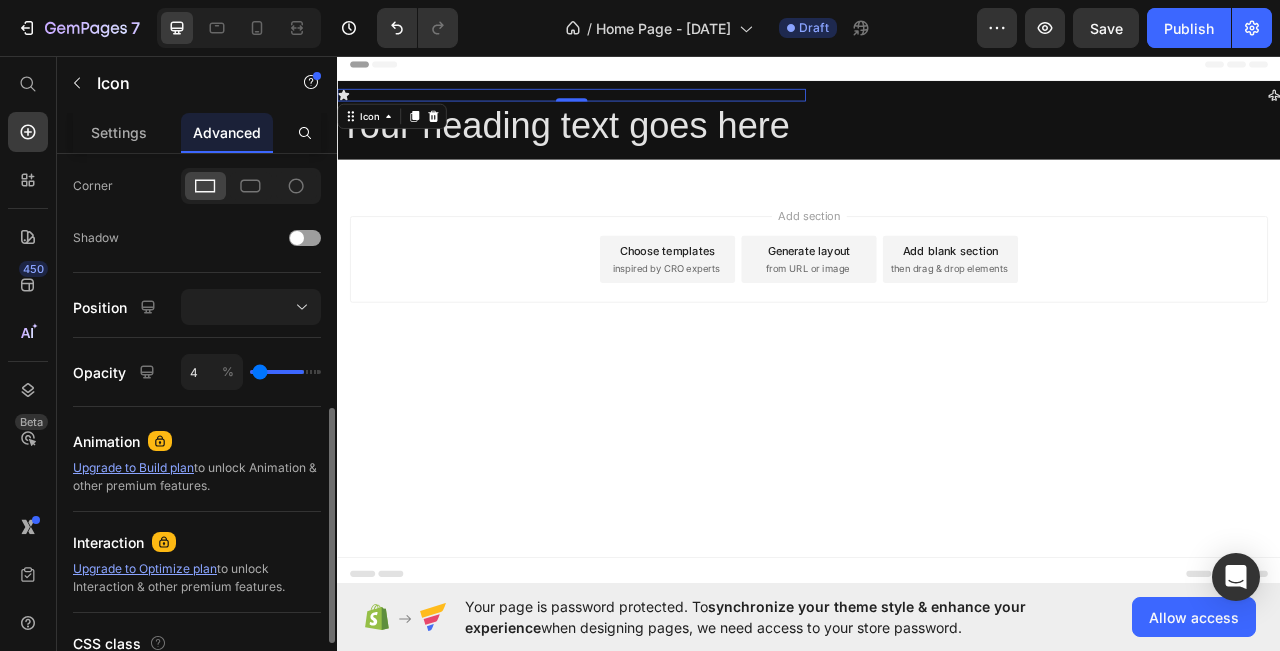 type on "2" 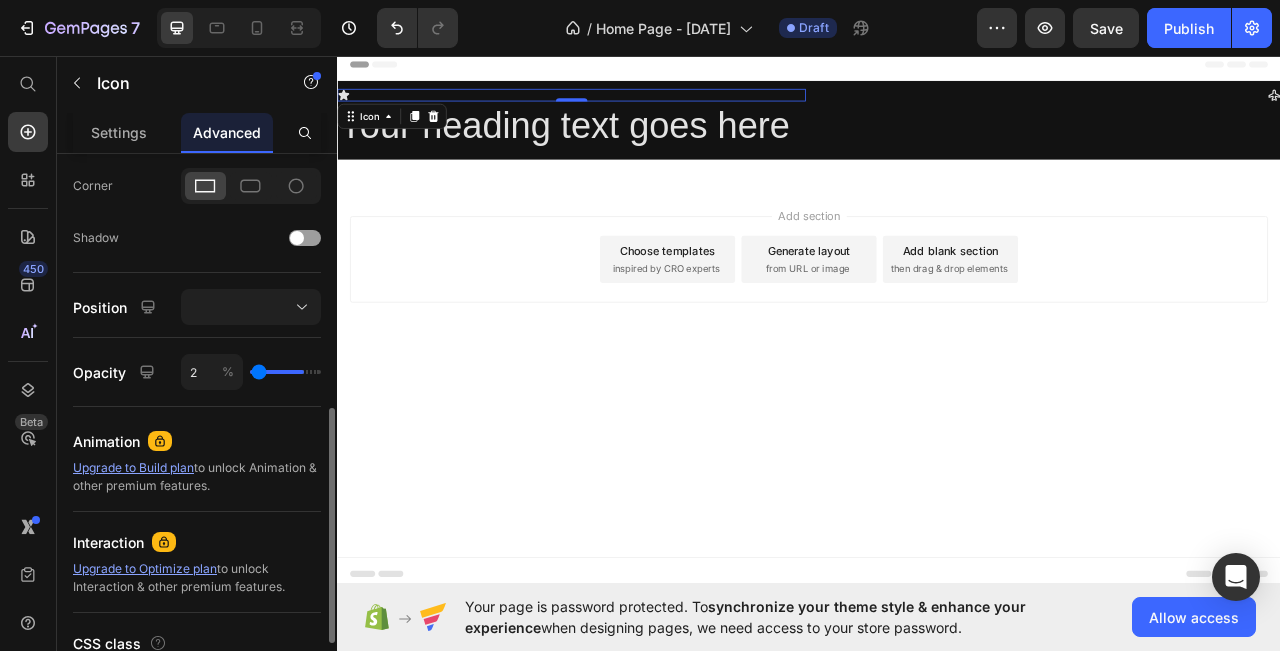 type on "0" 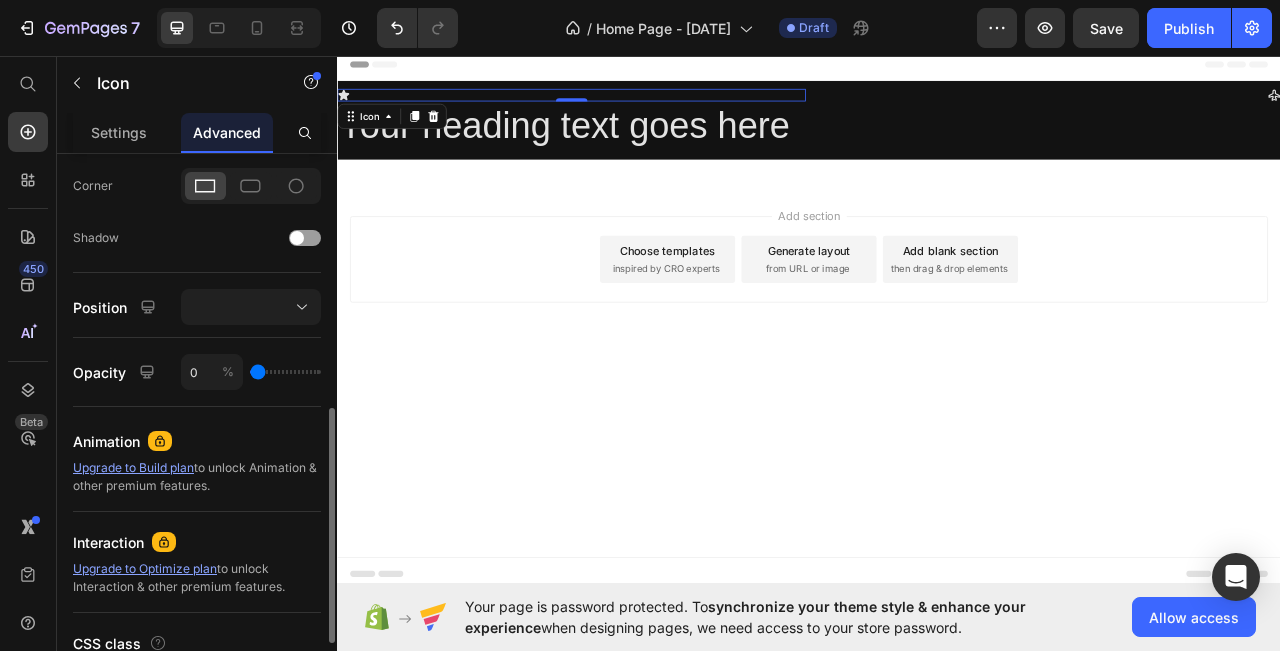 drag, startPoint x: 308, startPoint y: 373, endPoint x: 253, endPoint y: 375, distance: 55.03635 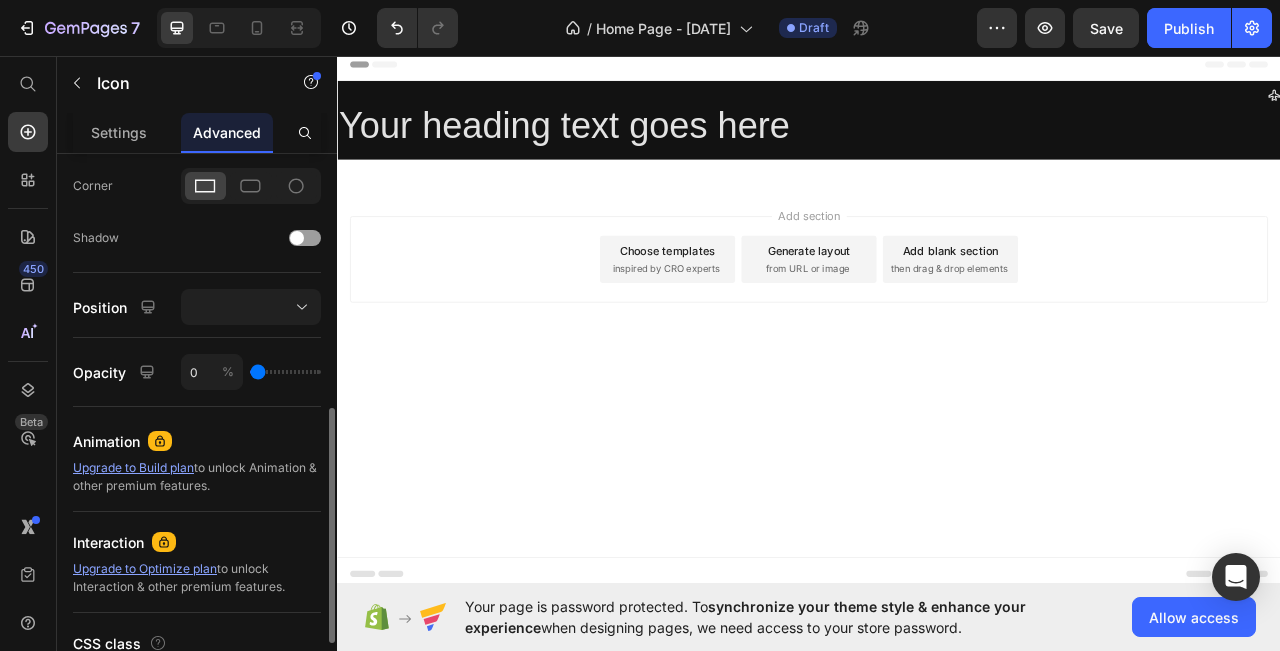 type on "2" 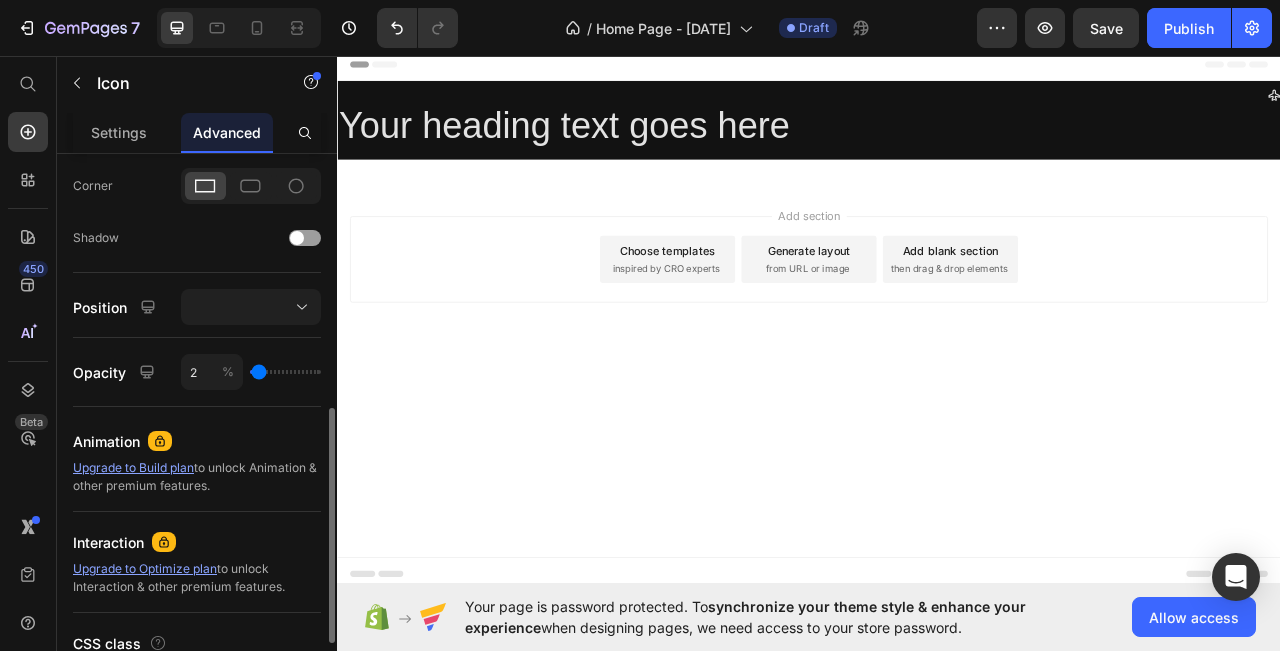 type on "11" 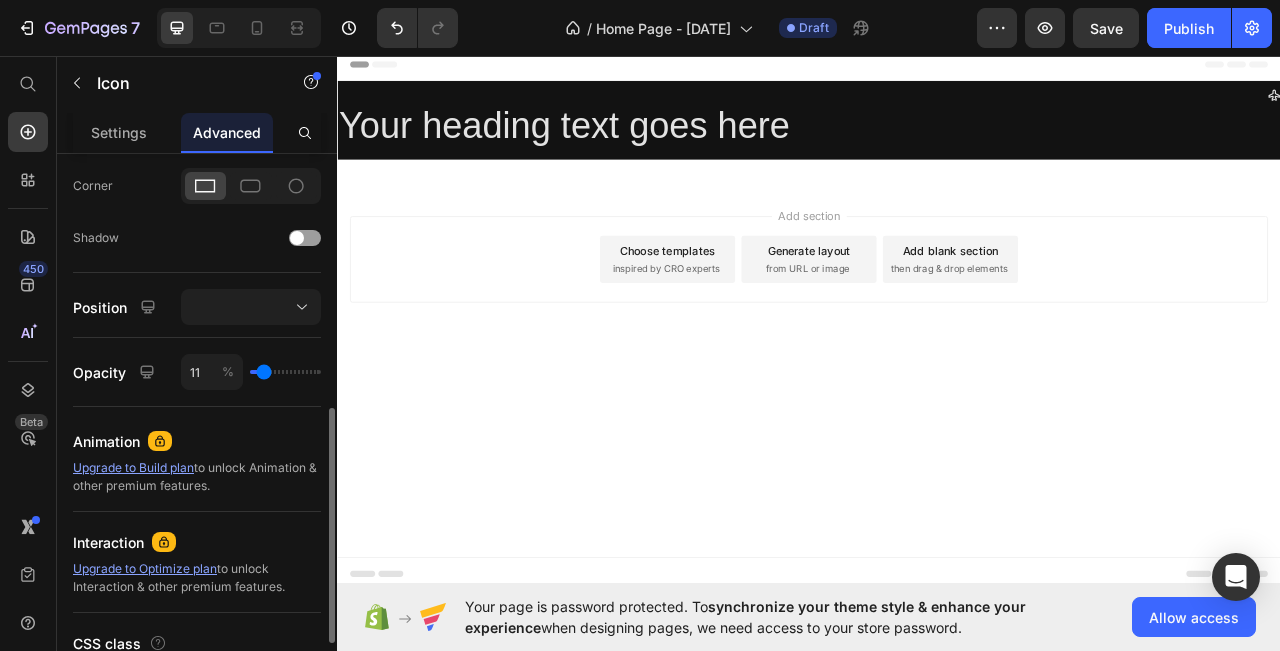 type on "13" 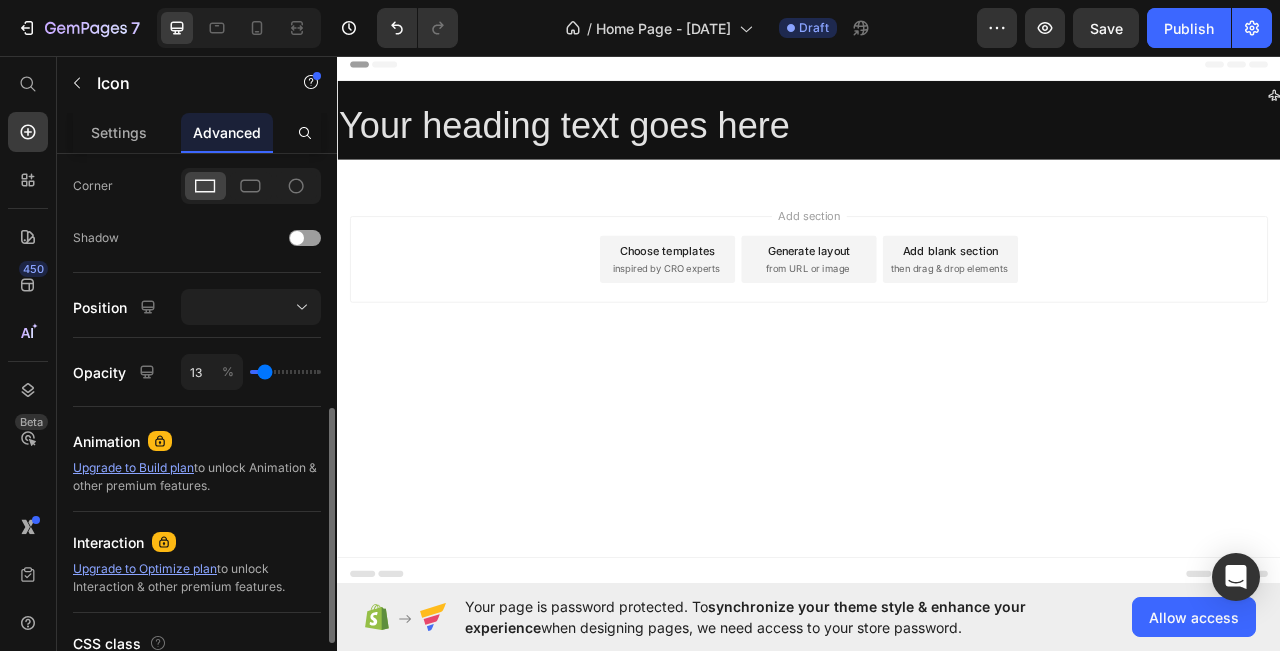 type on "18" 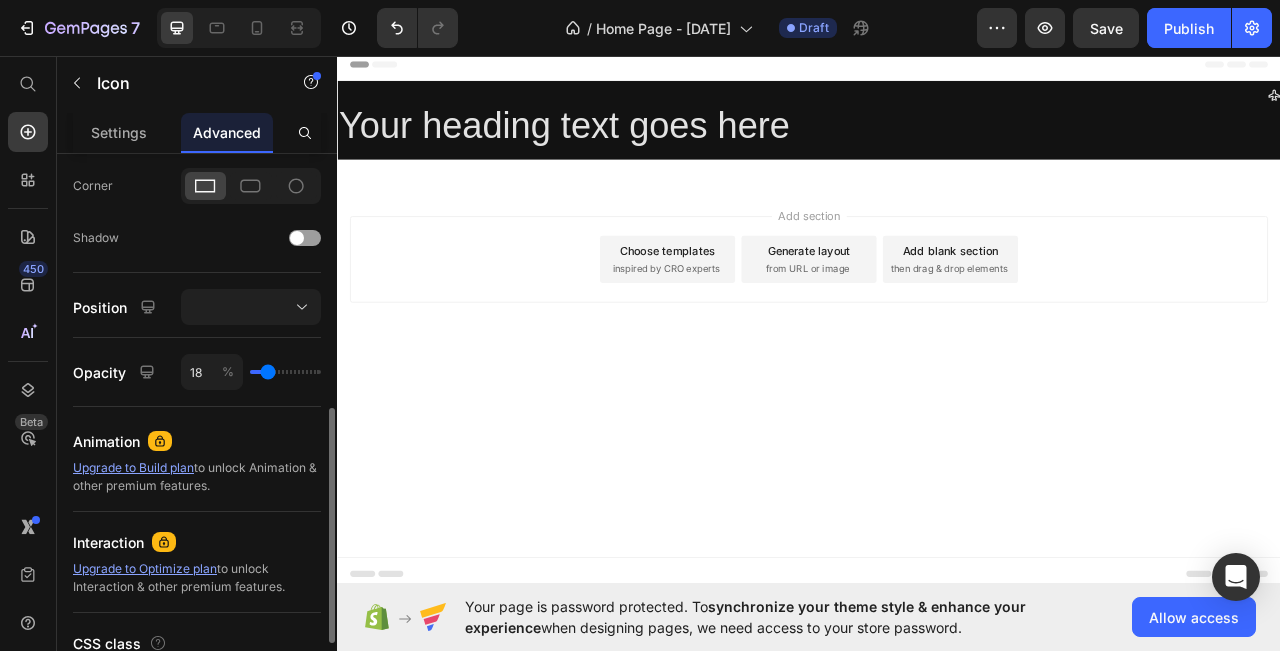 type on "22" 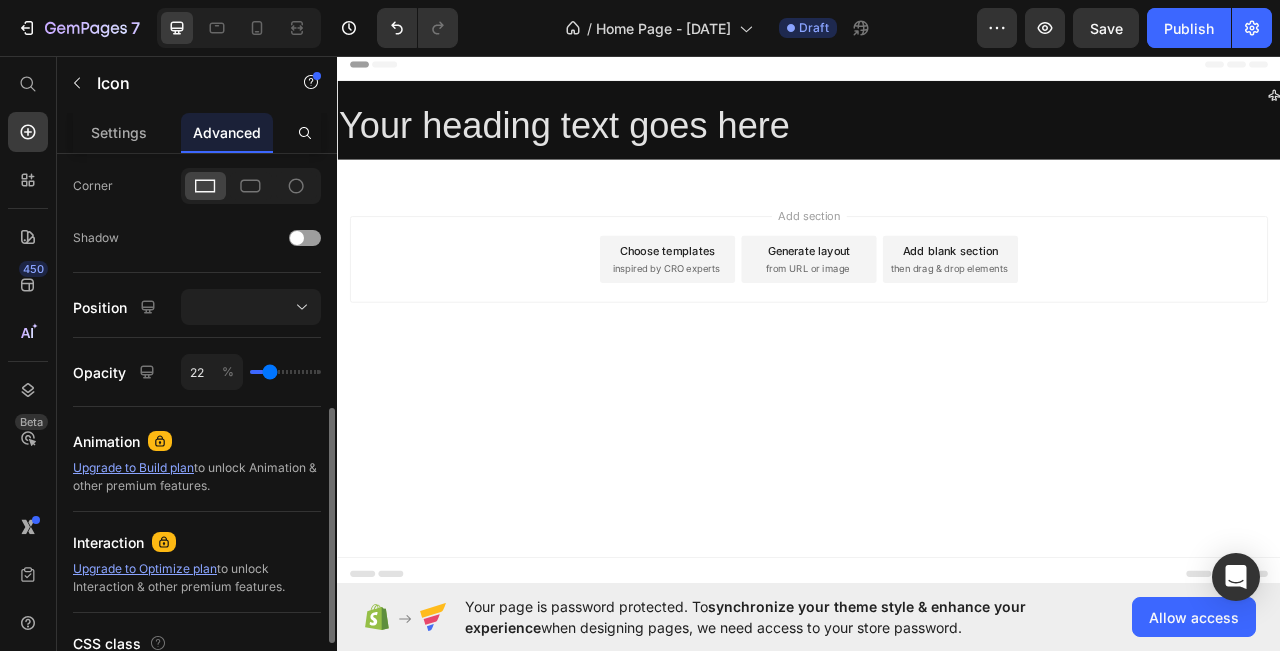 type on "24" 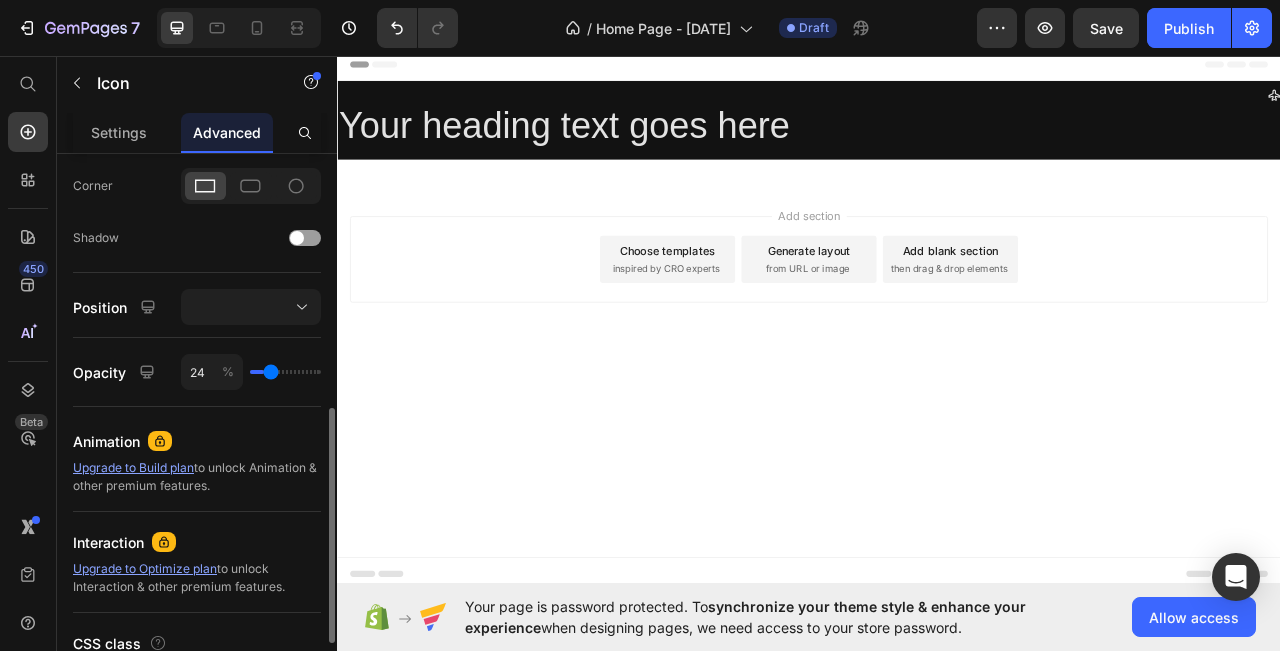 type on "25" 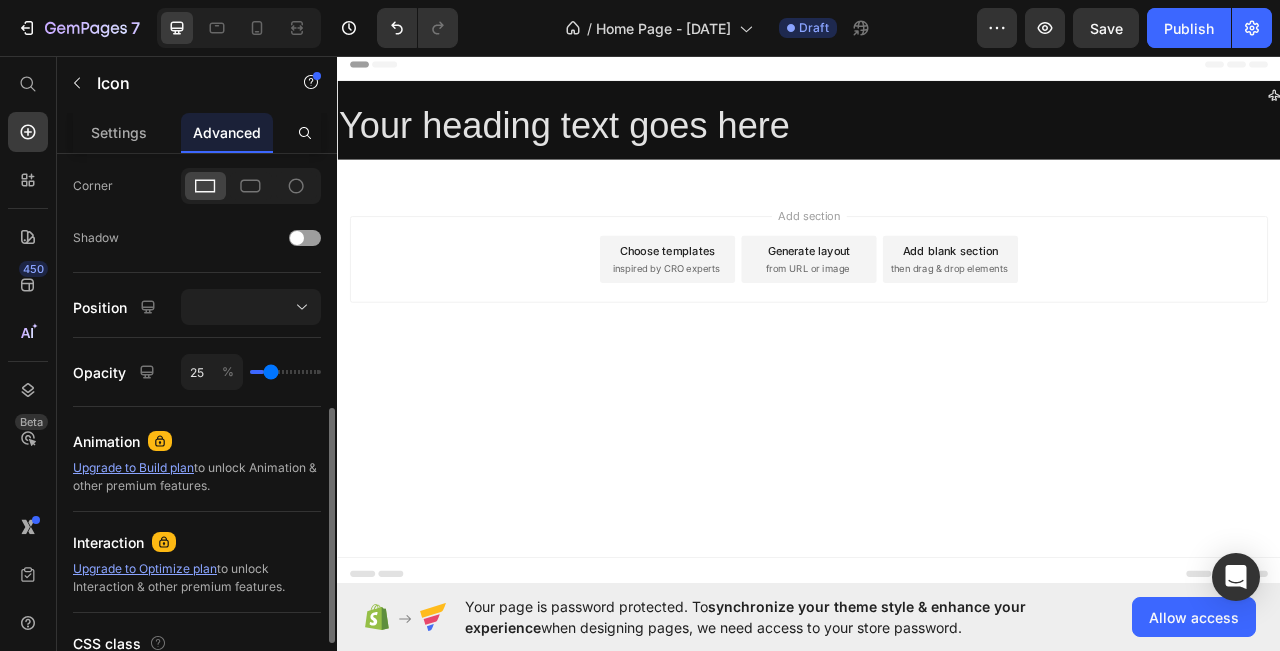 type on "25" 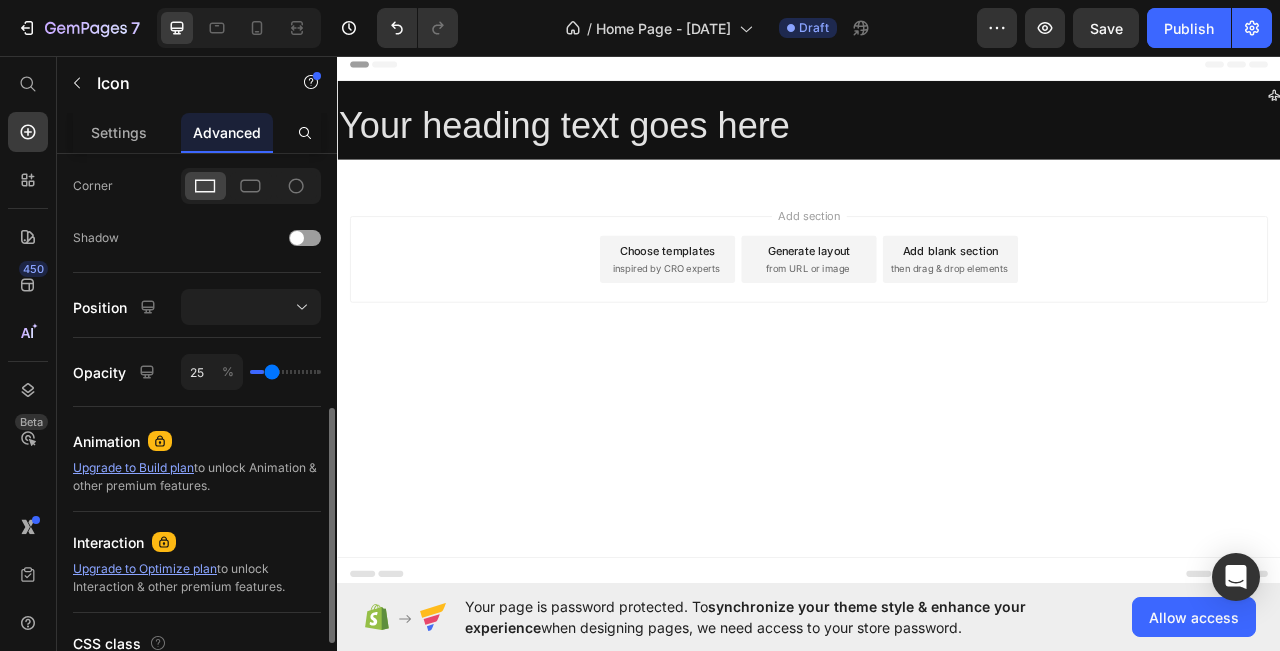 type on "29" 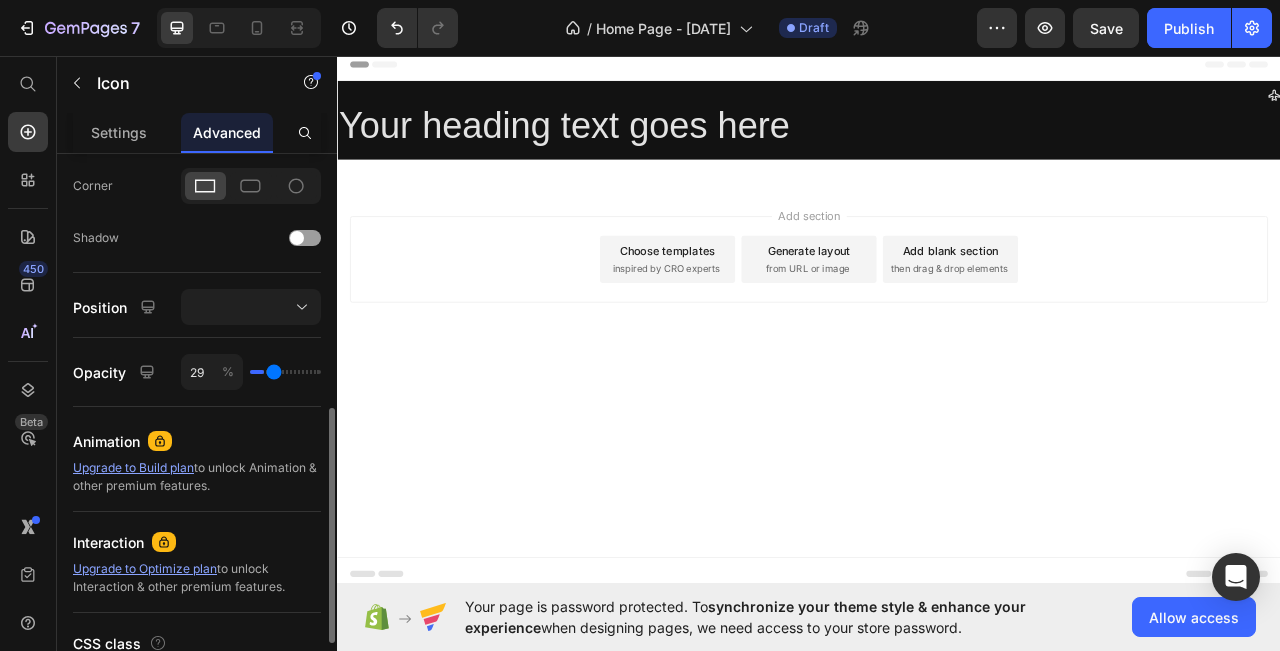 type on "31" 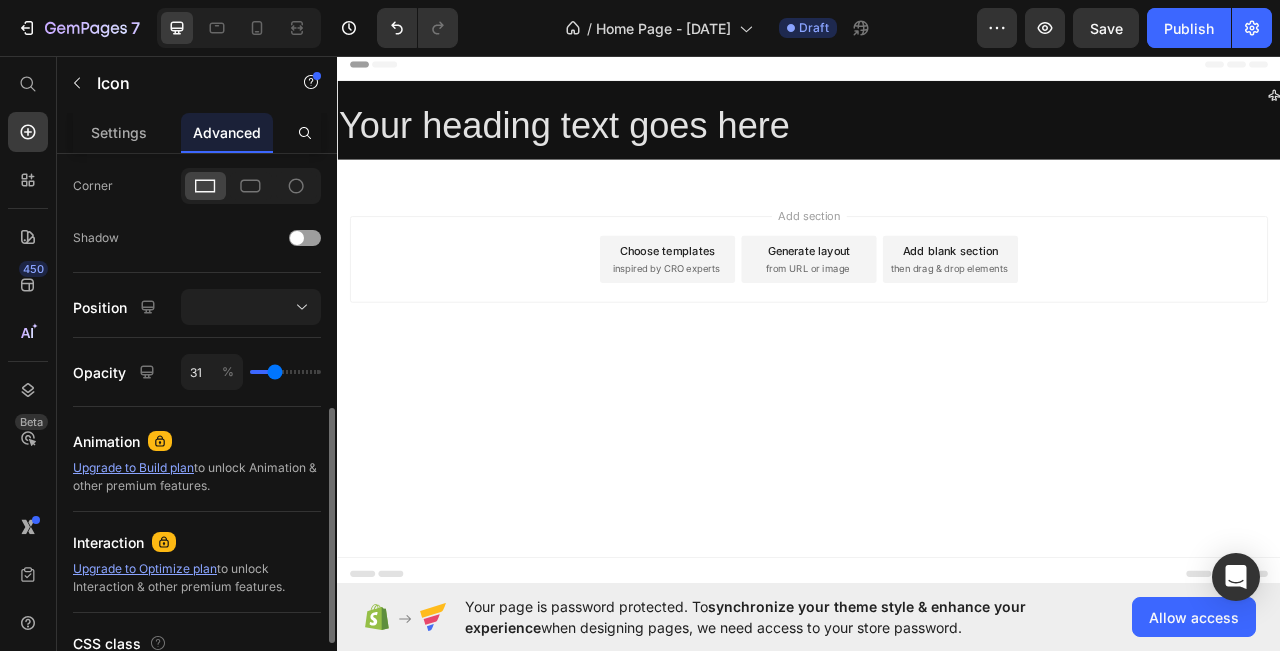 drag, startPoint x: 257, startPoint y: 370, endPoint x: 275, endPoint y: 373, distance: 18.248287 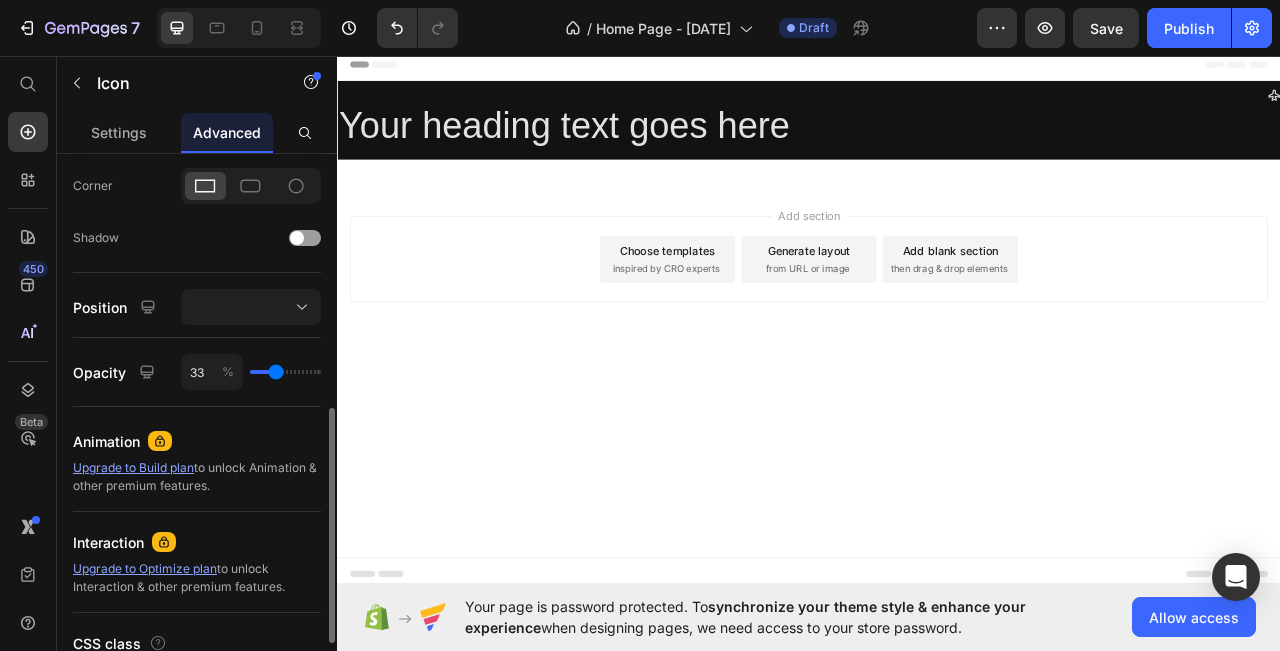 type on "36" 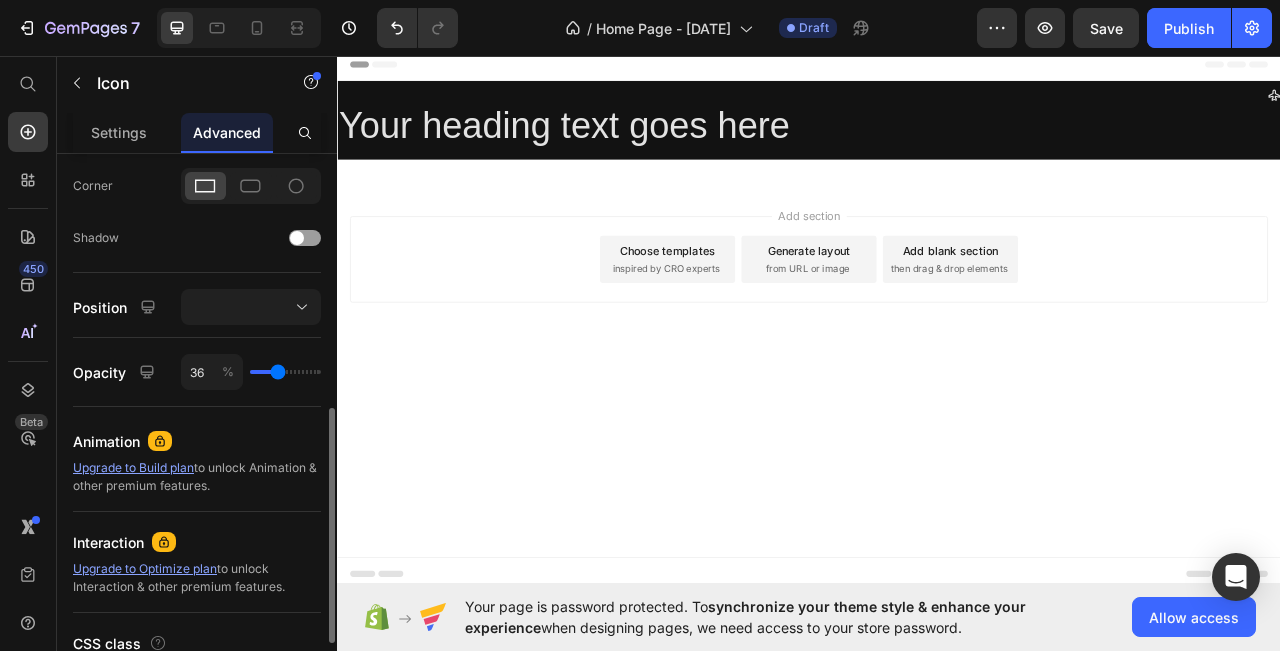 type on "42" 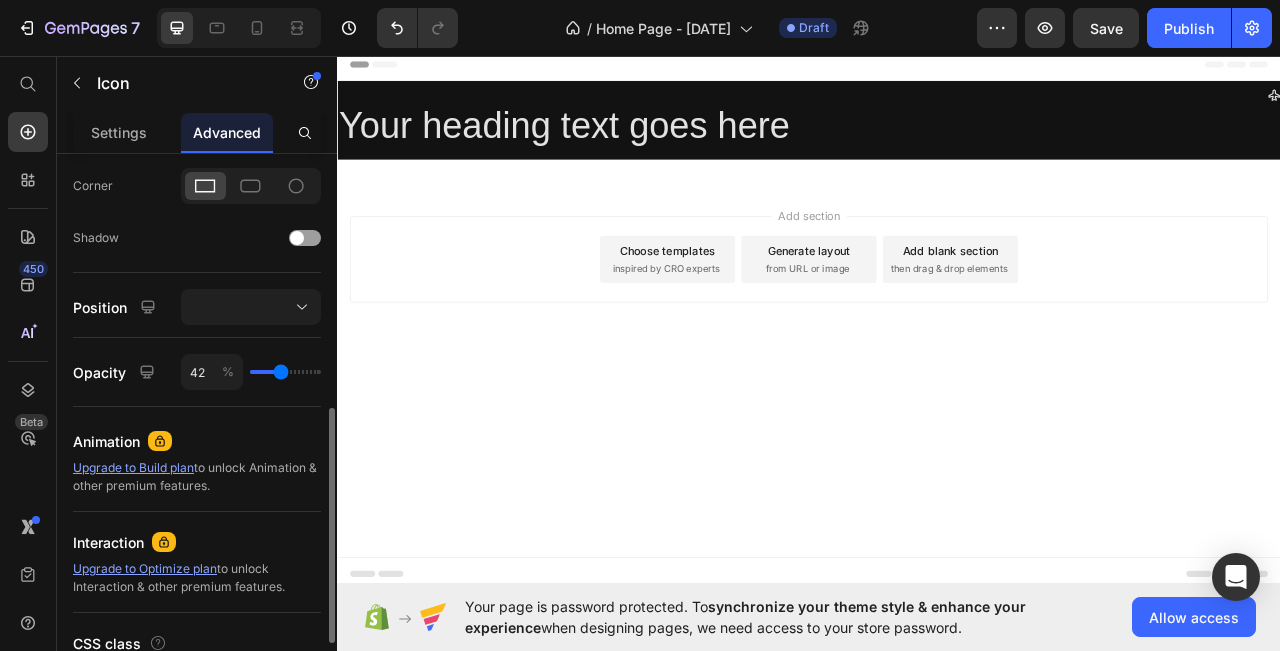 type on "47" 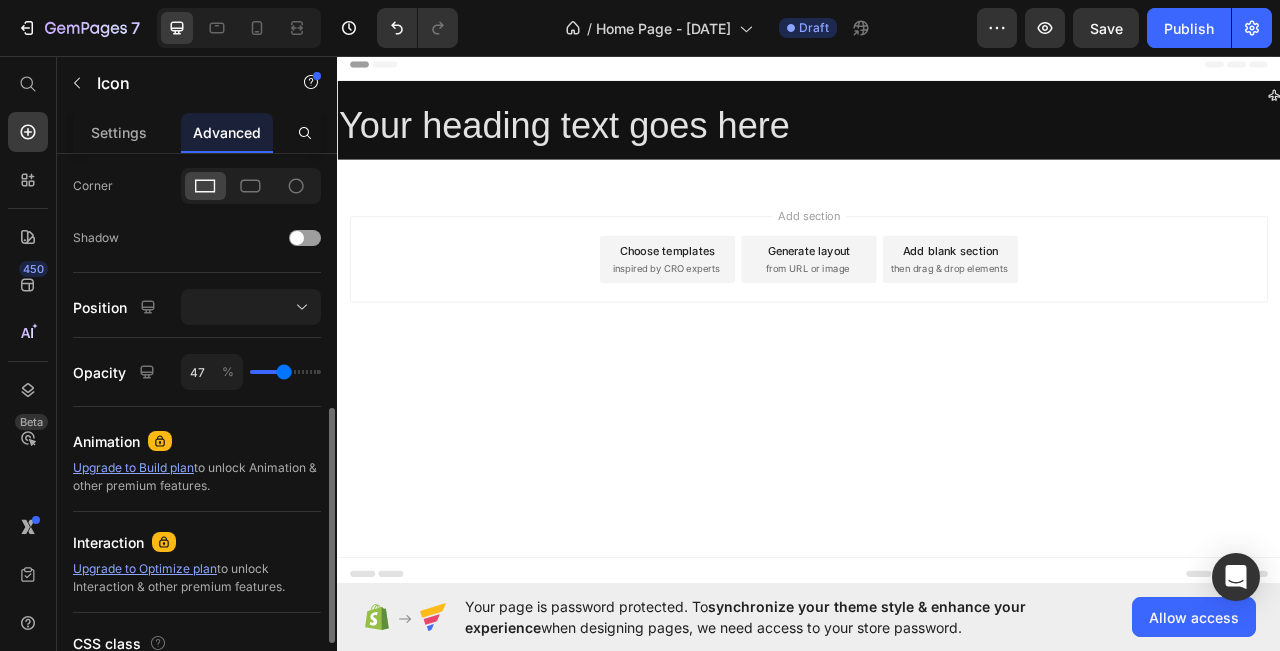 type on "53" 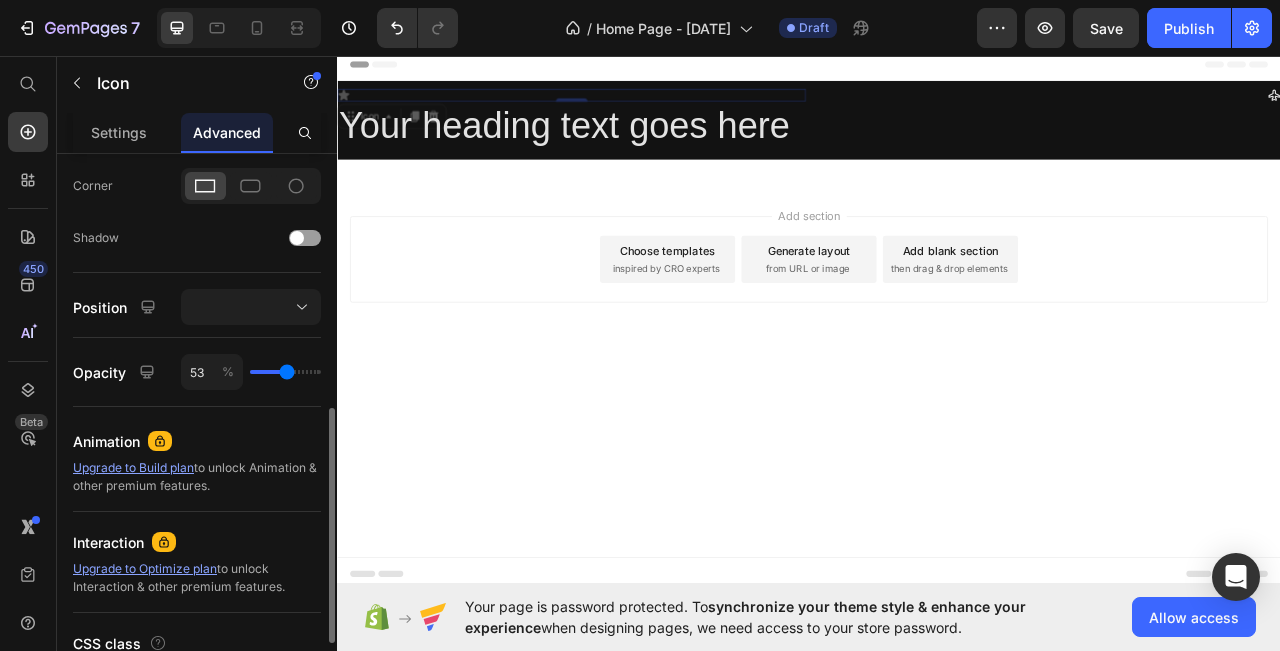 type on "62" 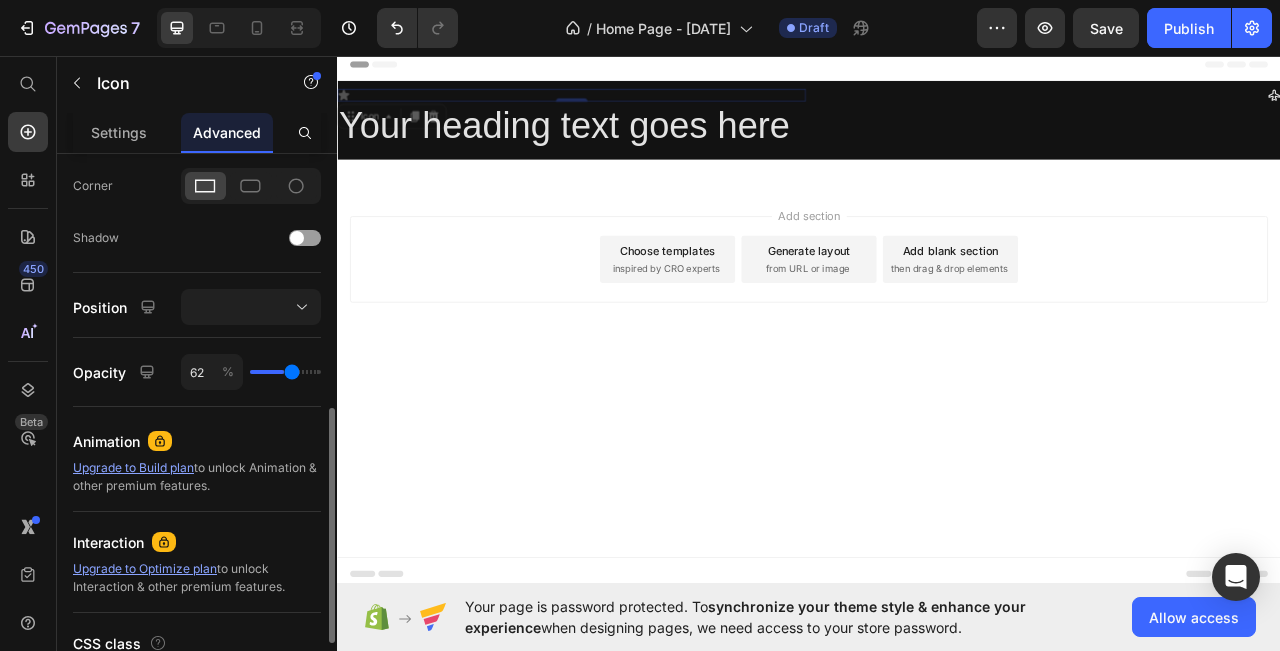 type on "76" 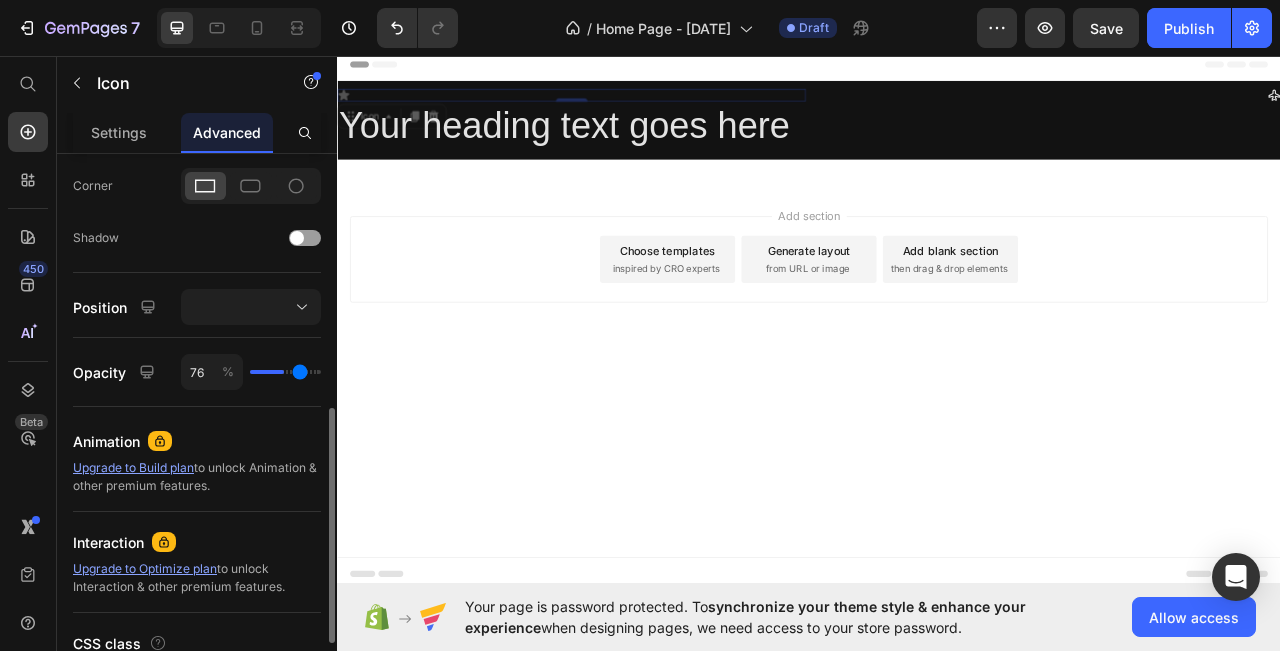 type on "84" 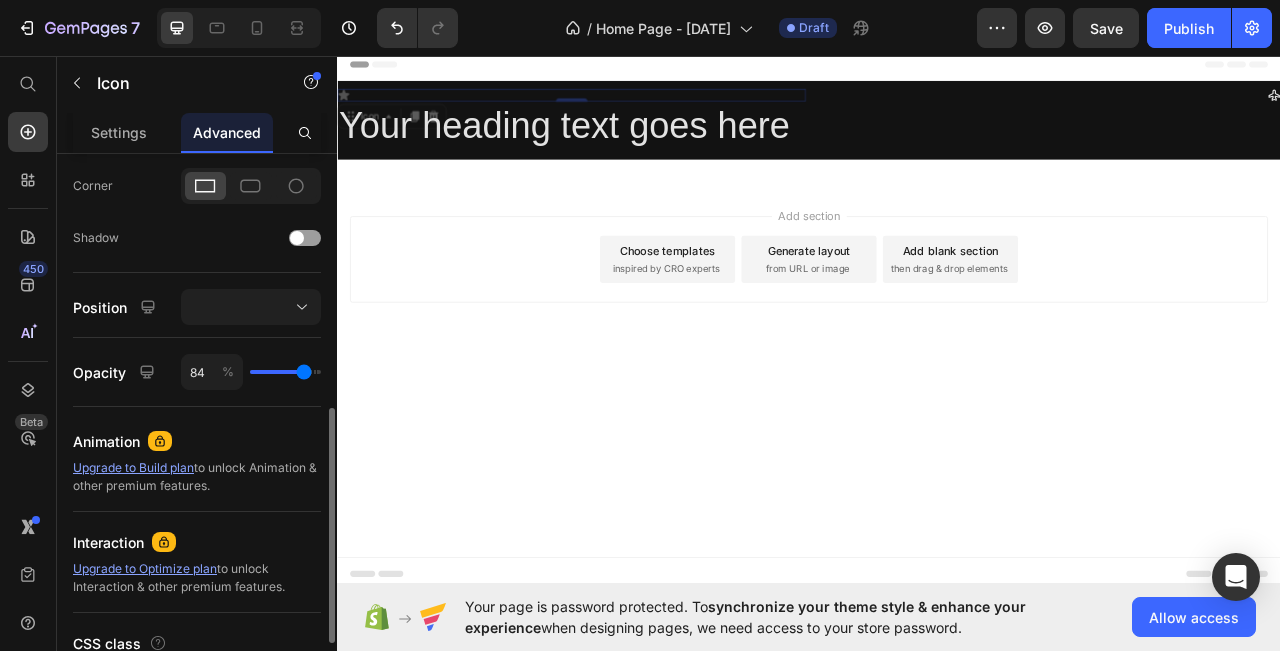 drag, startPoint x: 275, startPoint y: 373, endPoint x: 304, endPoint y: 373, distance: 29 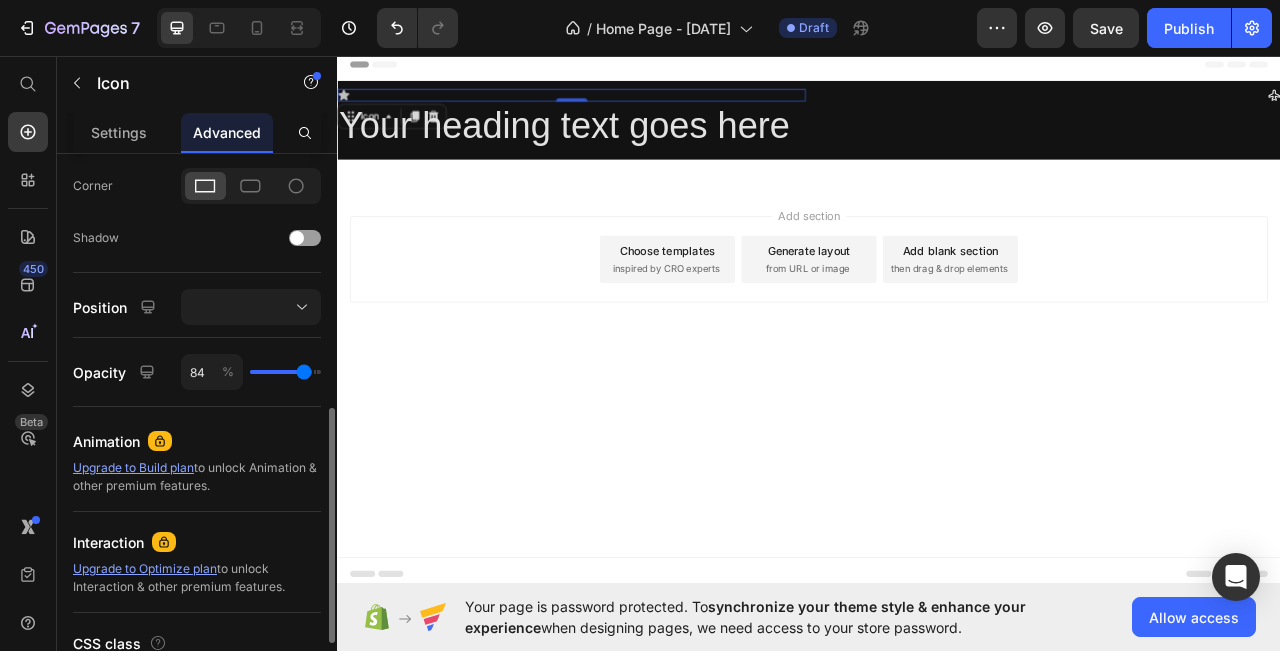 type on "93" 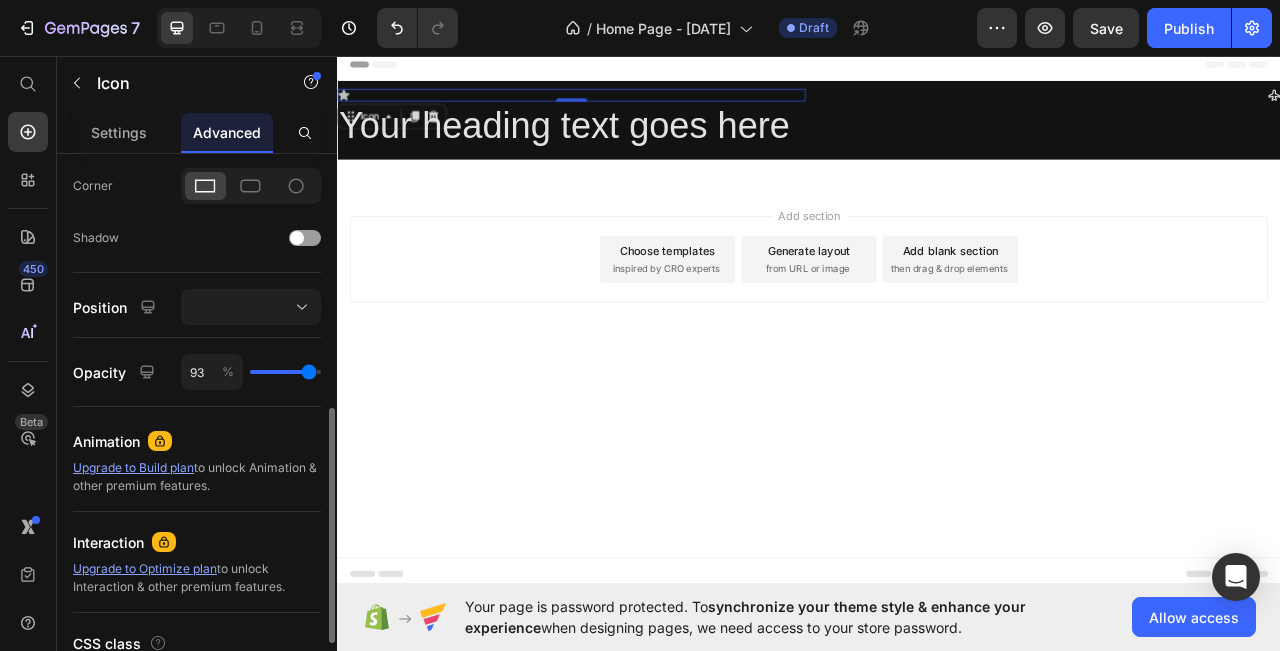 type on "100" 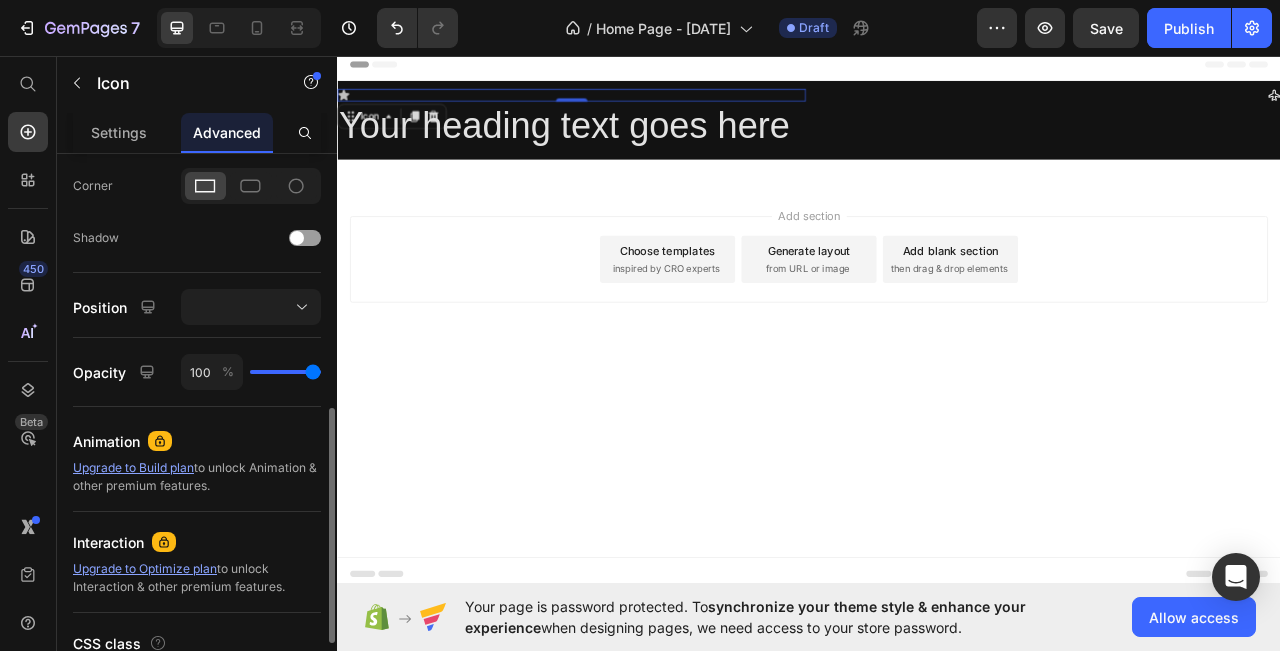 drag, startPoint x: 305, startPoint y: 373, endPoint x: 53, endPoint y: 412, distance: 255 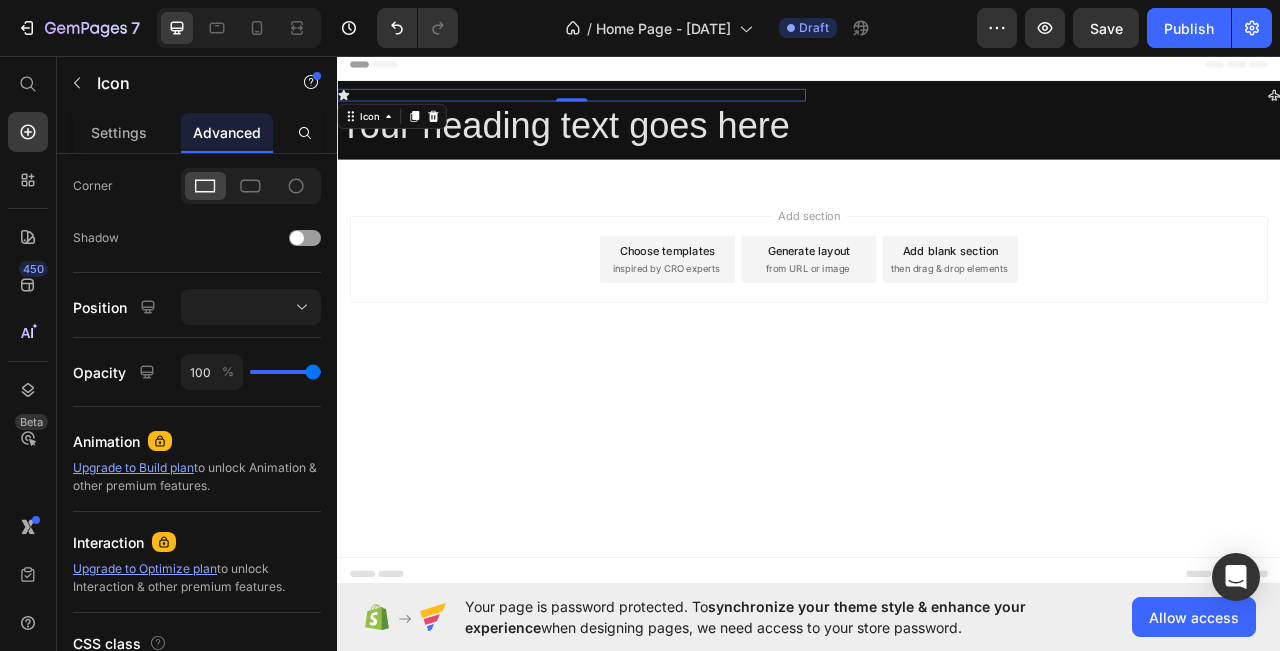 click on "Icon   0" at bounding box center (635, 107) 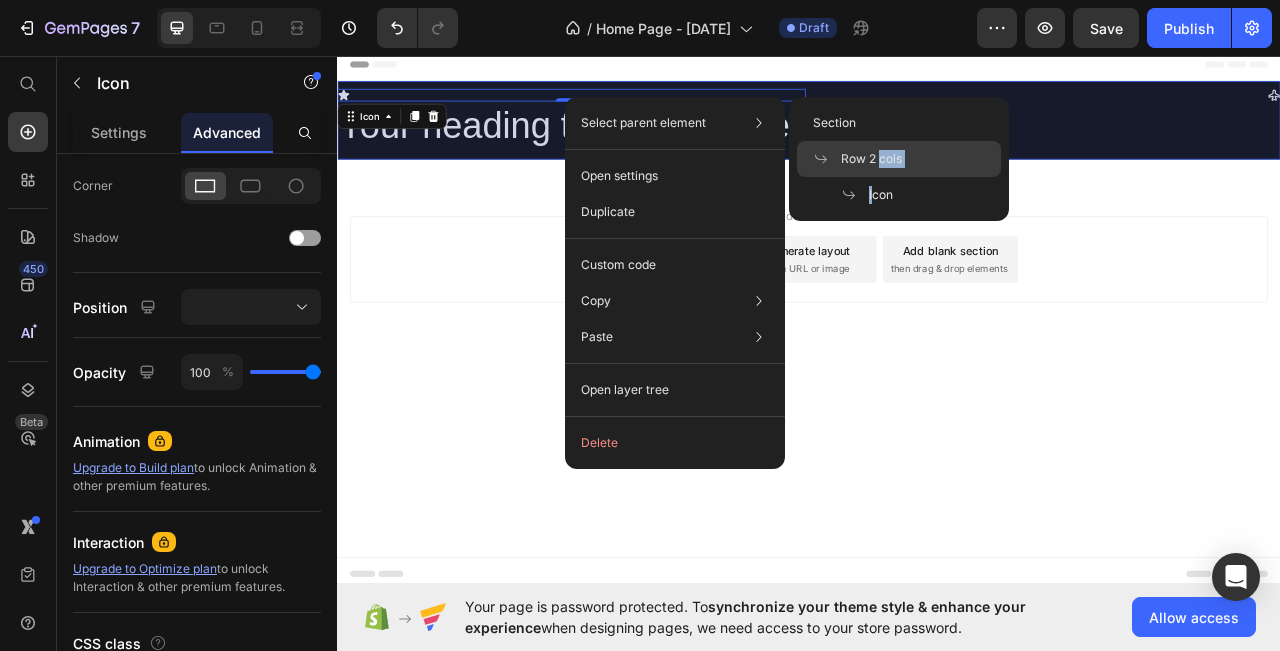 drag, startPoint x: 875, startPoint y: 197, endPoint x: 880, endPoint y: 164, distance: 33.37664 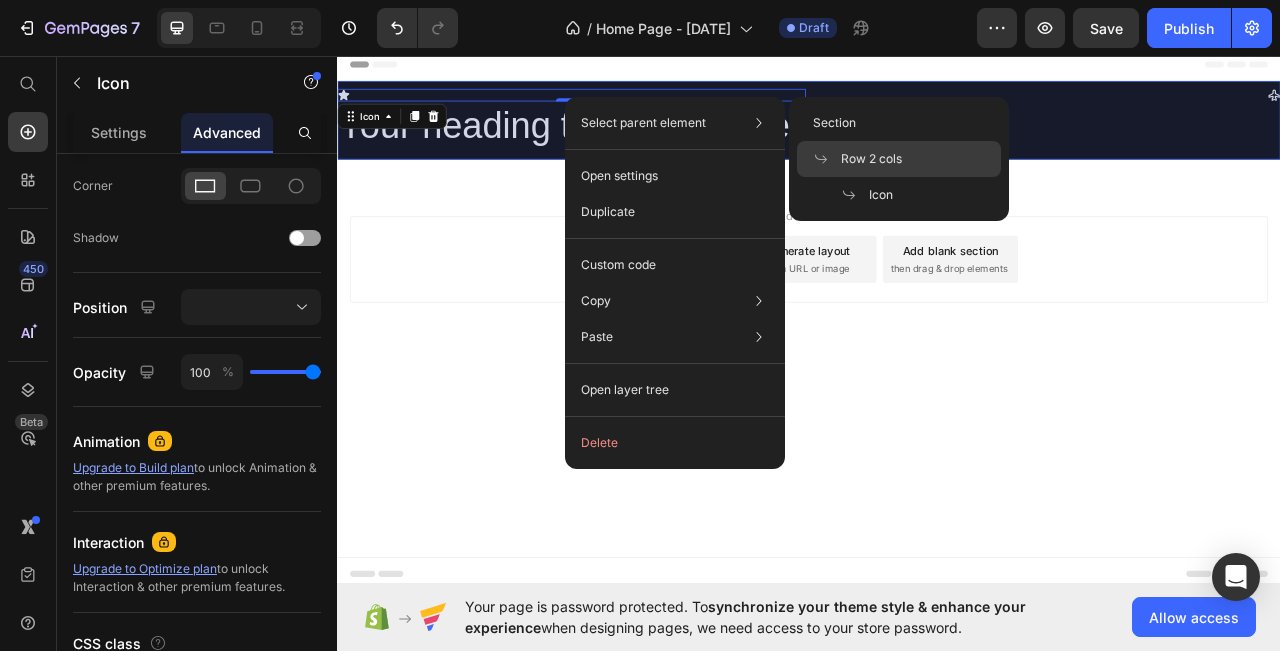 click on "Row 2 cols" at bounding box center [871, 159] 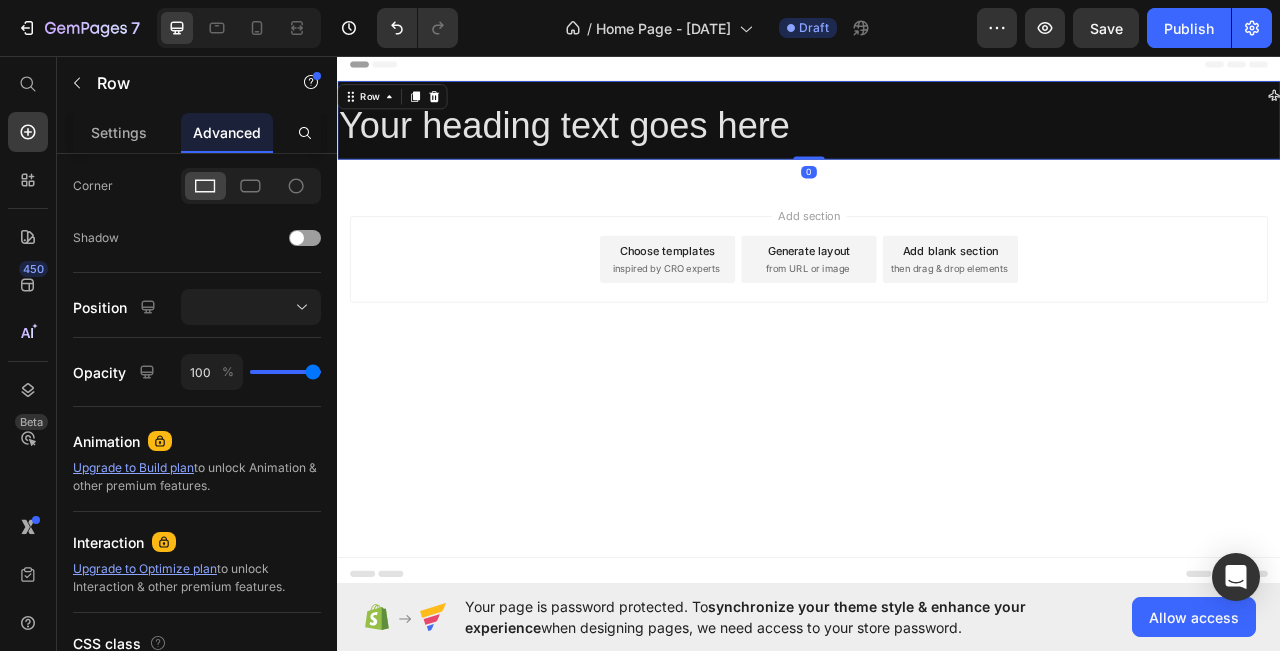 scroll, scrollTop: 0, scrollLeft: 0, axis: both 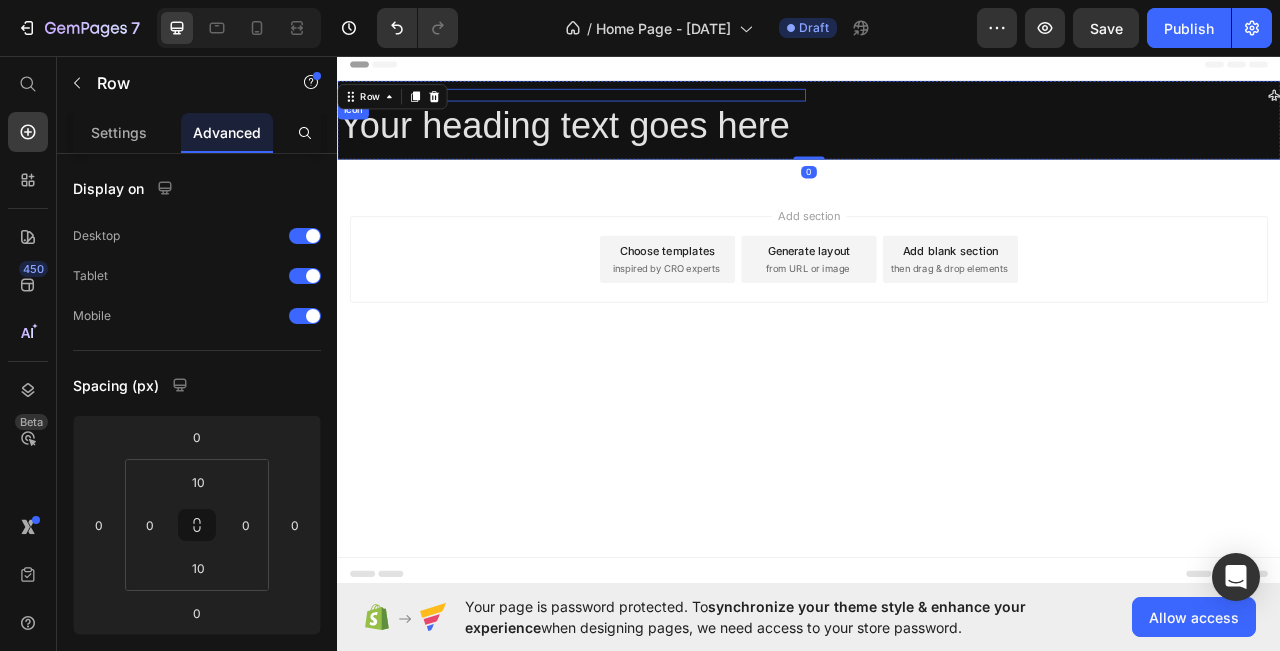 click on "Icon" at bounding box center (635, 107) 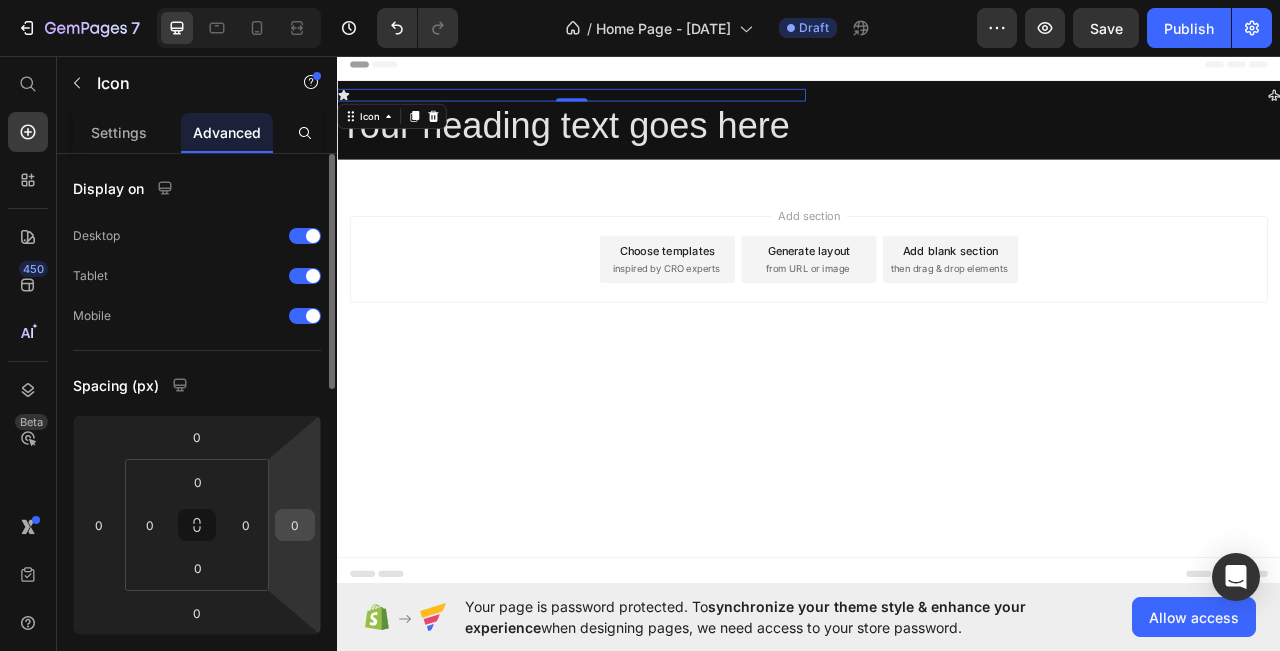 click on "0" at bounding box center (295, 525) 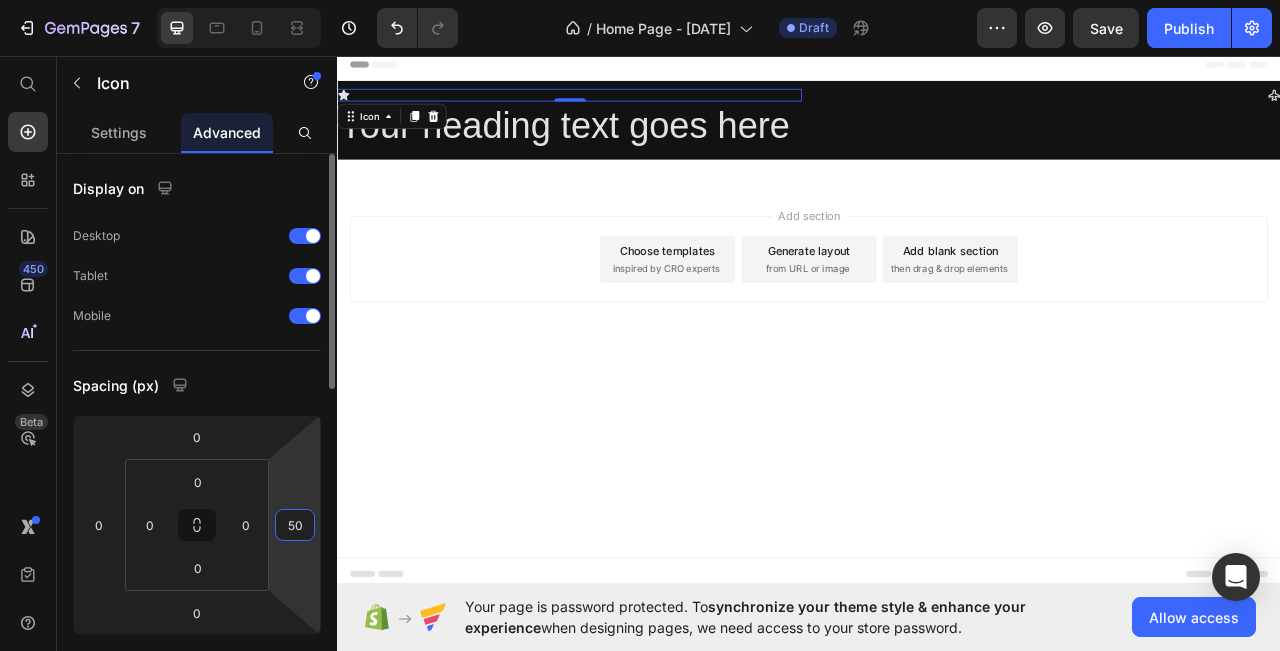 type on "500" 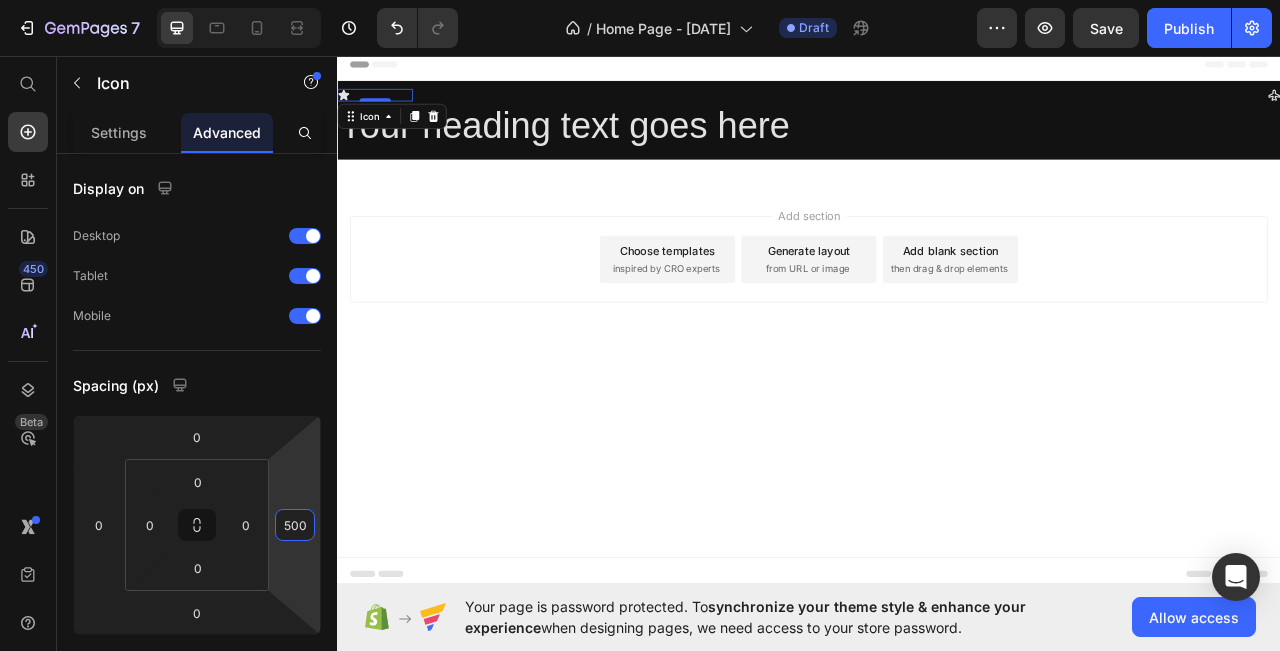 click on "Add section Choose templates inspired by CRO experts Generate layout from URL or image Add blank section then drag & drop elements" at bounding box center [937, 316] 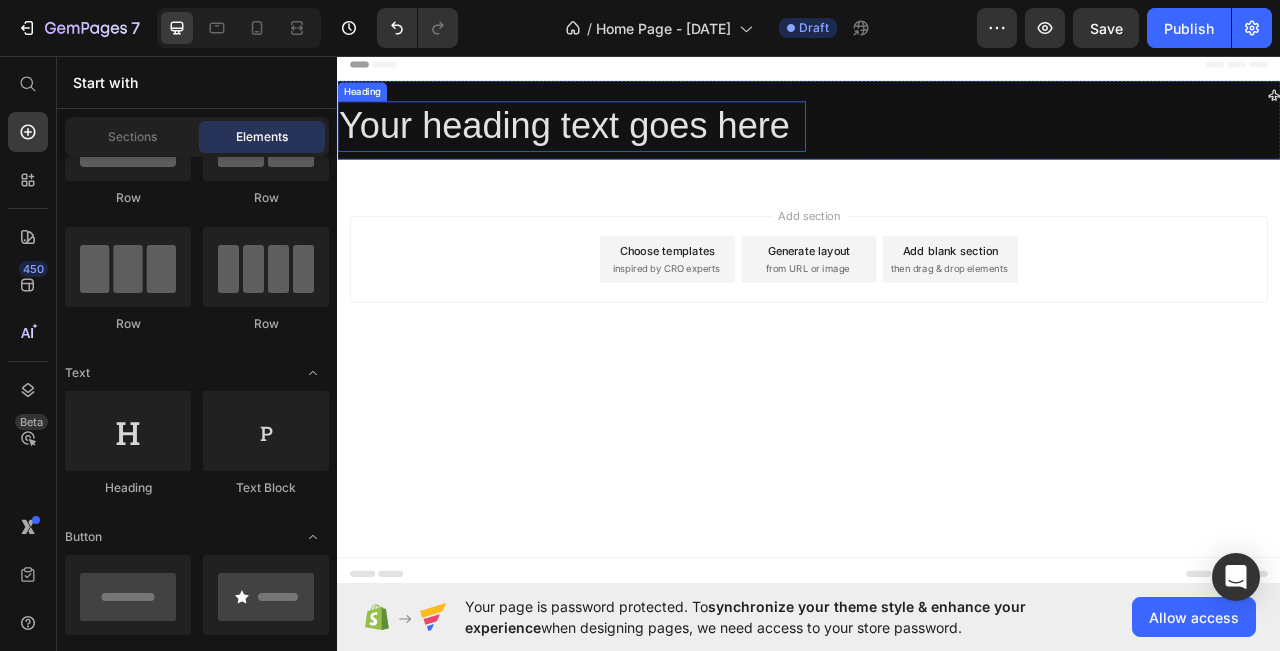 click on "Your heading text goes here" at bounding box center [635, 147] 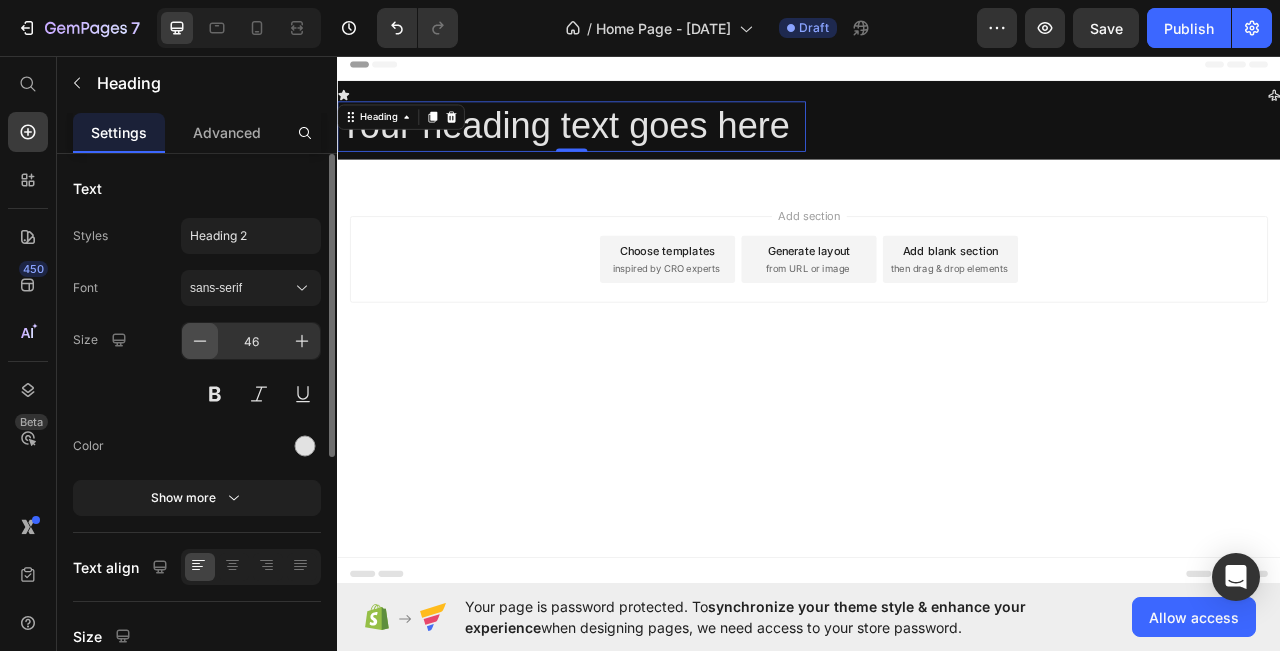 click 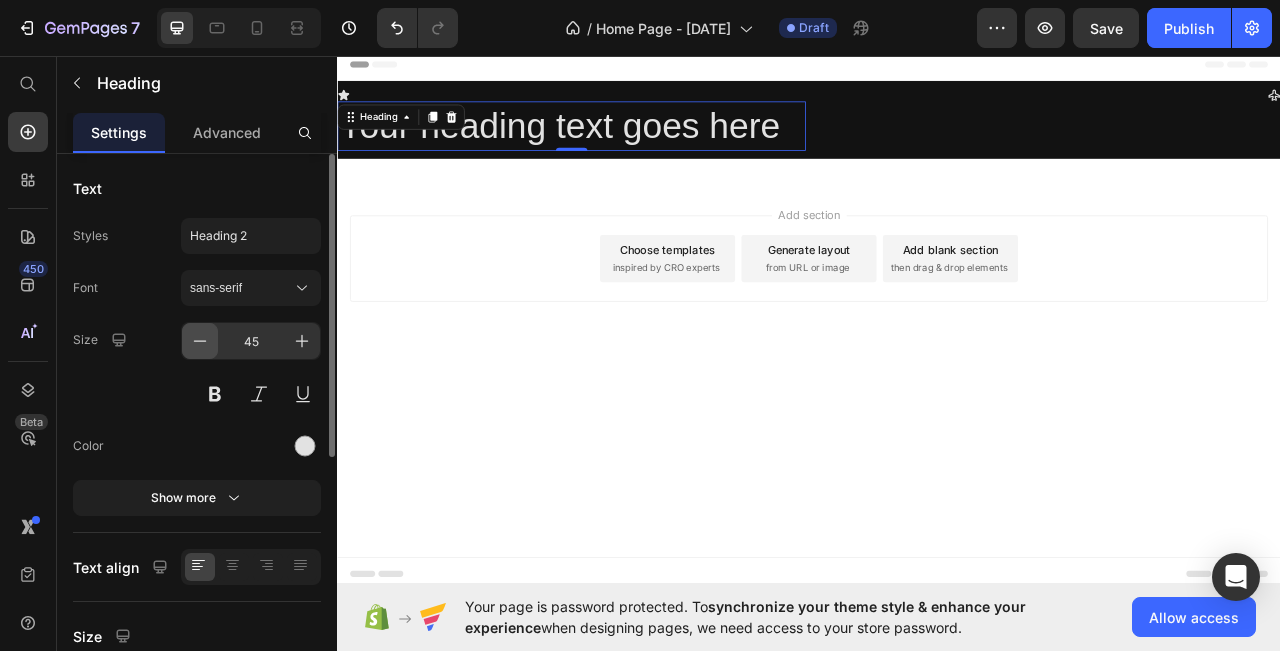 click 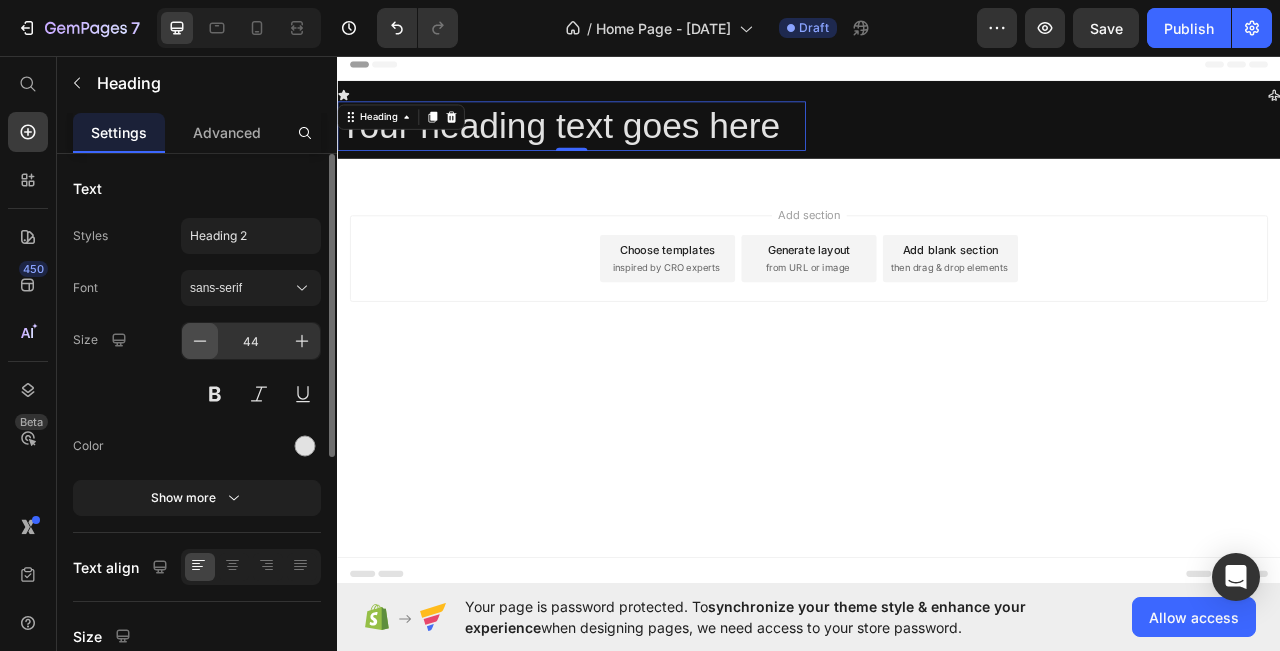 click 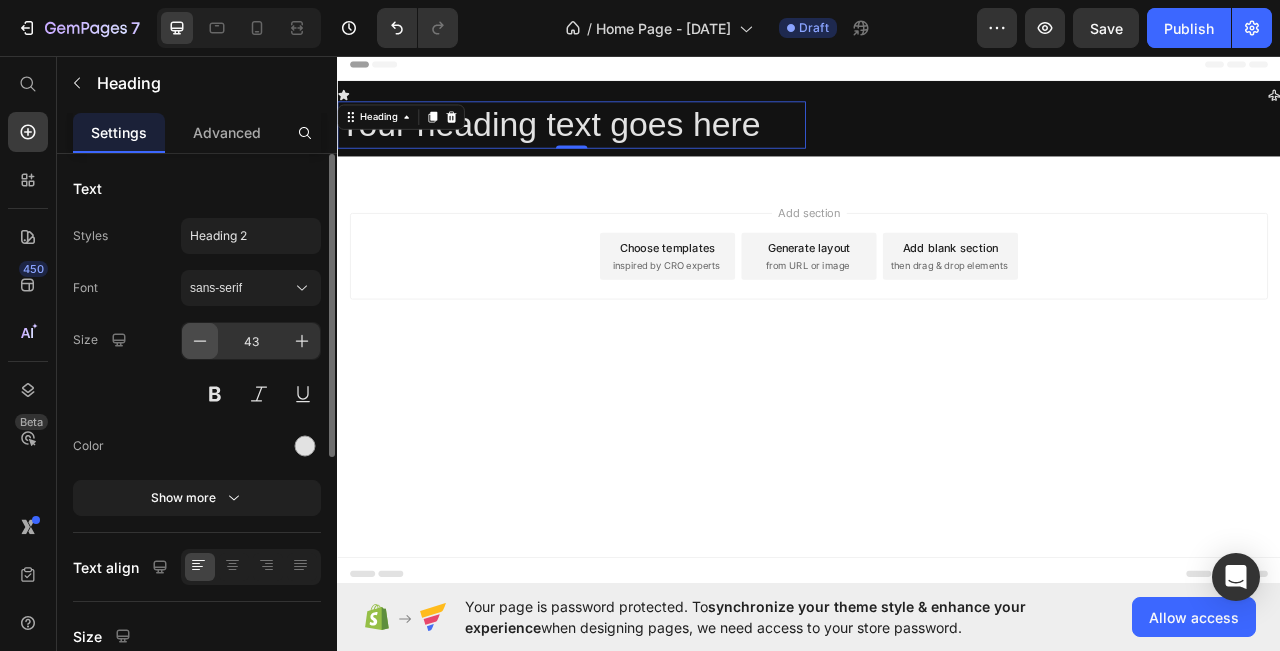 click 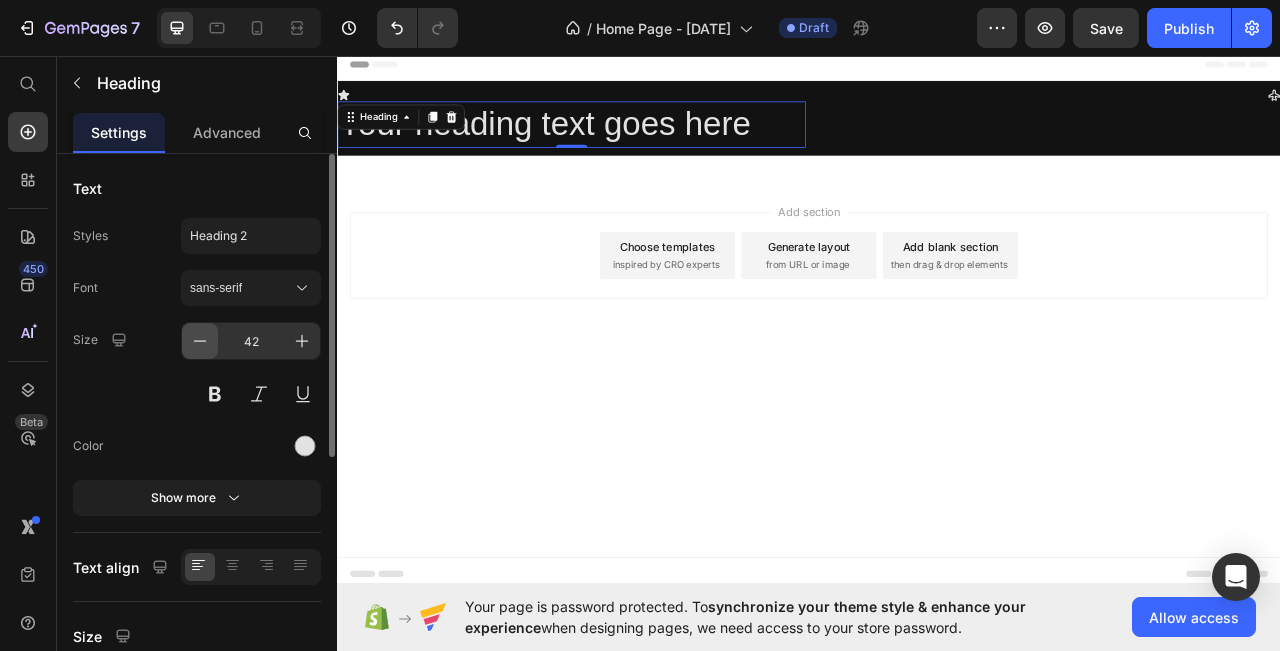 click 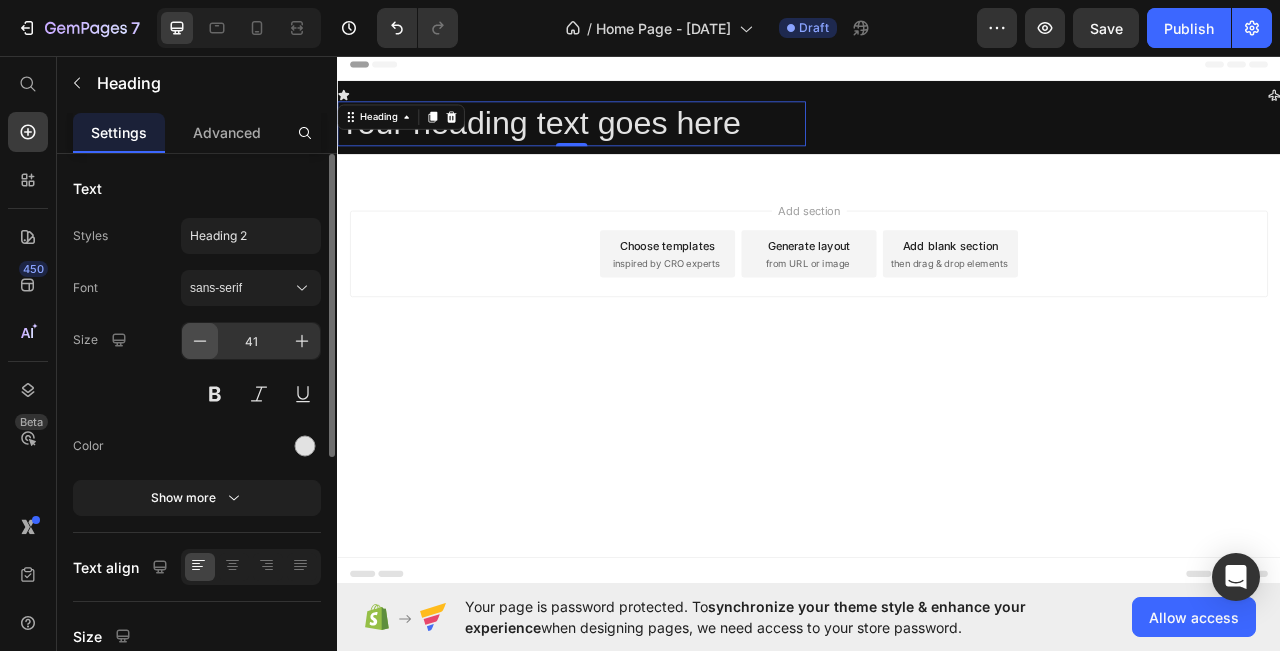 click 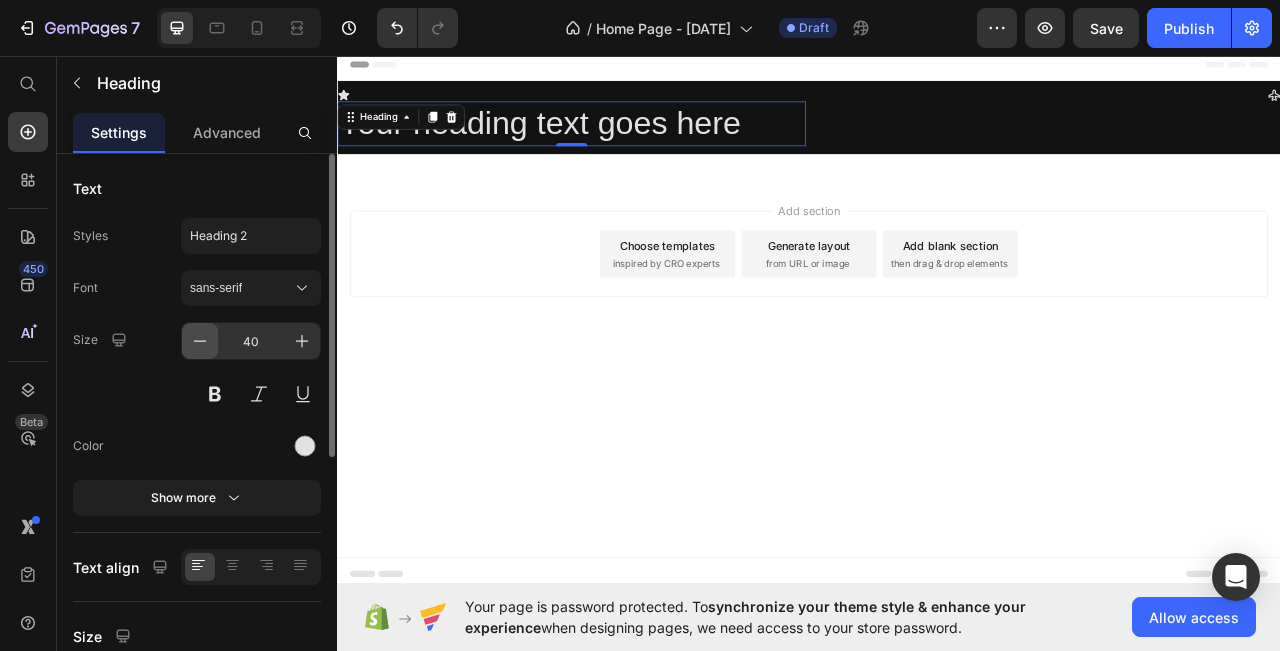 click 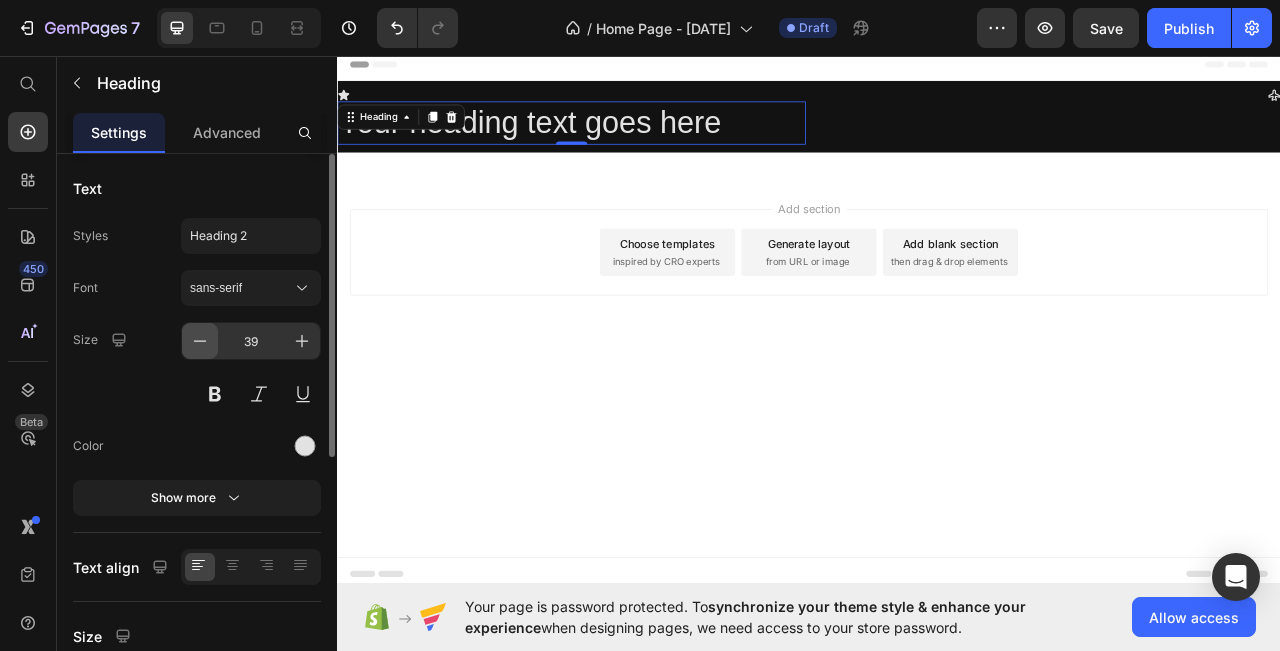 click 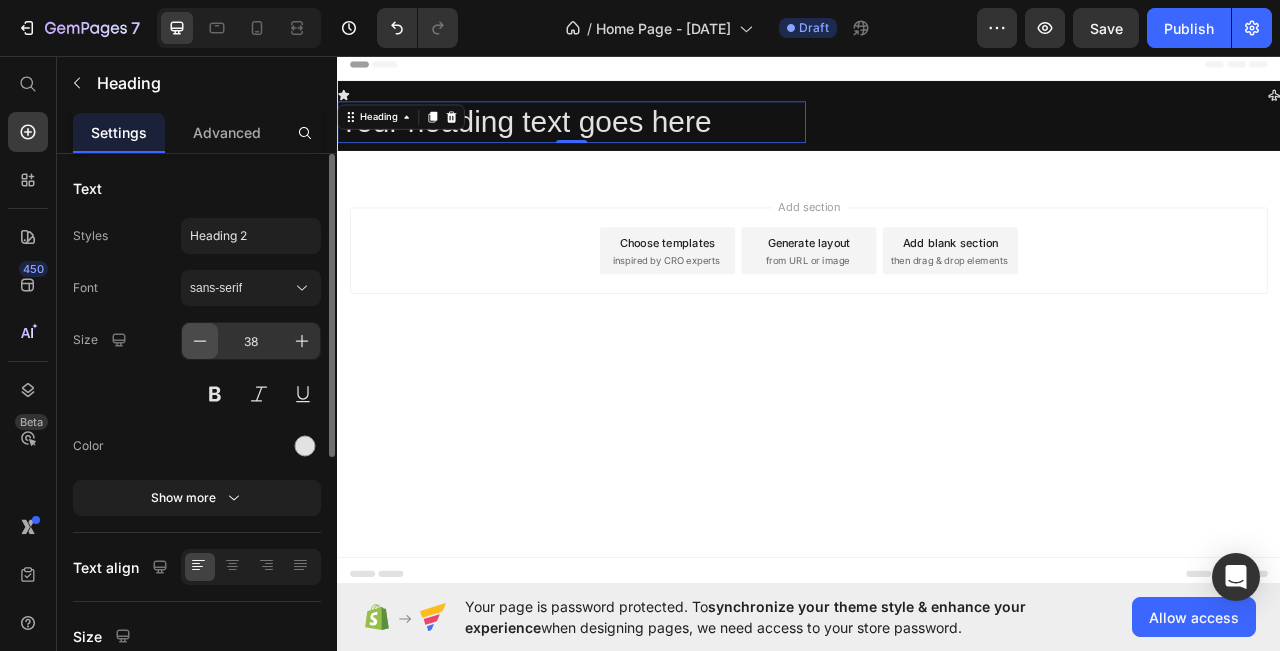click 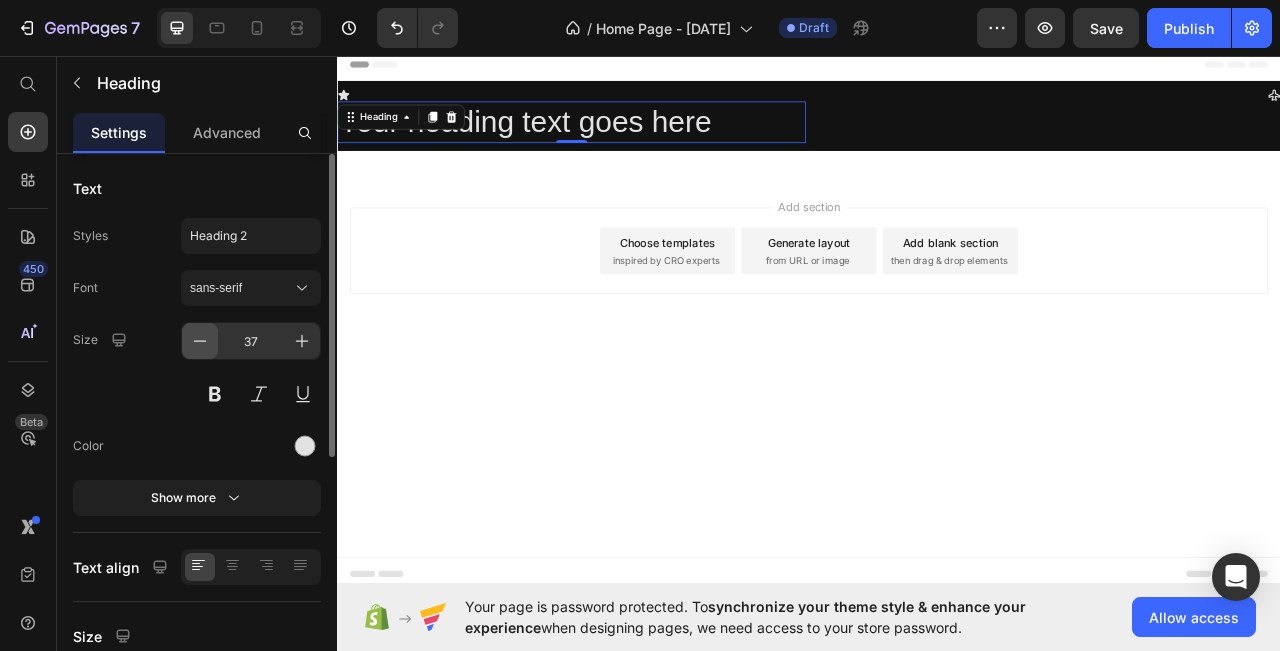 click 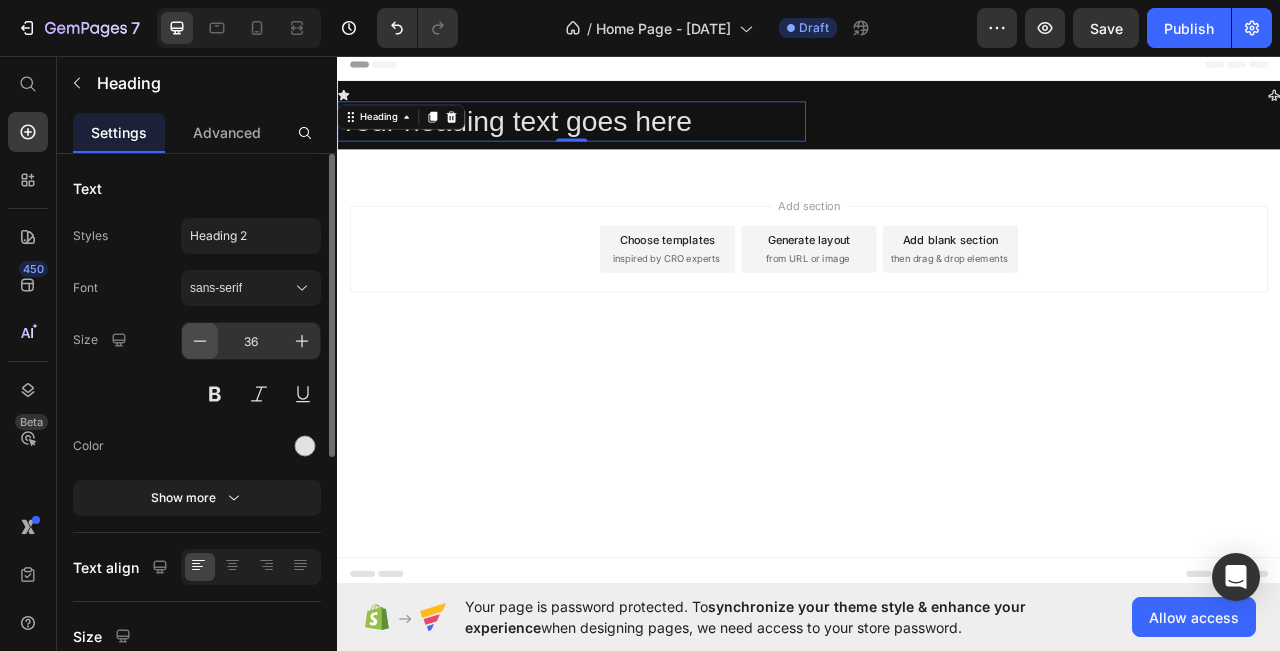 click 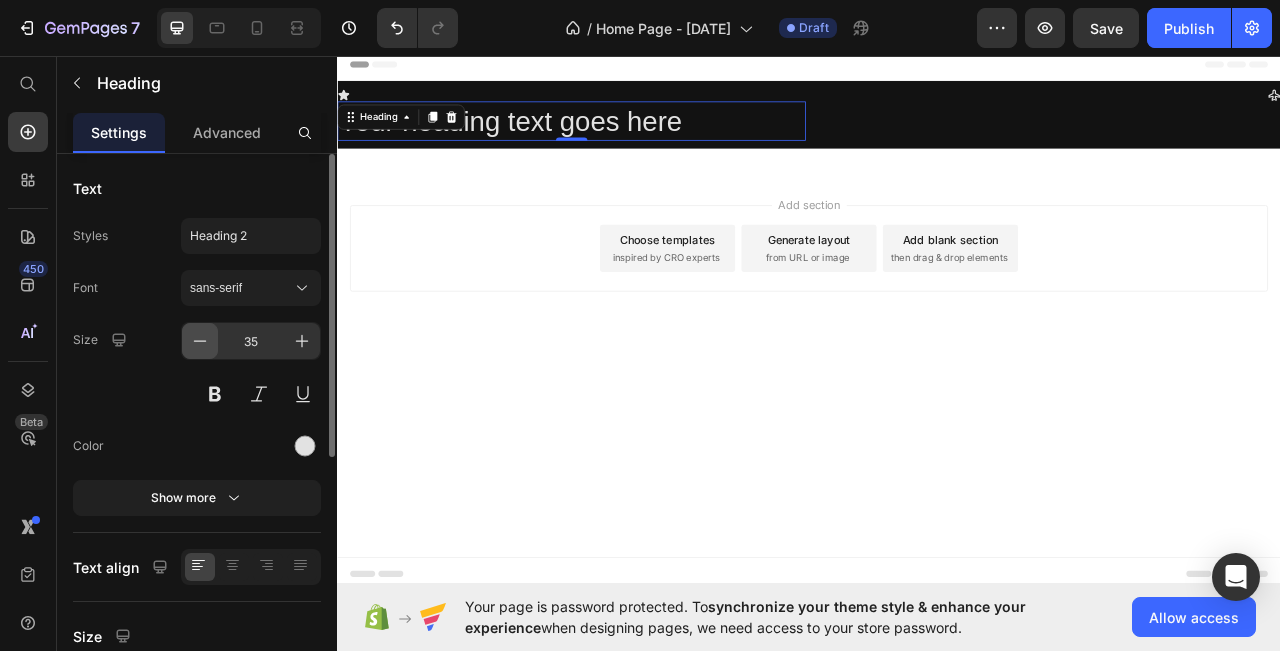 click 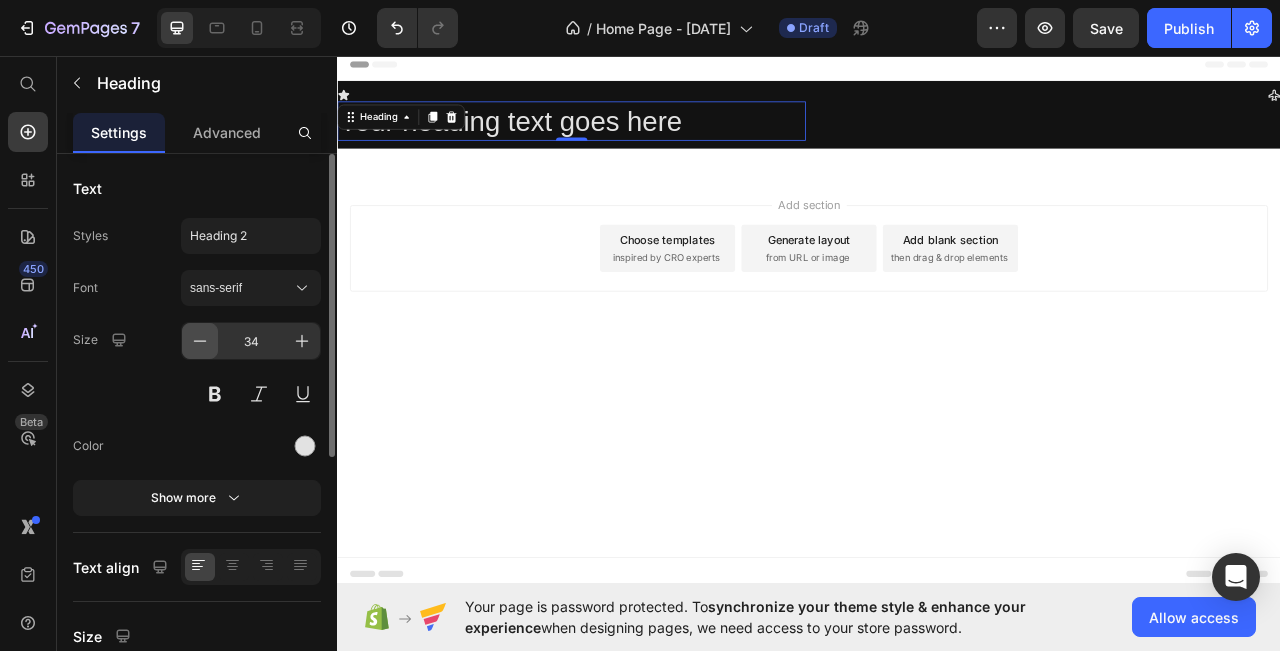 click 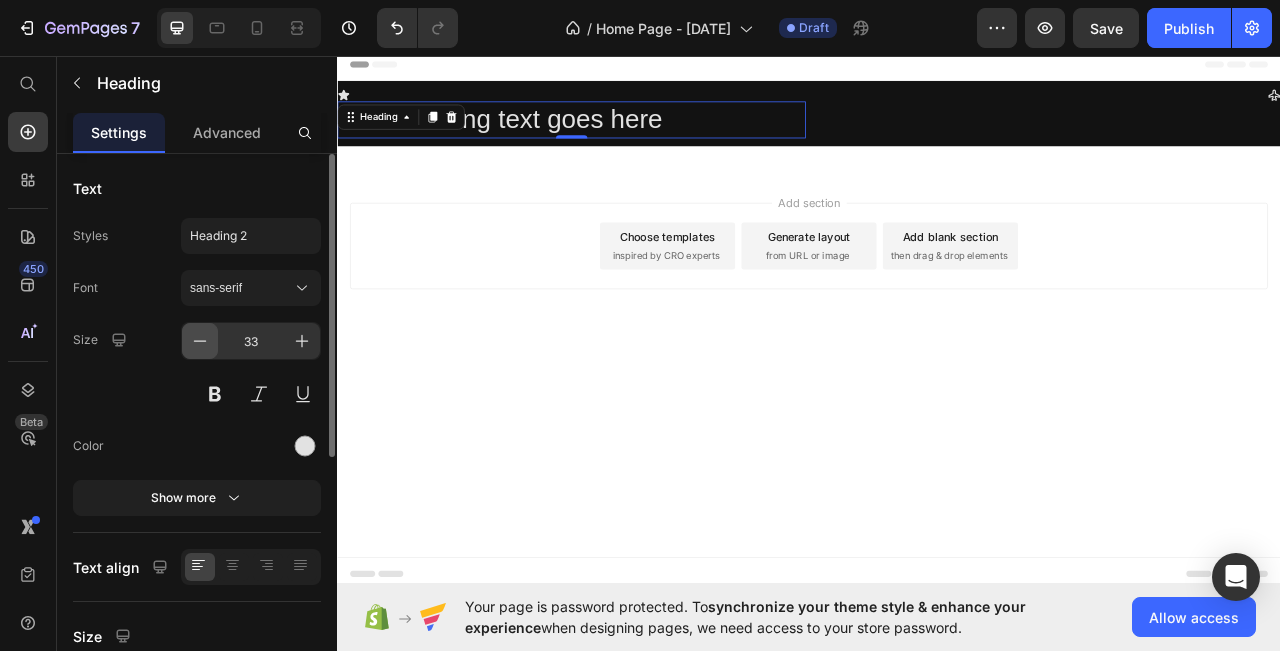 click 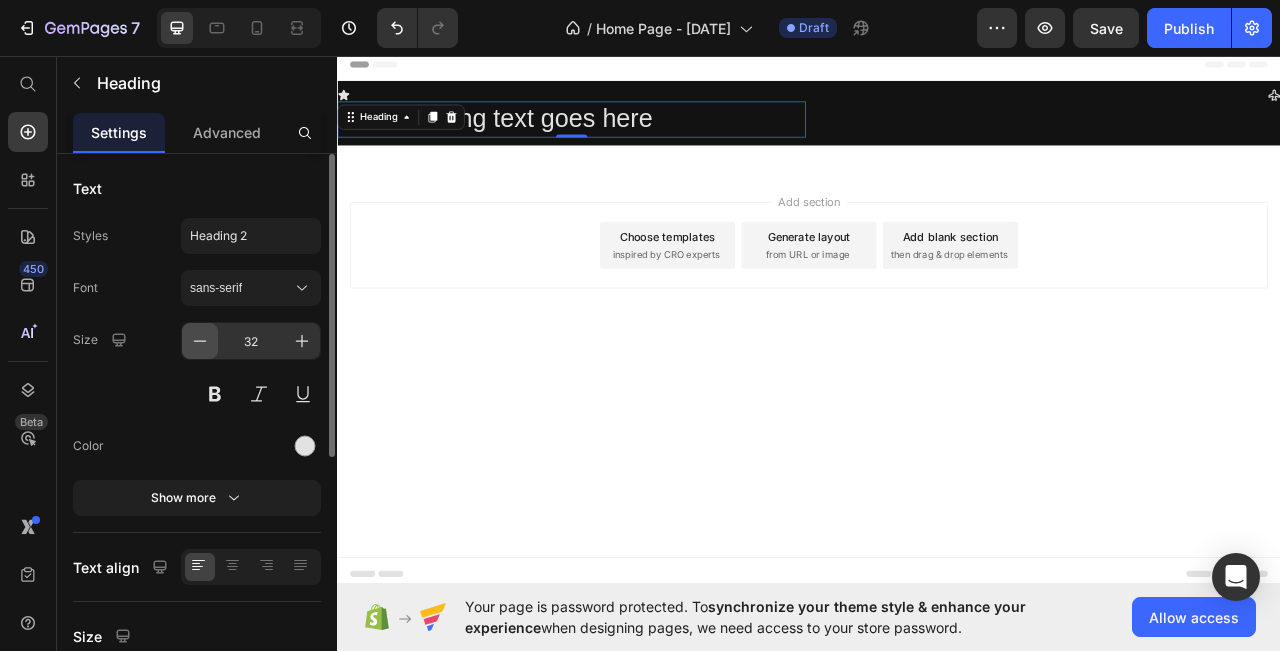 click 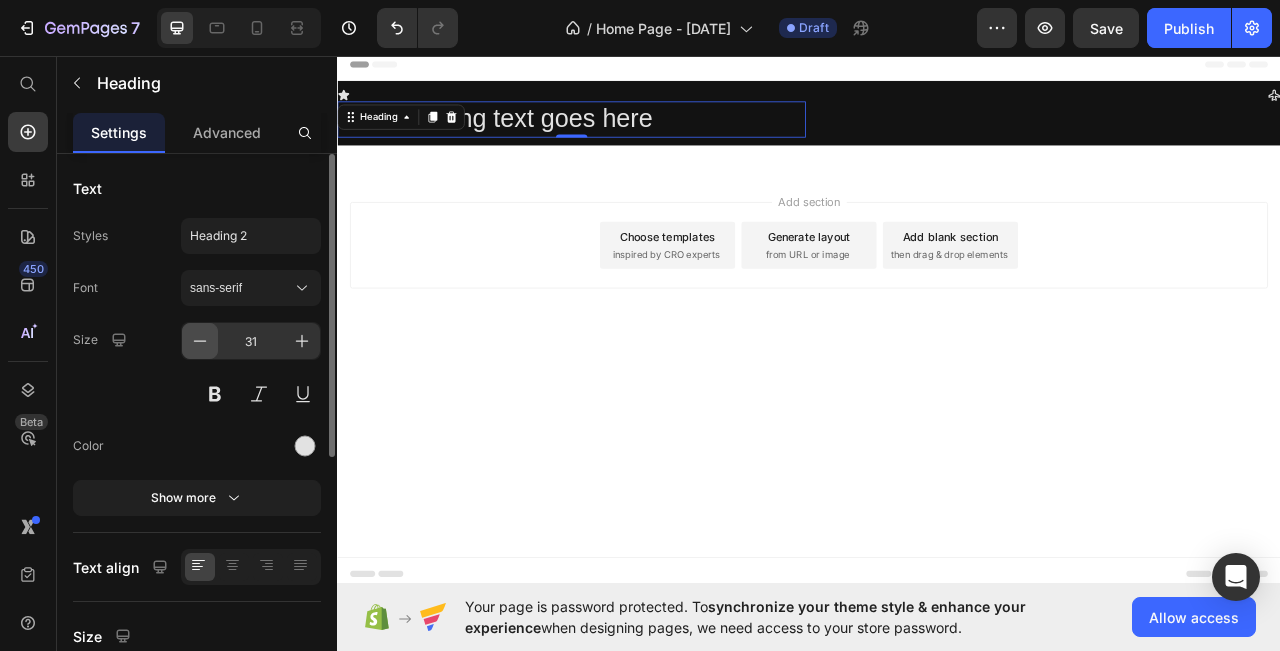click 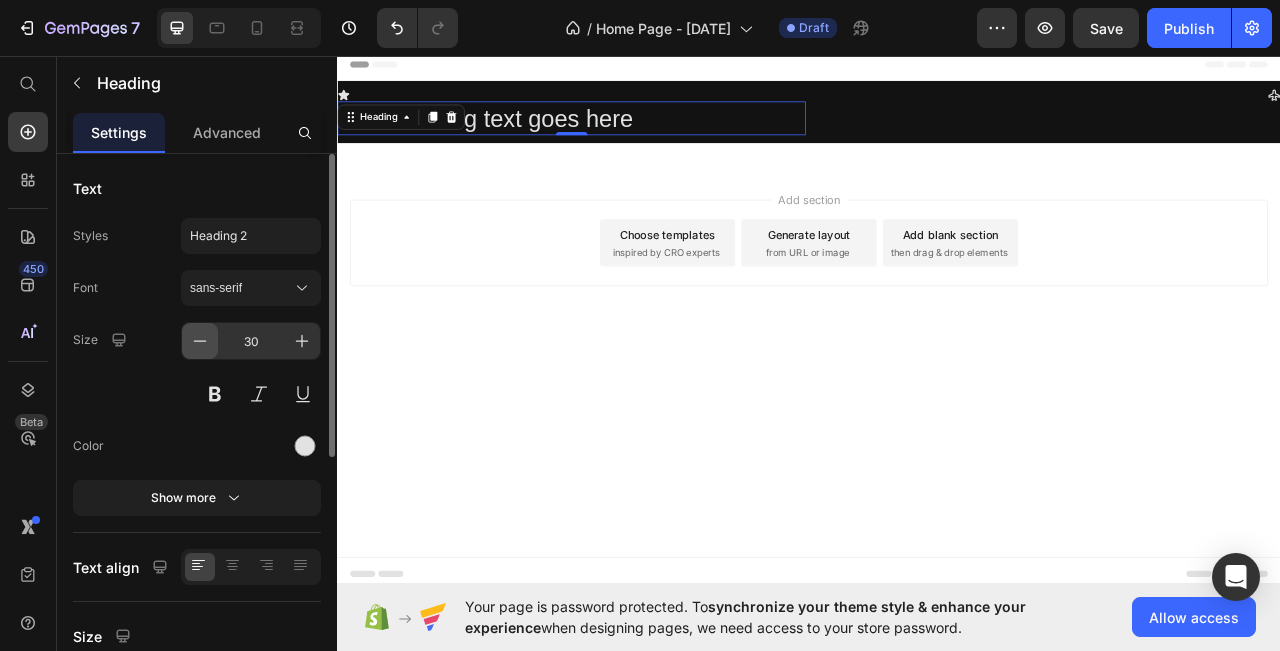 click 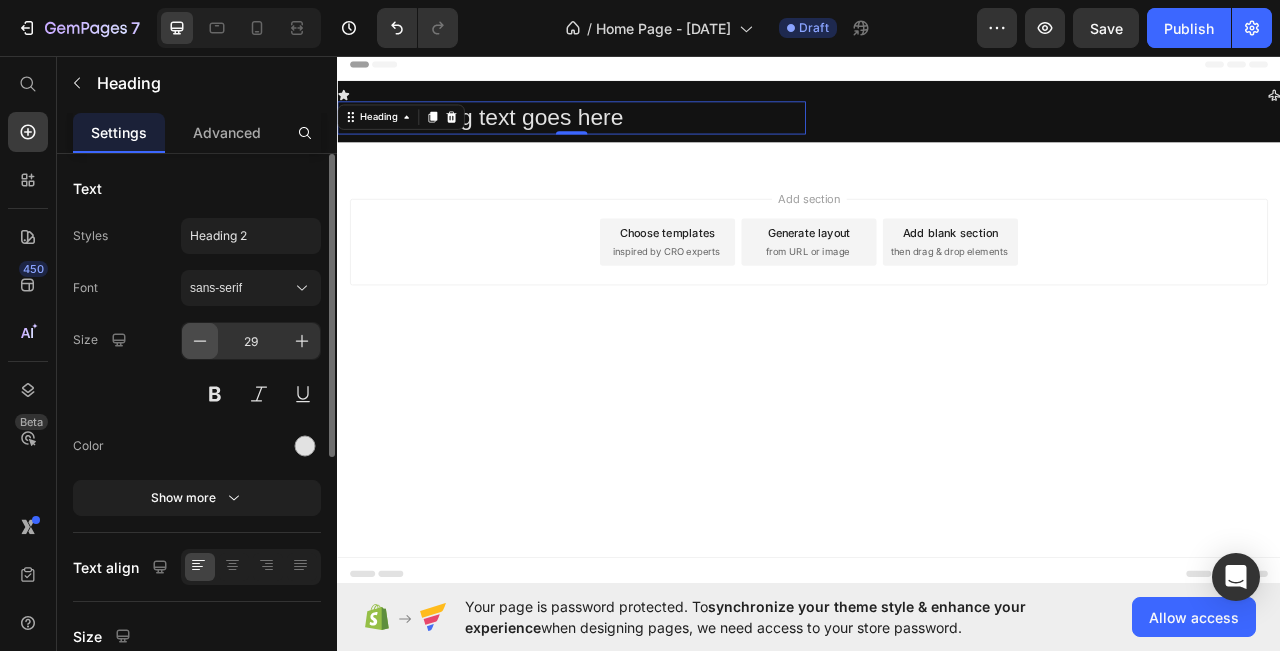 click 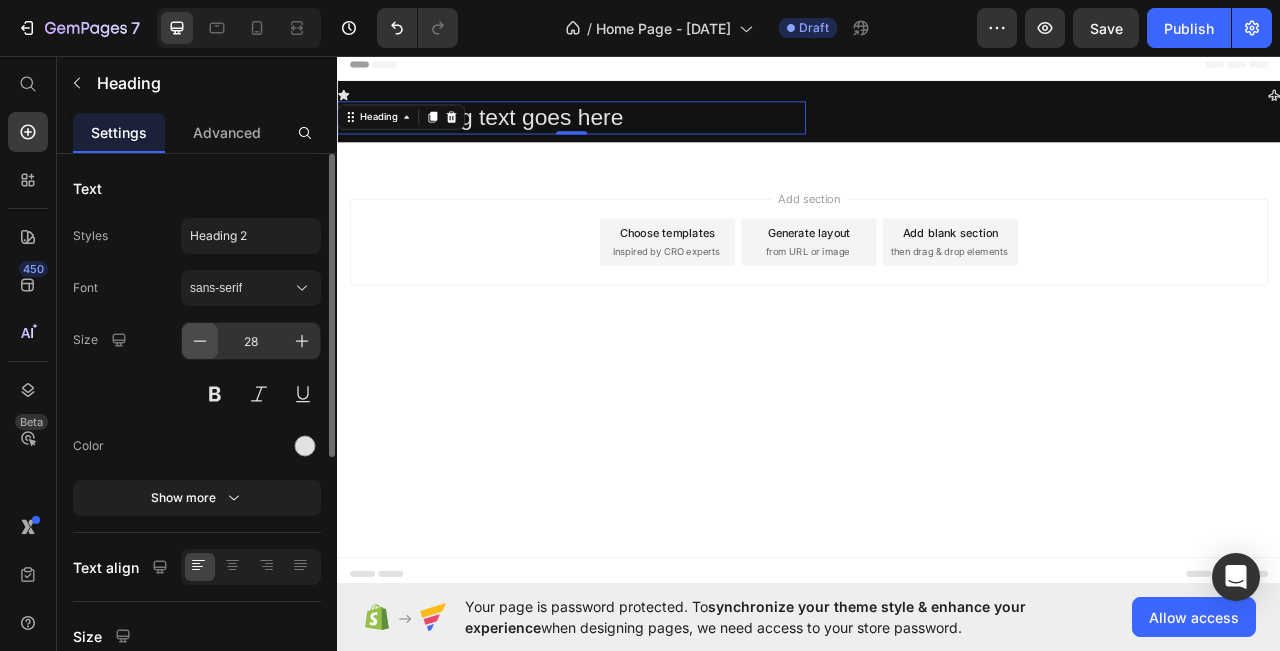 click 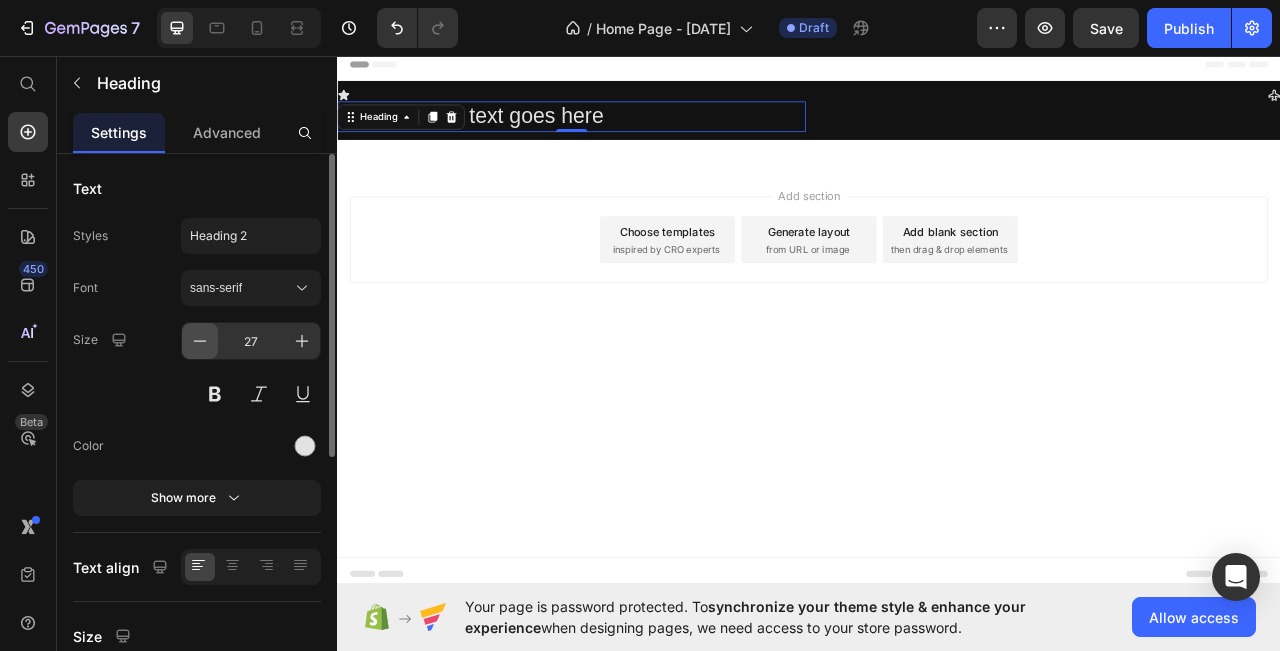 click 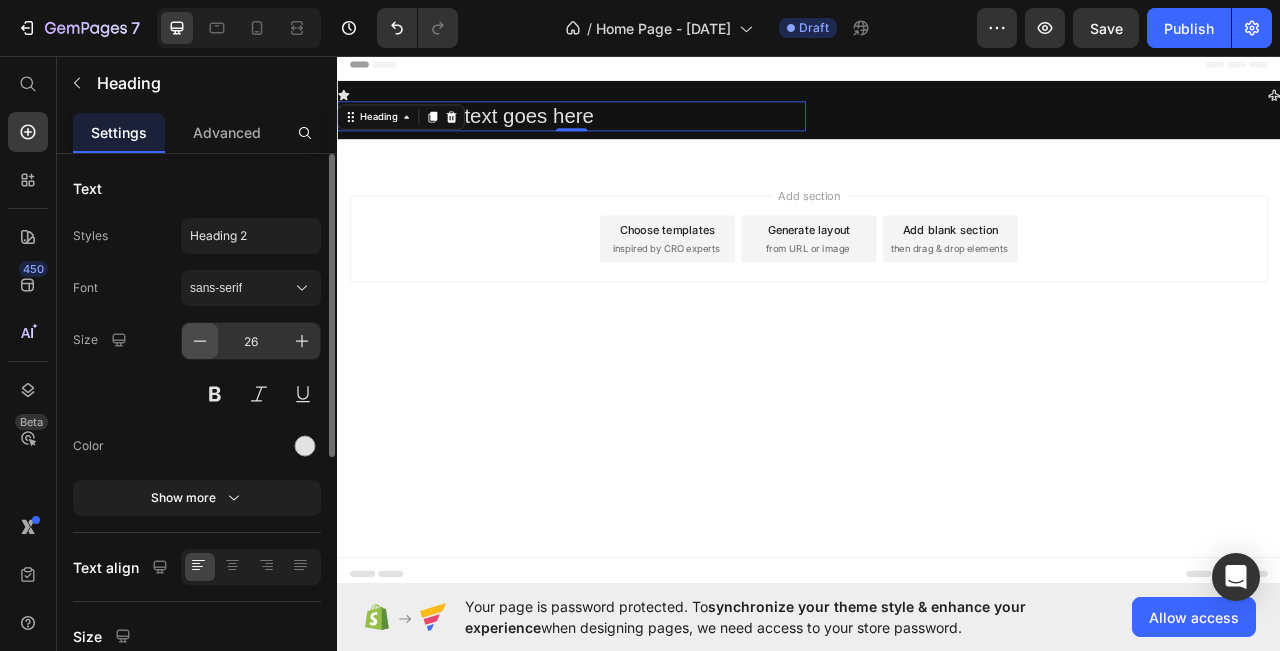 click 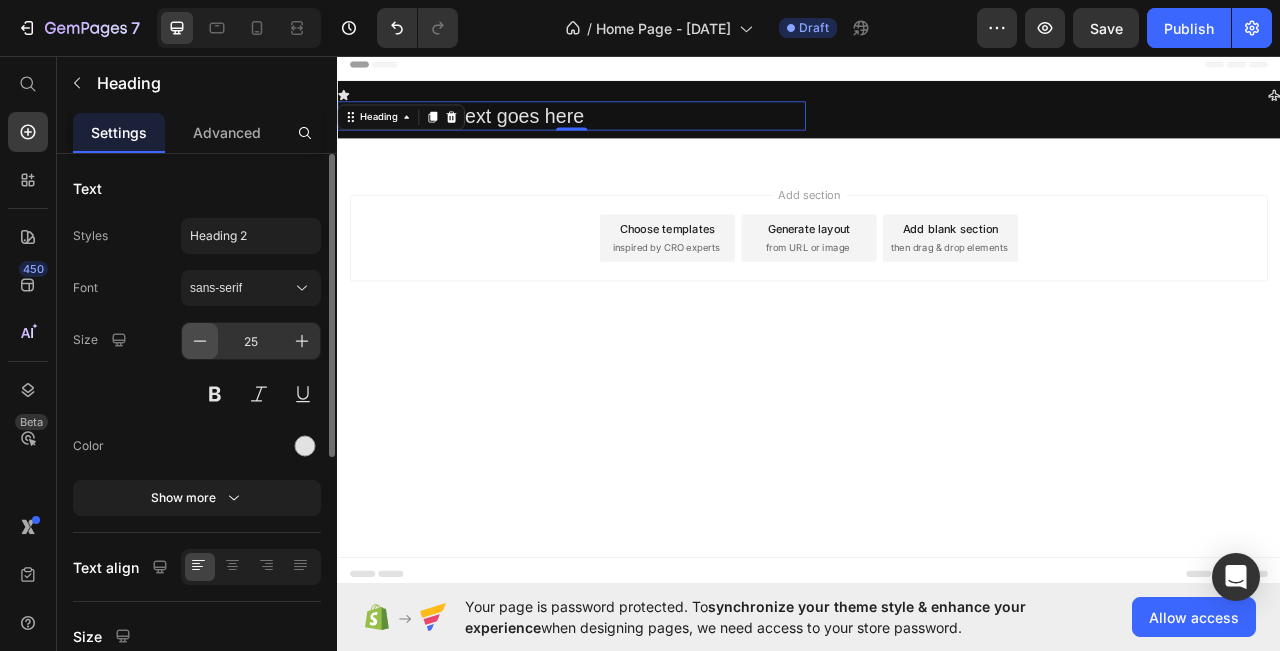click 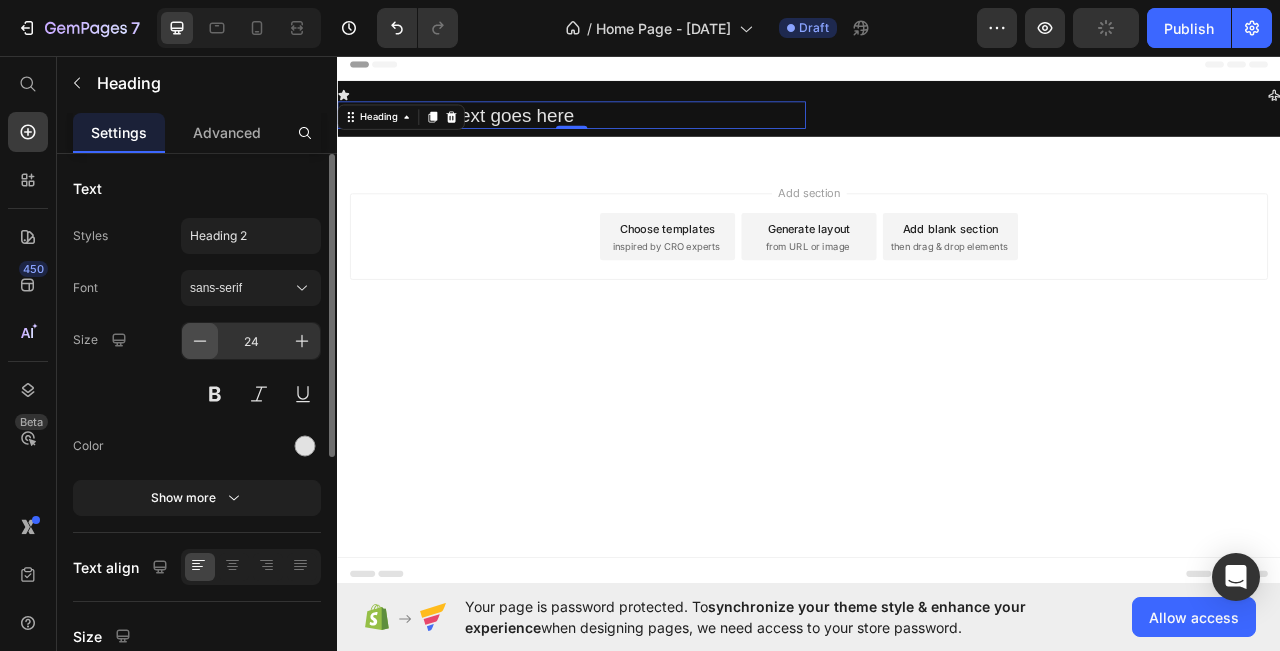 click 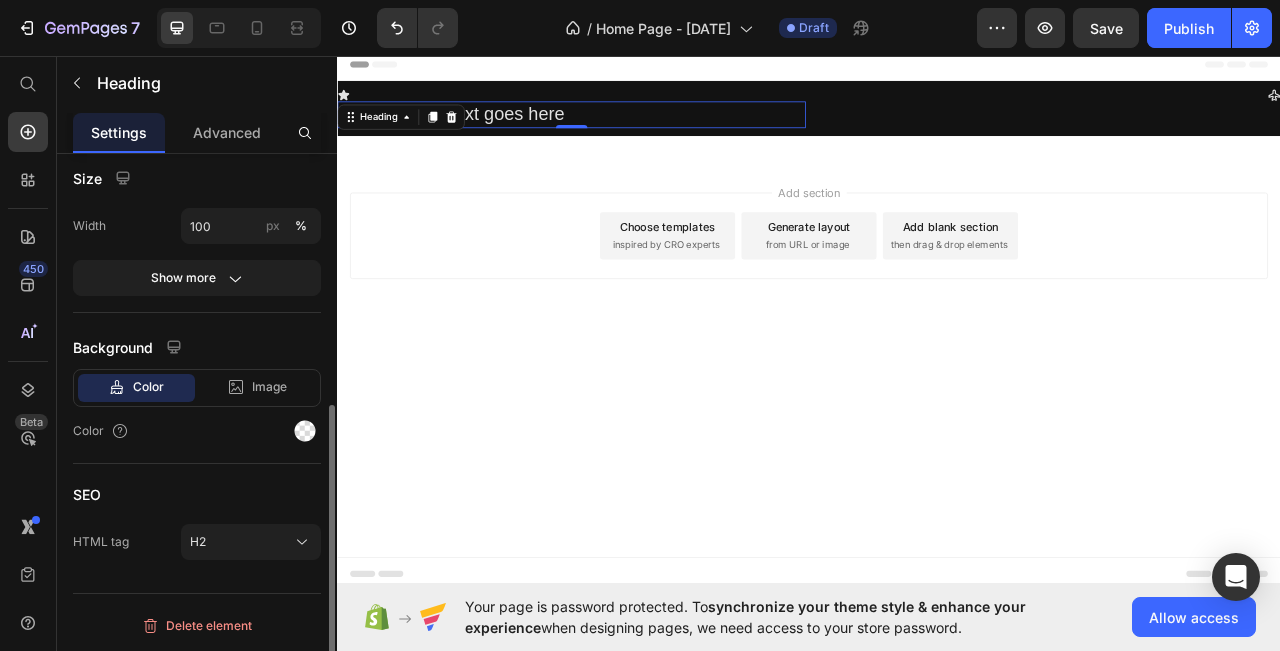 scroll, scrollTop: 0, scrollLeft: 0, axis: both 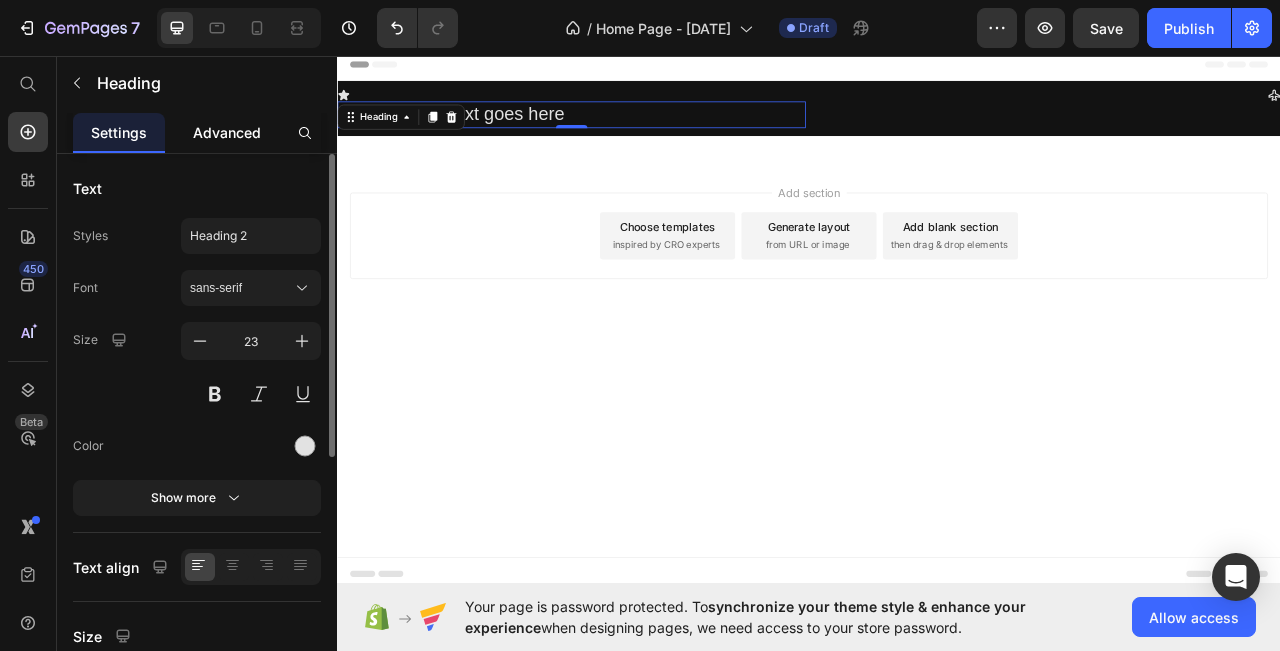click on "Advanced" at bounding box center [227, 132] 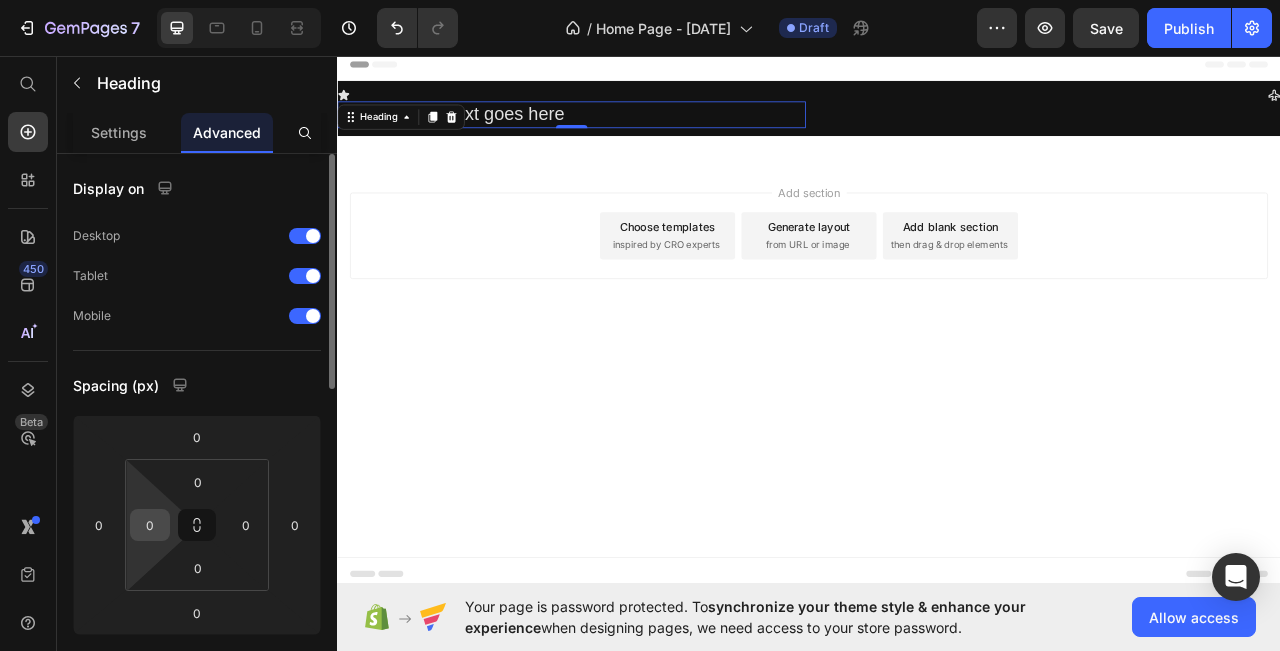 click on "0" at bounding box center (150, 525) 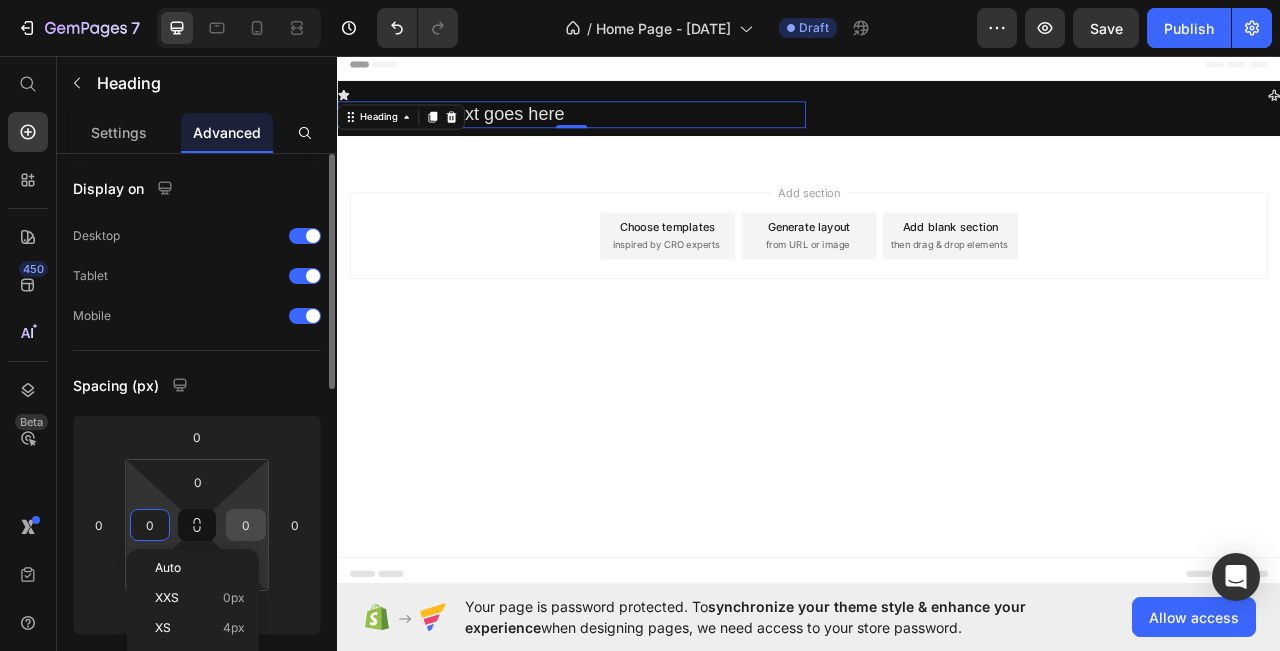 click on "0" at bounding box center (246, 525) 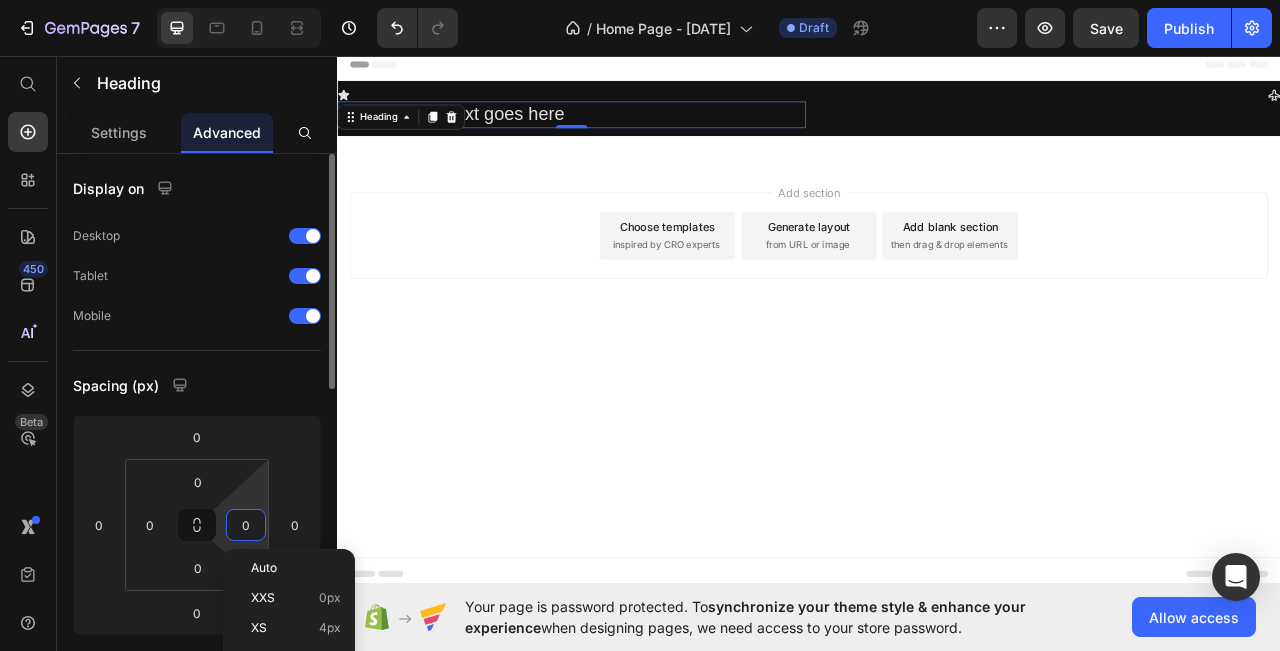click on "0" at bounding box center [246, 525] 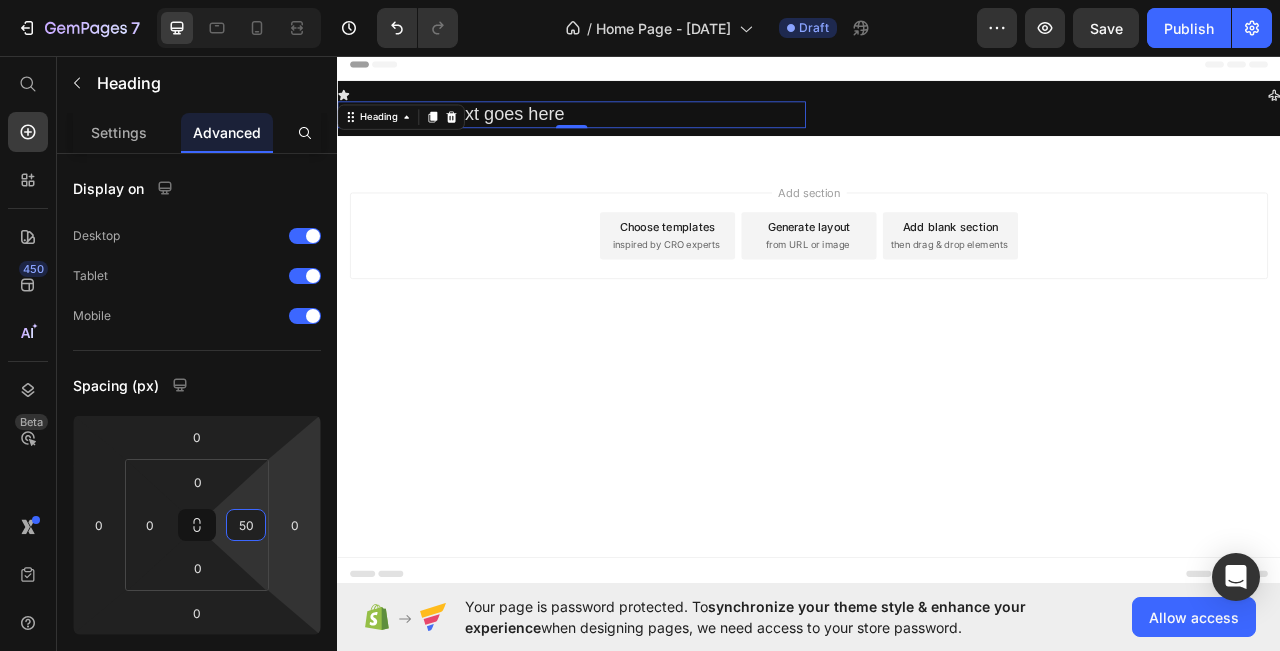 type on "5" 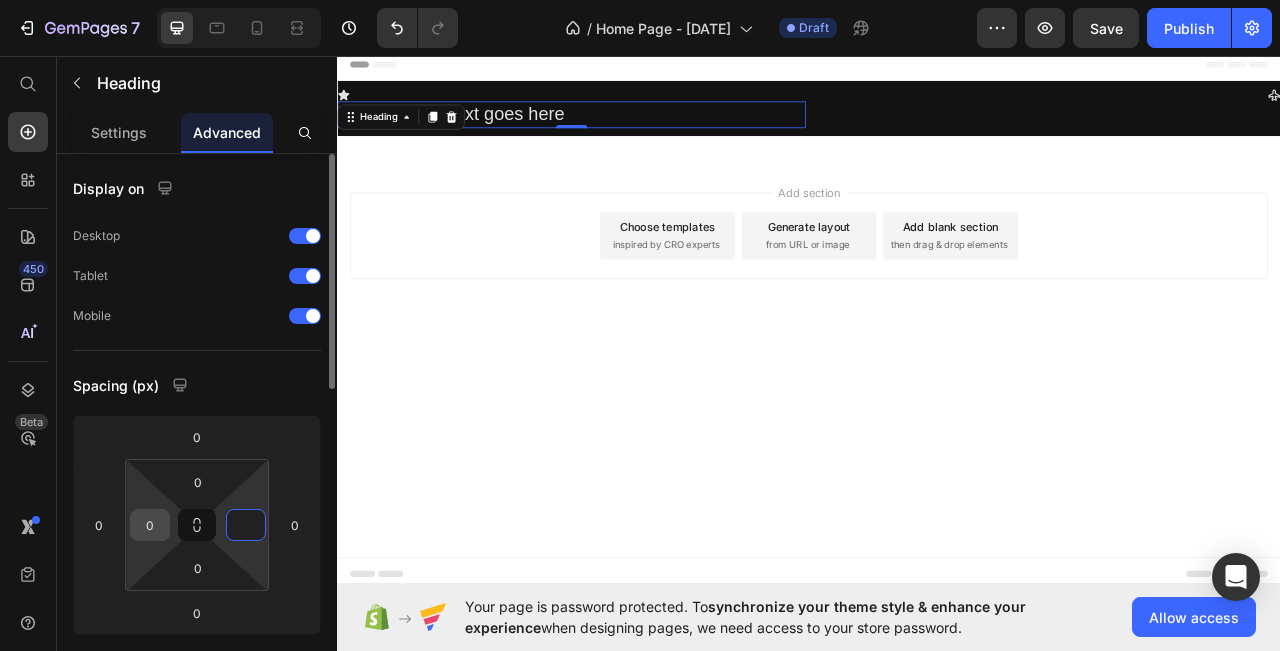 click on "0" at bounding box center (150, 525) 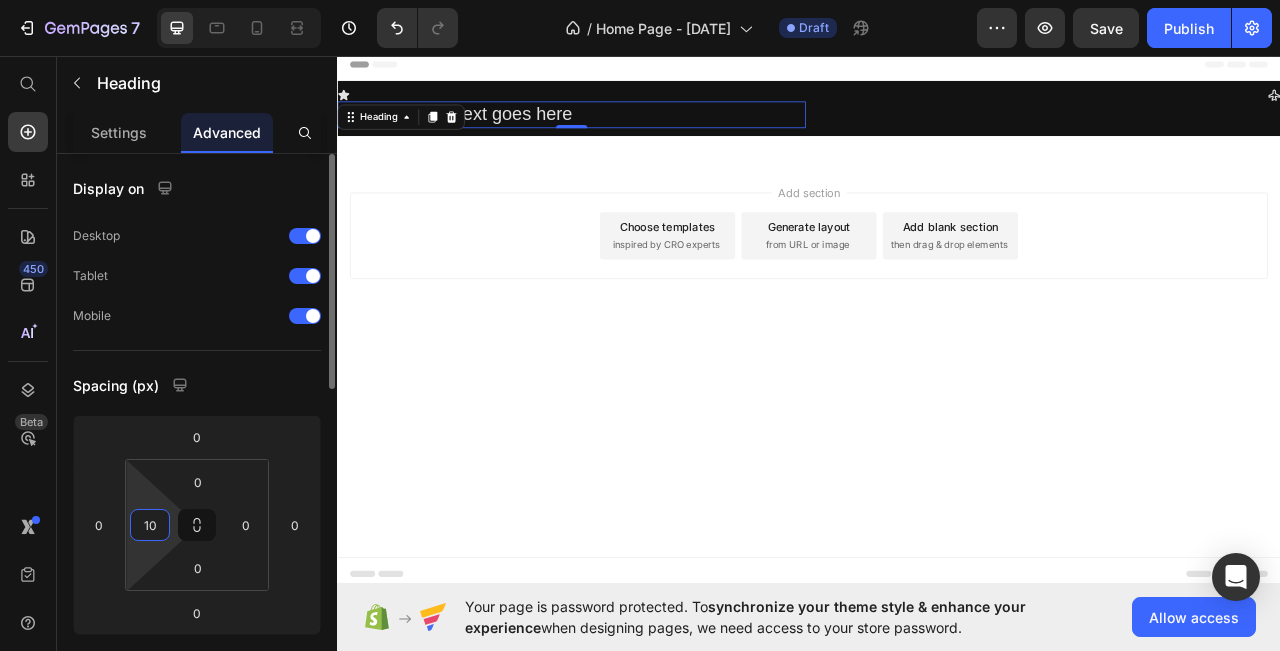 type on "1" 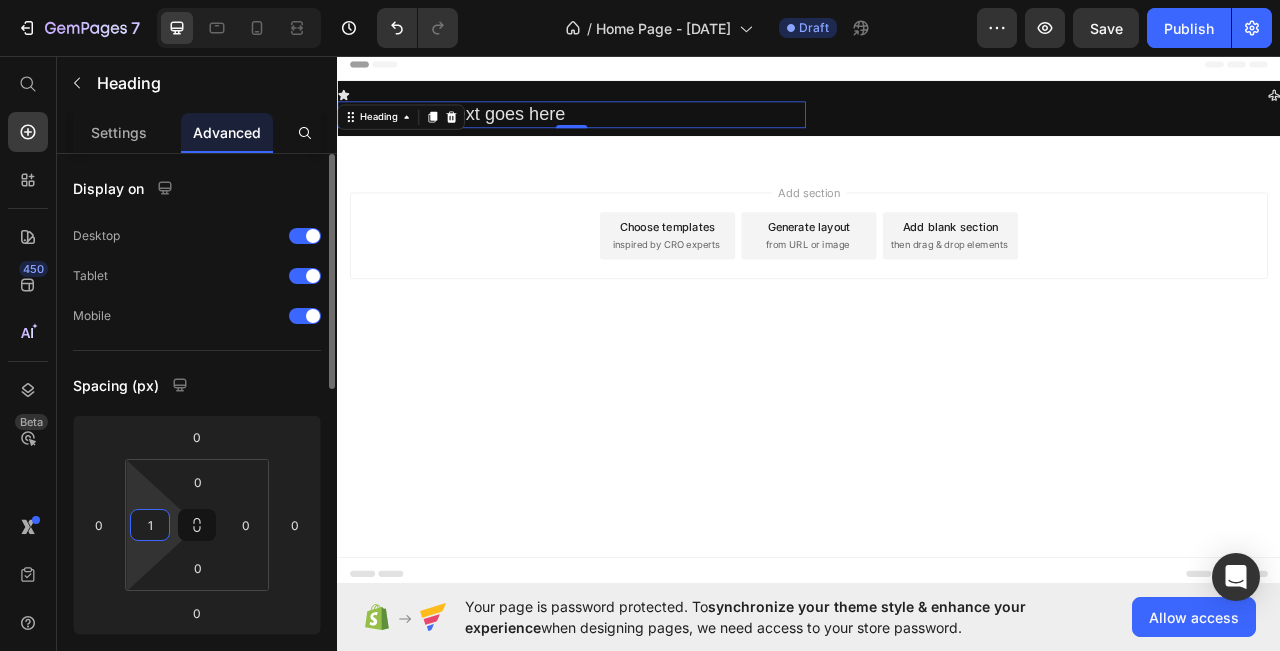 type 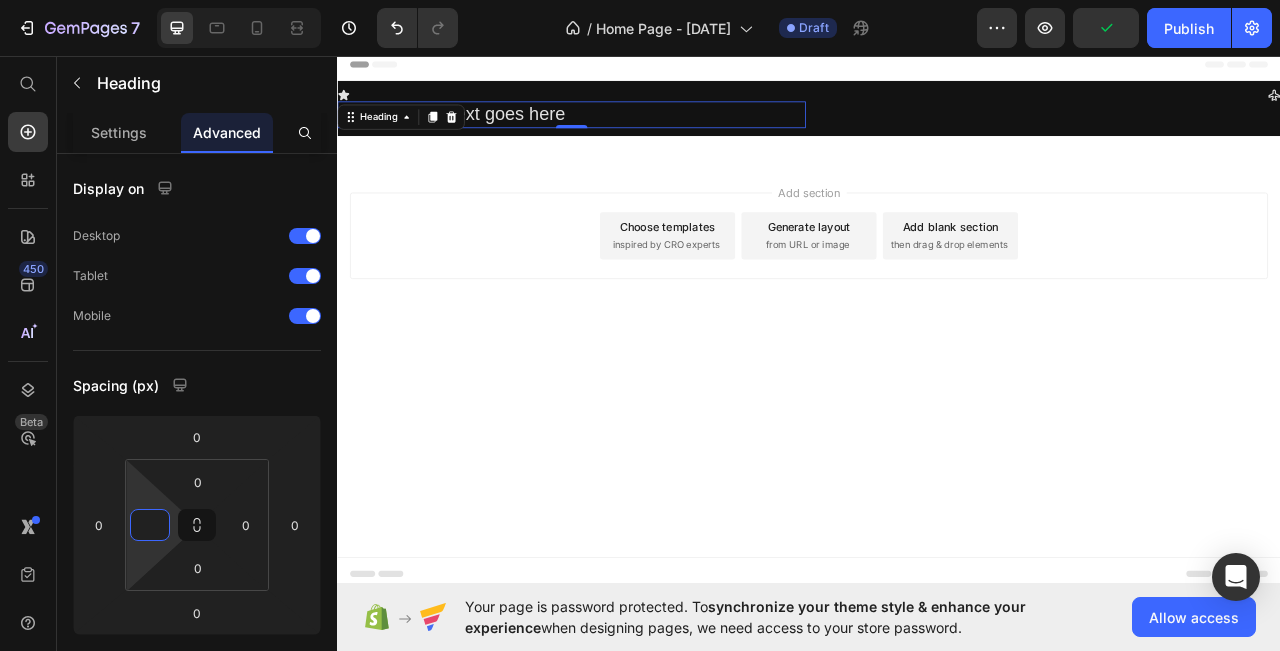 click on "Header
Icon Your heading text goes here Heading   0
Icon Row Section 1 Root Start with Sections from sidebar Add sections Add elements Start with Generating from URL or image Add section Choose templates inspired by CRO experts Generate layout from URL or image Add blank section then drag & drop elements Footer" at bounding box center [937, 392] 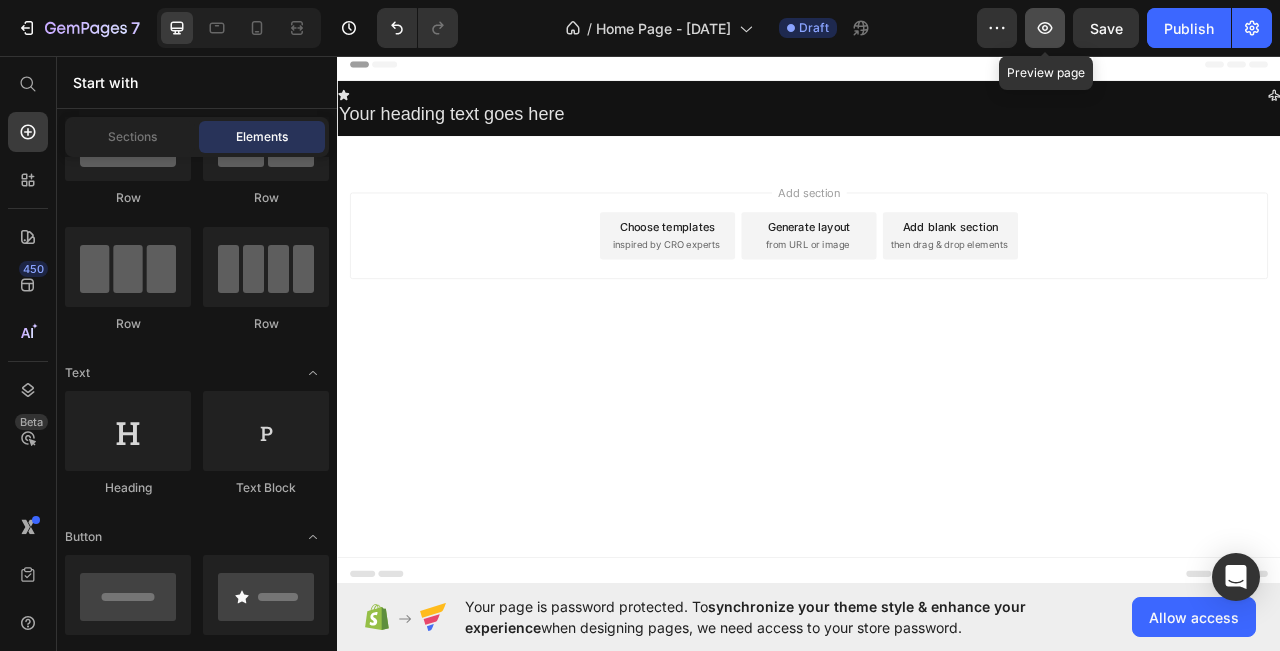 click 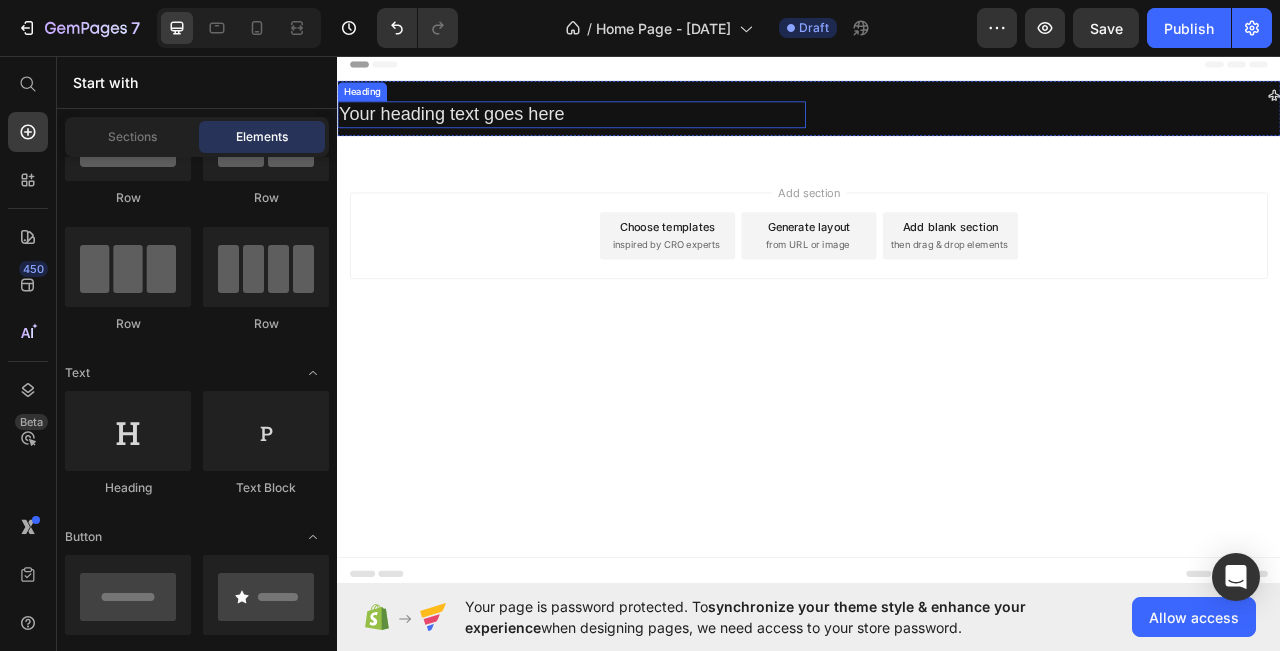 click on "Your heading text goes here" at bounding box center [635, 132] 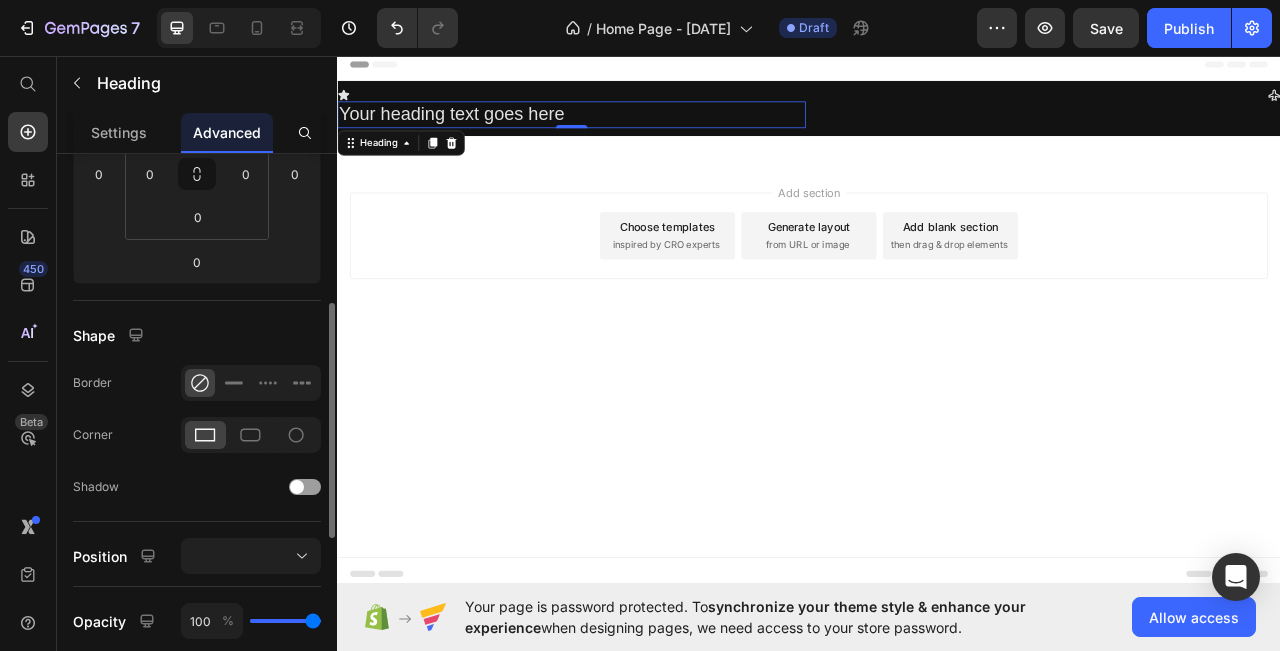 scroll, scrollTop: 151, scrollLeft: 0, axis: vertical 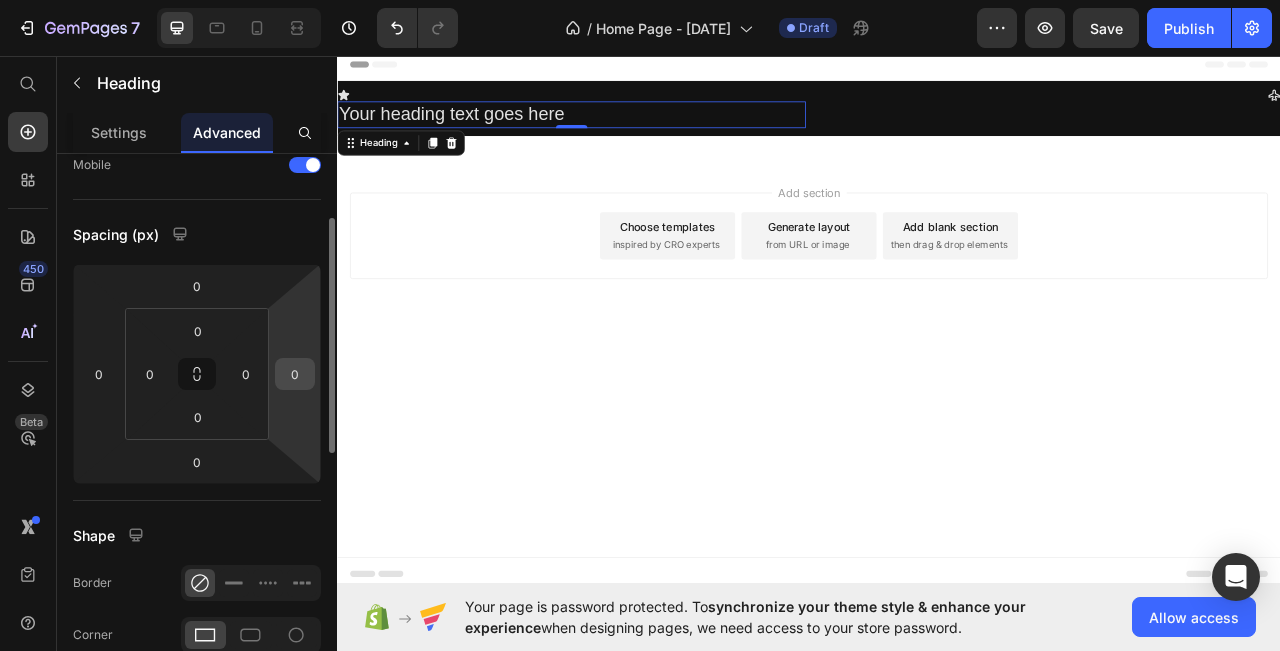 click on "0" at bounding box center [295, 374] 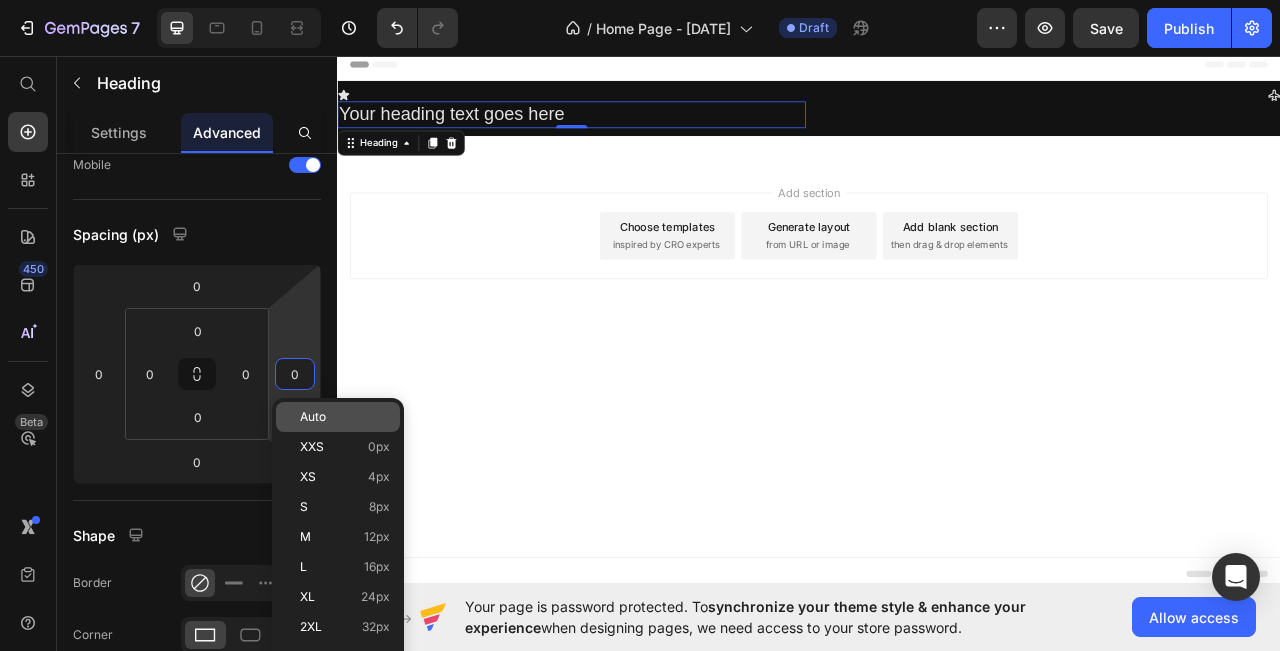 click on "Auto" at bounding box center [313, 417] 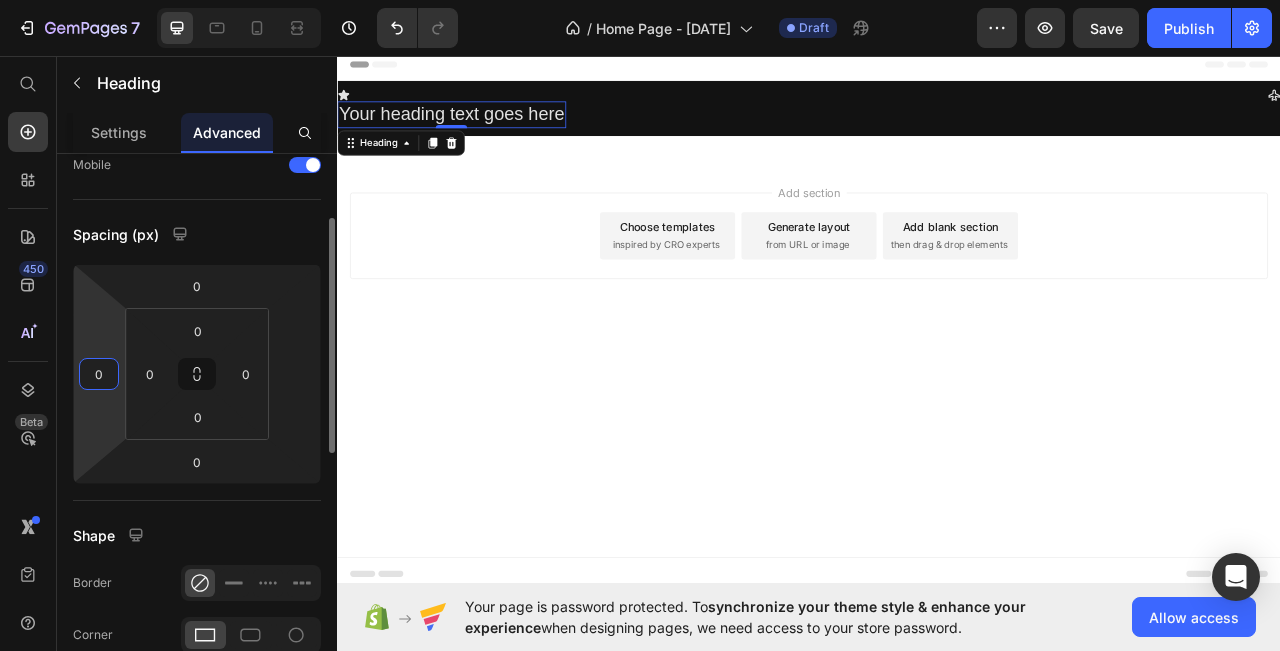 click on "0" at bounding box center (99, 374) 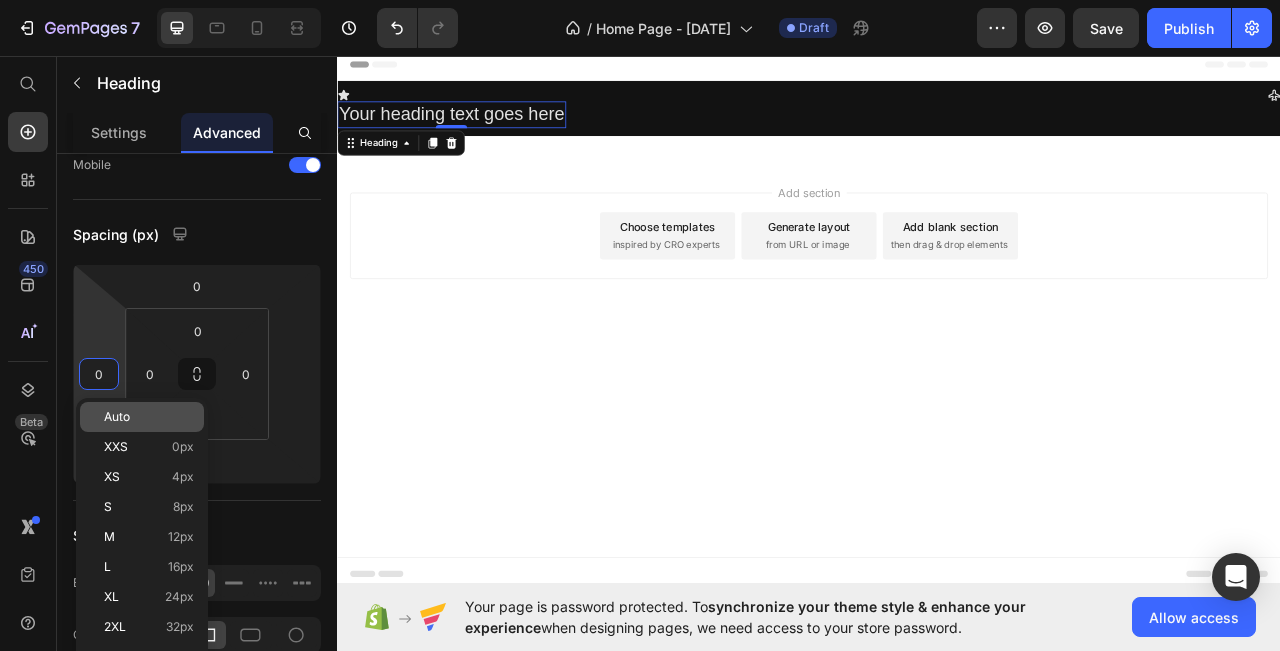 click on "Auto" at bounding box center (149, 417) 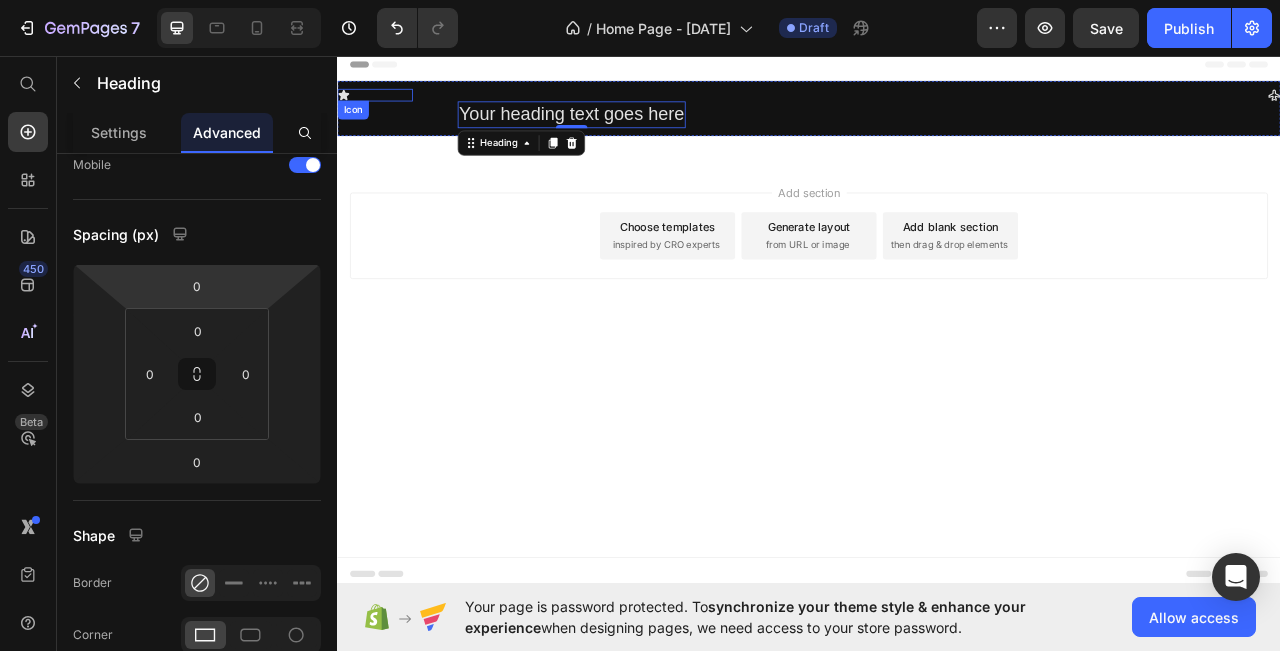click on "Icon" at bounding box center (385, 107) 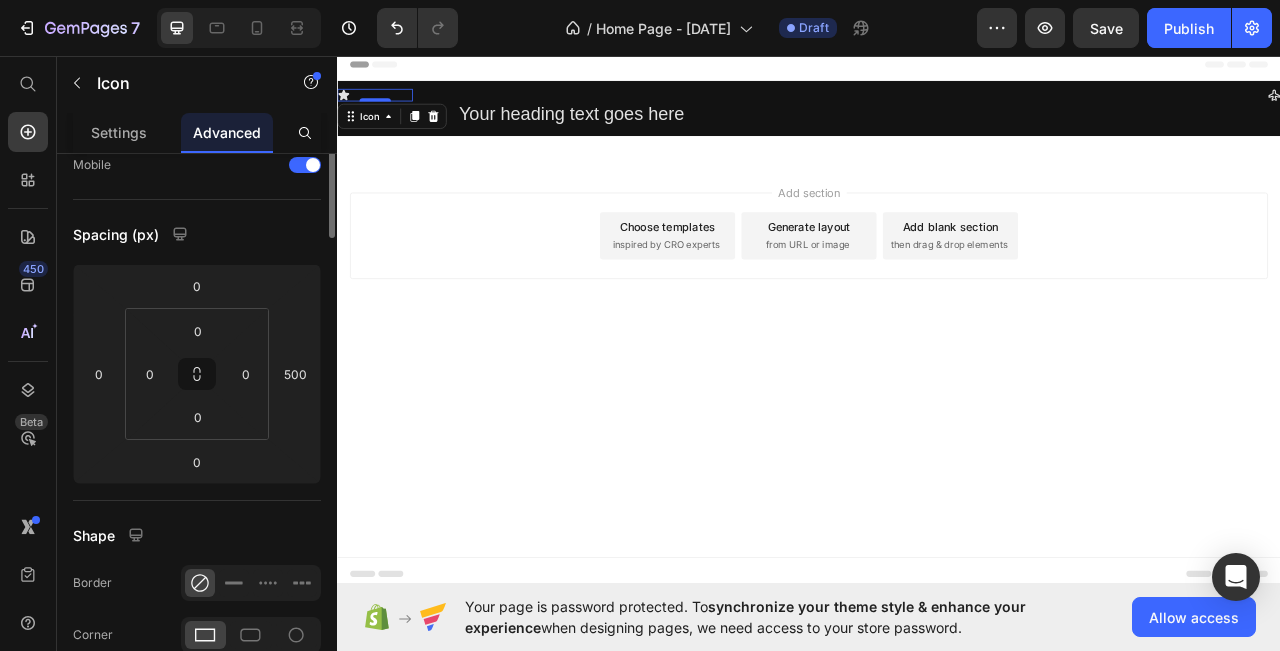 scroll, scrollTop: 0, scrollLeft: 0, axis: both 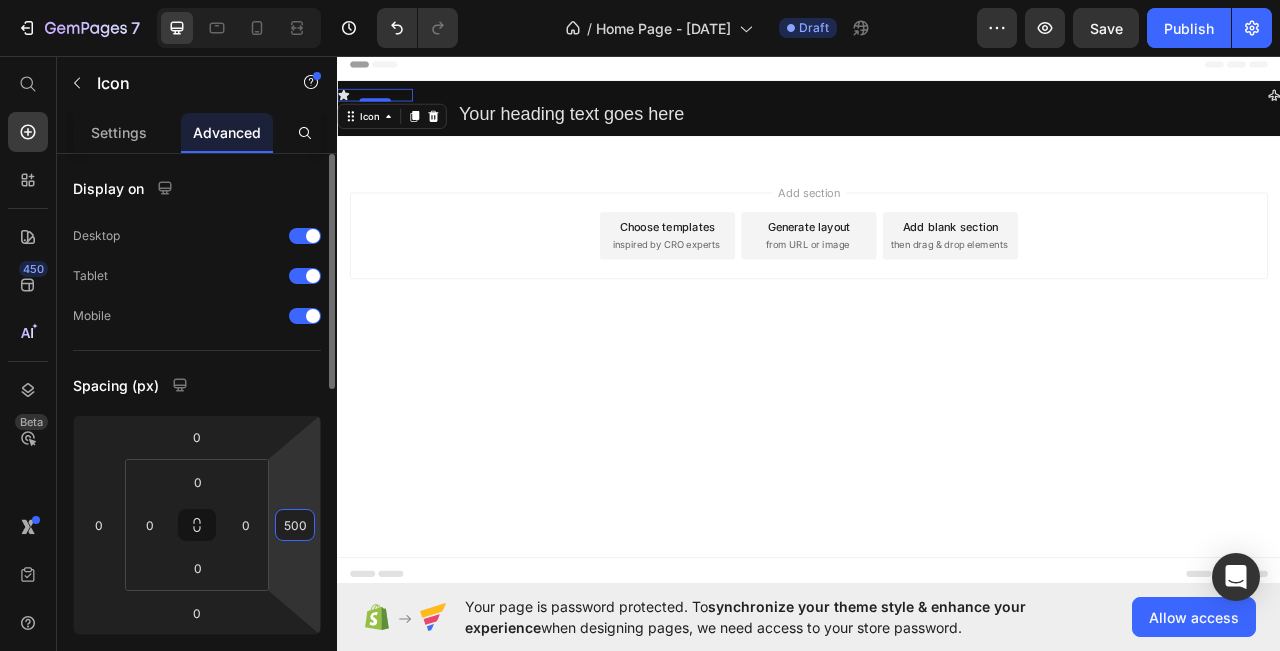 click on "500" at bounding box center (295, 525) 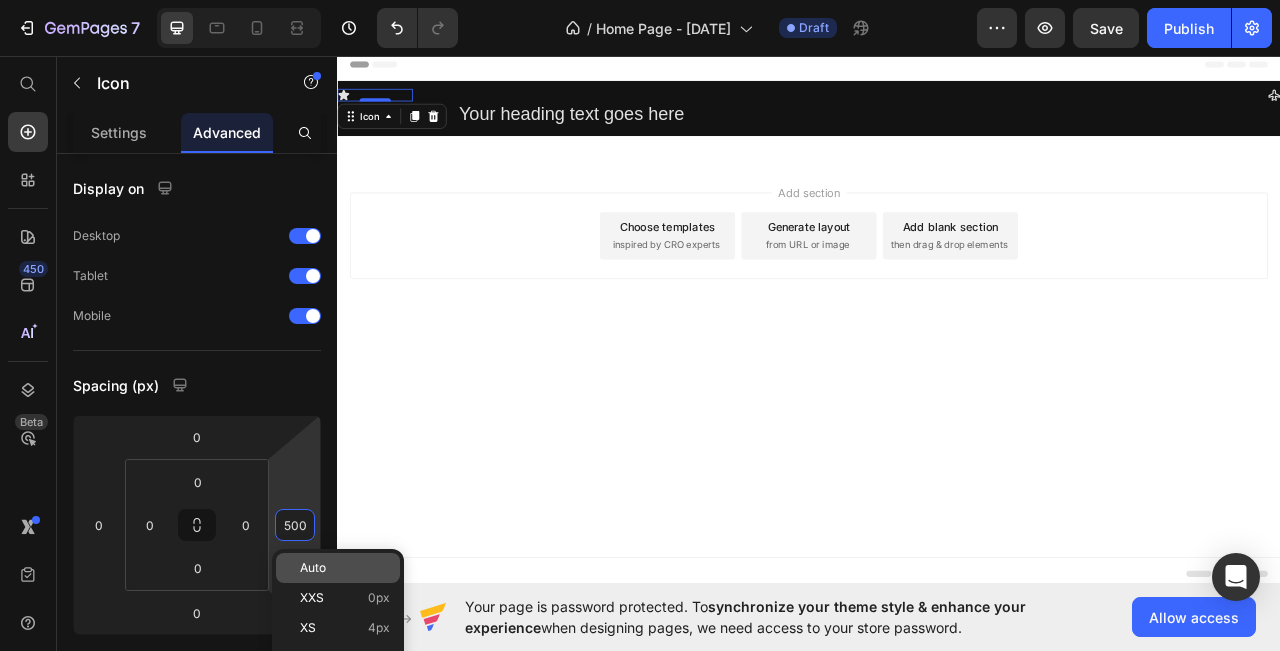 click on "Auto" at bounding box center [313, 568] 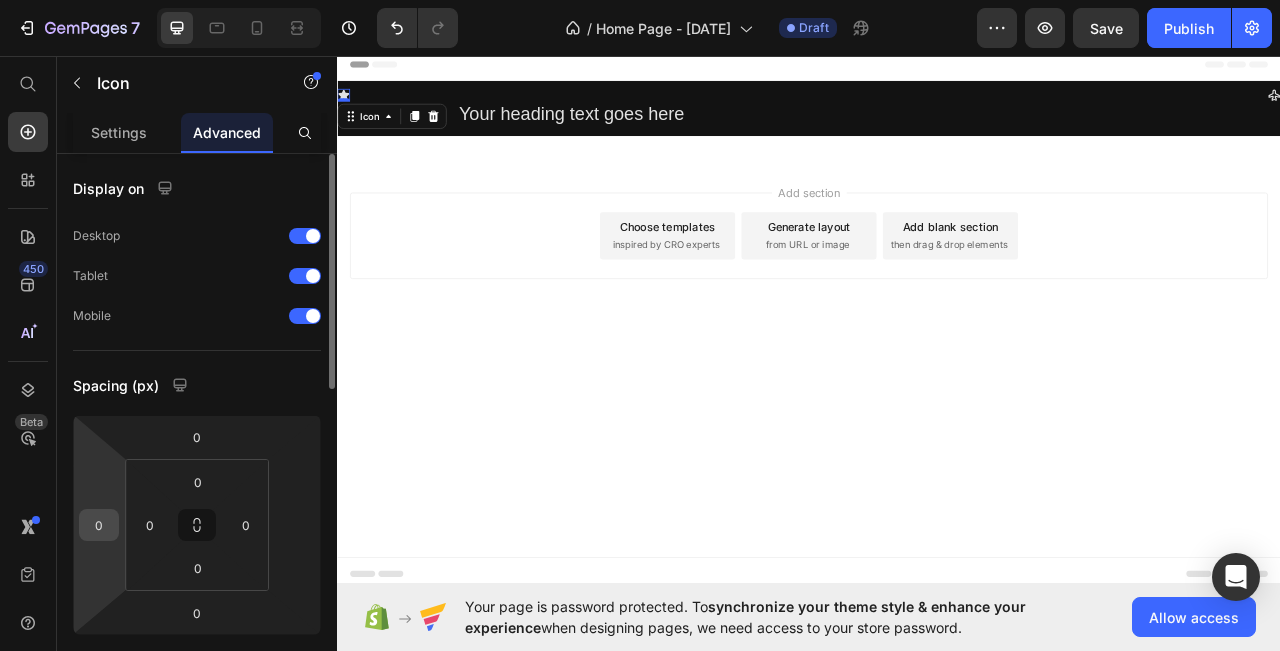 click on "0" at bounding box center [99, 525] 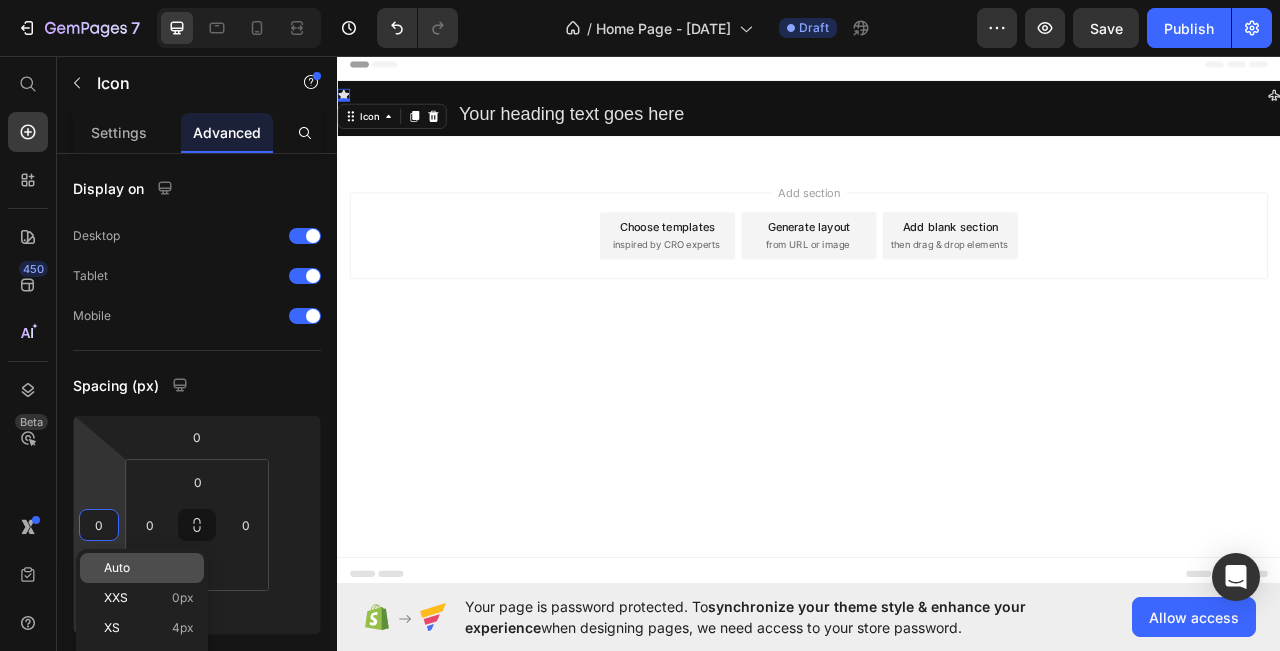 click on "Auto" at bounding box center [117, 568] 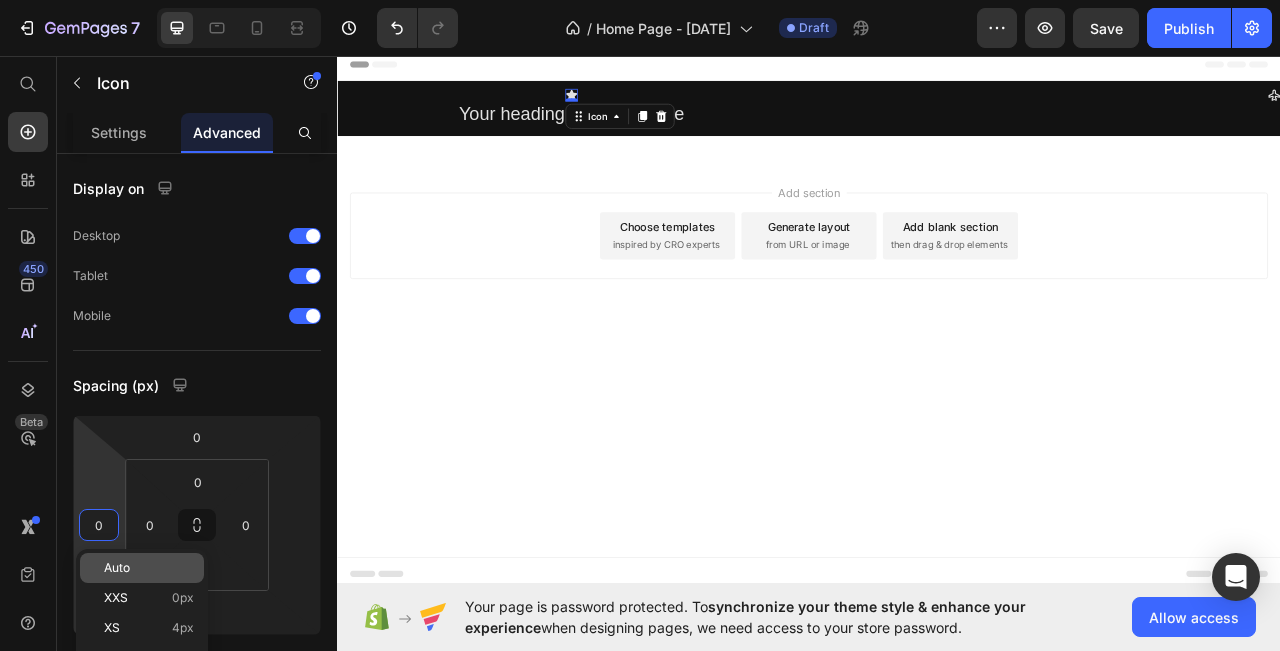 type 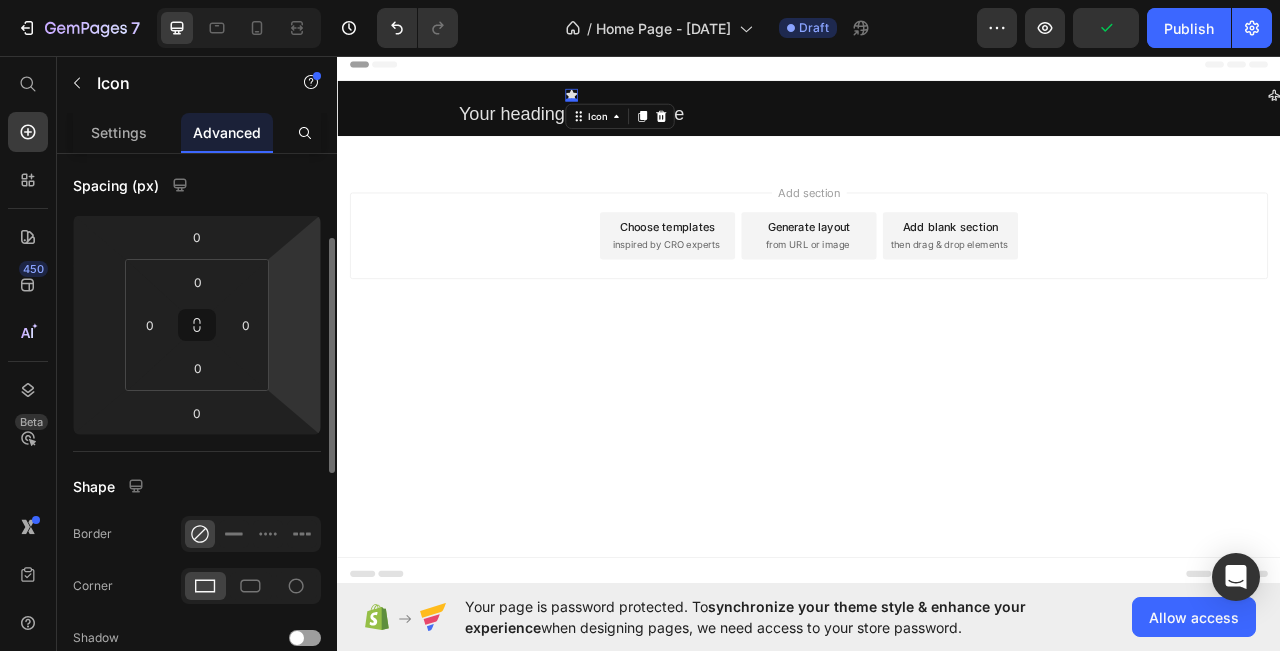 scroll, scrollTop: 0, scrollLeft: 0, axis: both 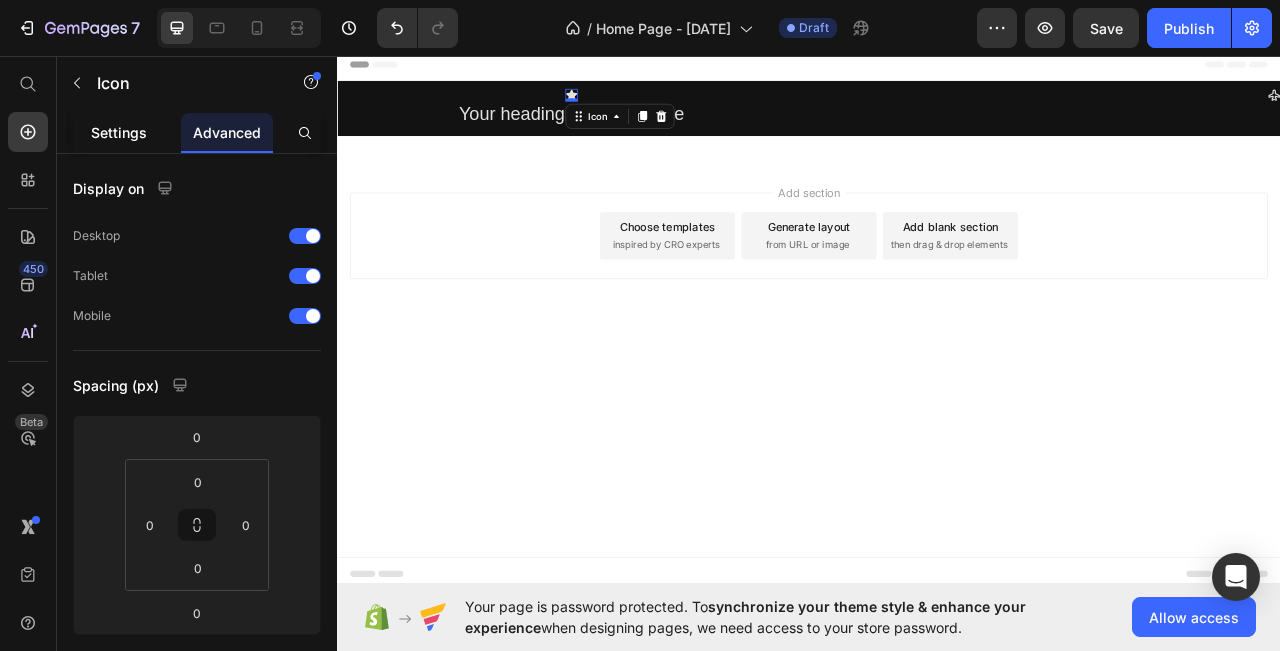 click on "Settings" at bounding box center (119, 132) 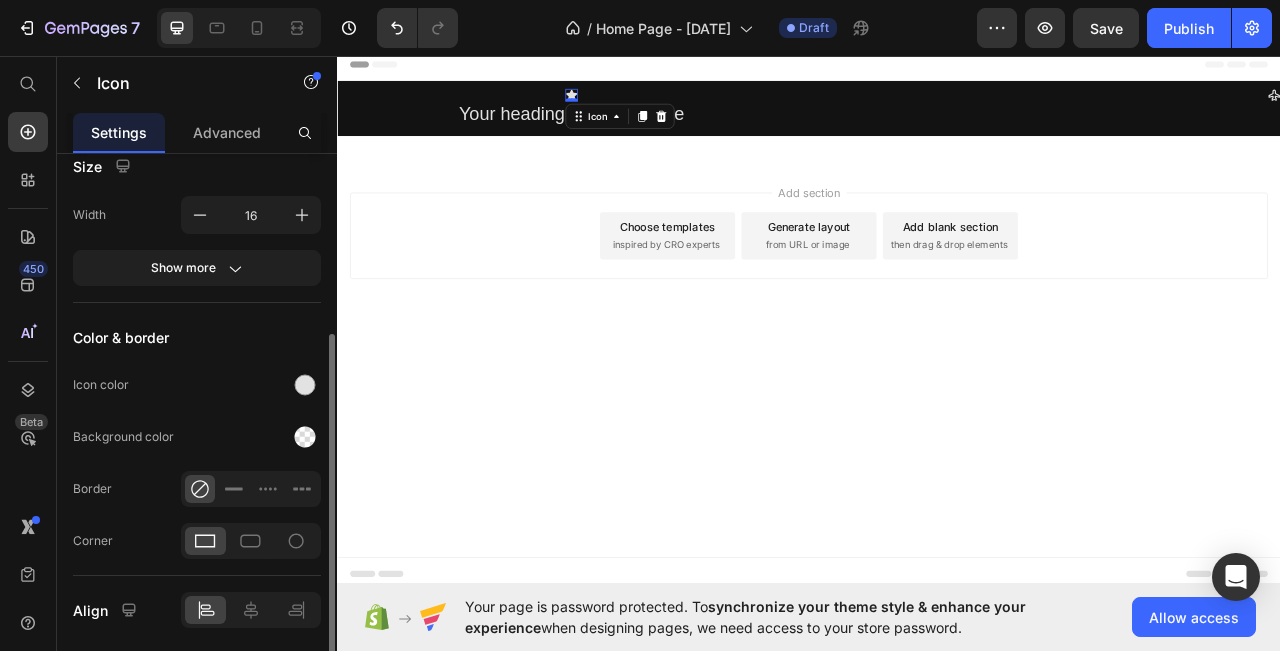 scroll, scrollTop: 368, scrollLeft: 0, axis: vertical 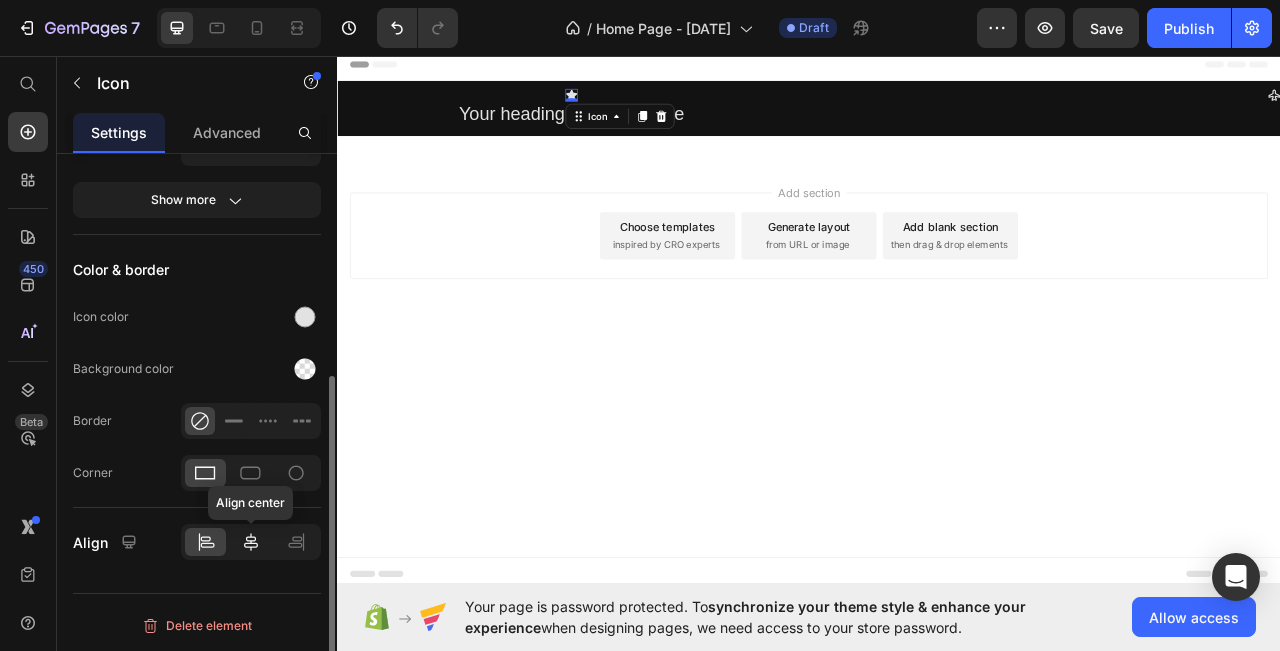 click 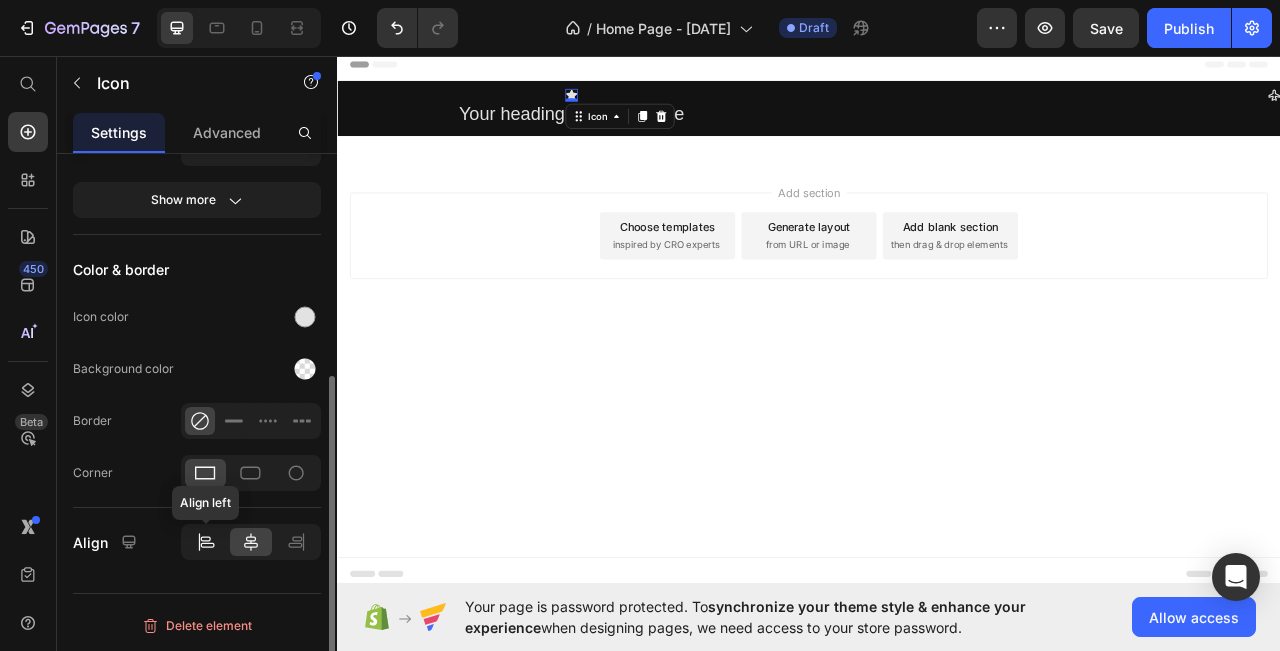 click 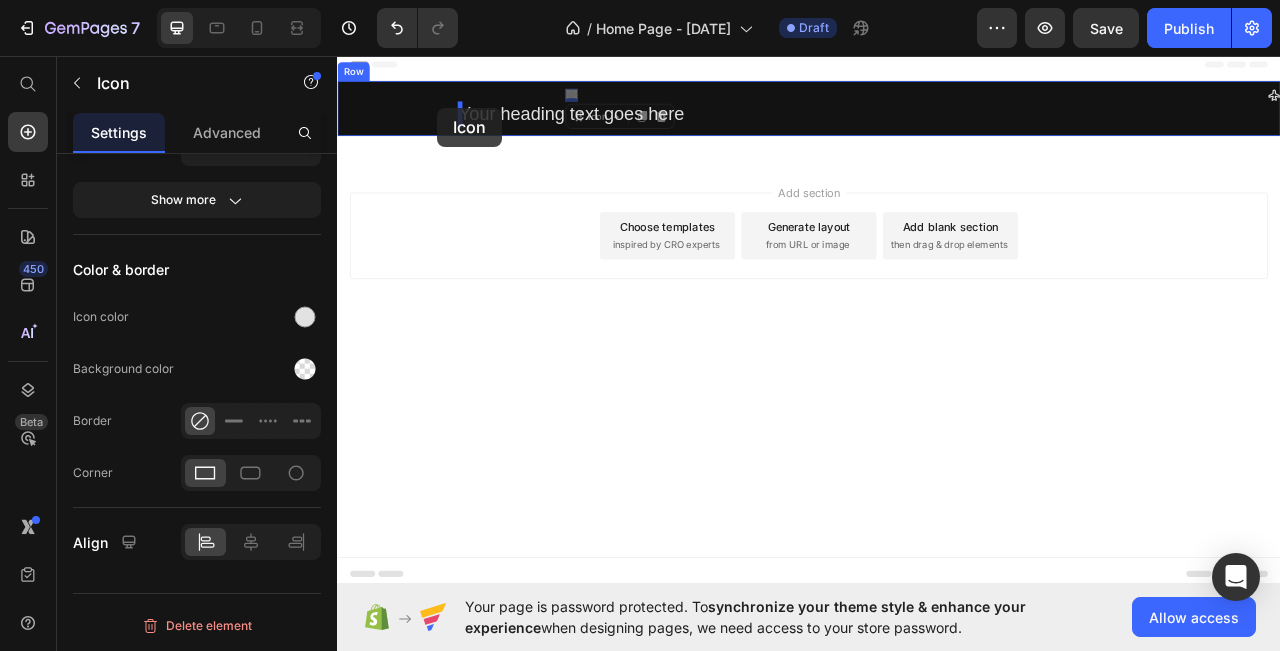 drag, startPoint x: 636, startPoint y: 106, endPoint x: 466, endPoint y: 125, distance: 171.05847 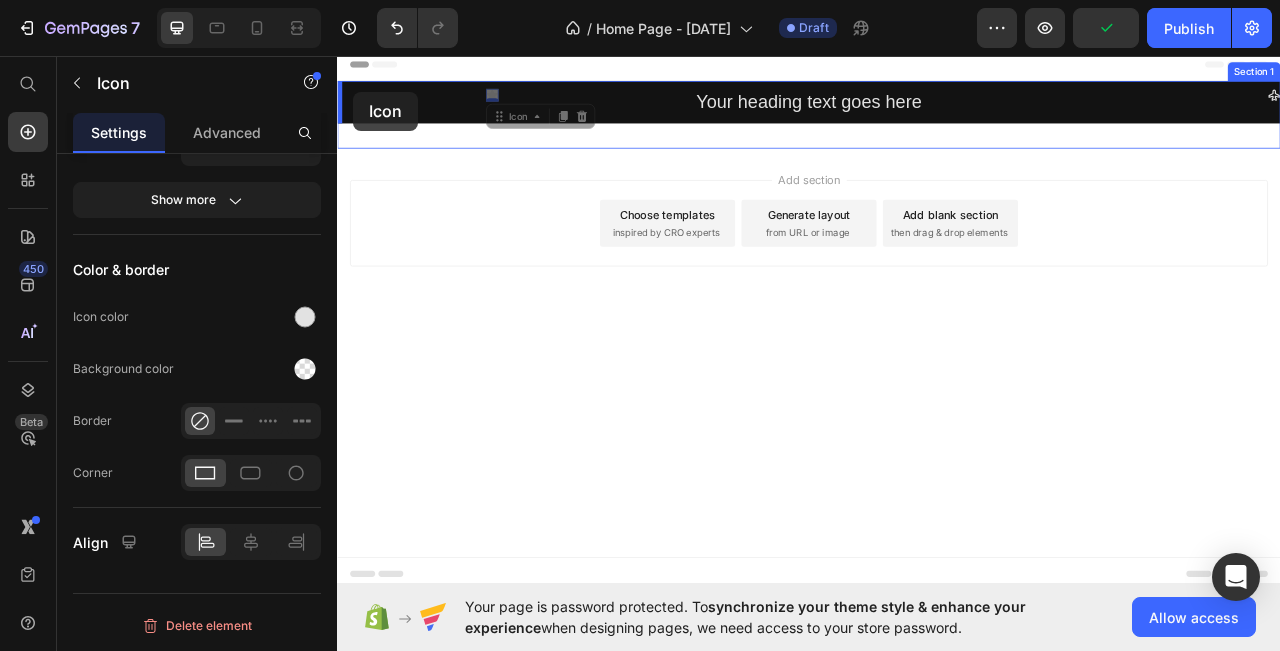 drag, startPoint x: 530, startPoint y: 104, endPoint x: 357, endPoint y: 103, distance: 173.00288 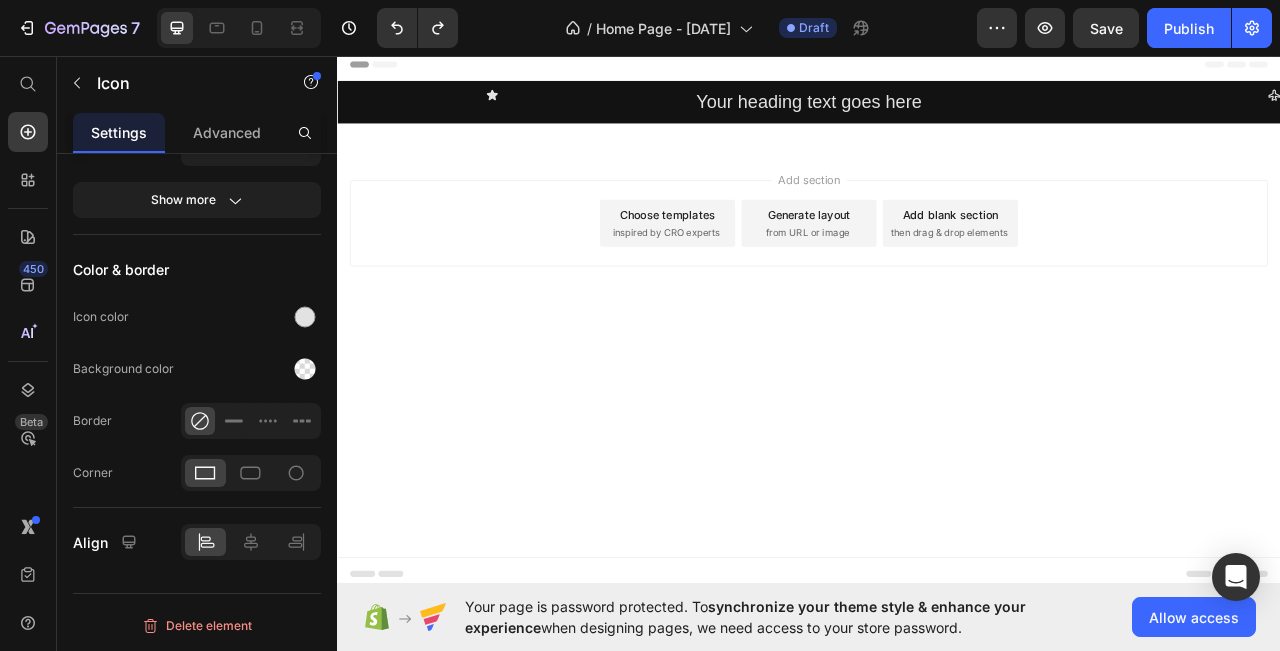 click 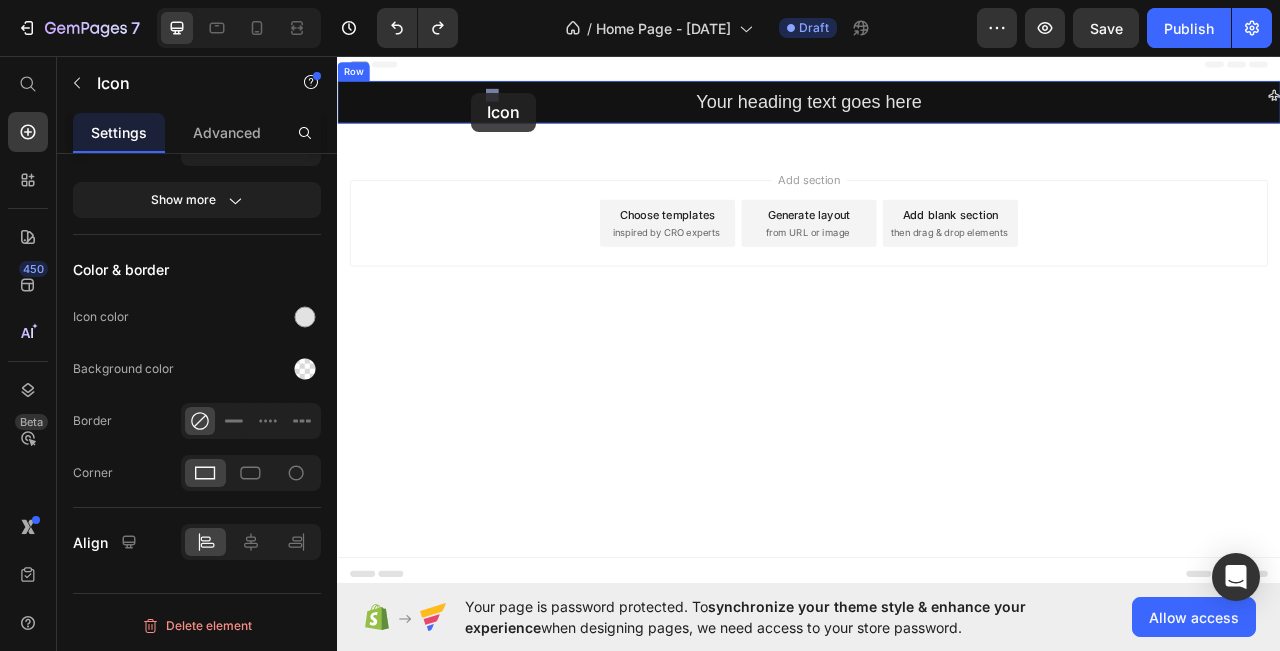 drag, startPoint x: 535, startPoint y: 105, endPoint x: 504, endPoint y: 106, distance: 31.016125 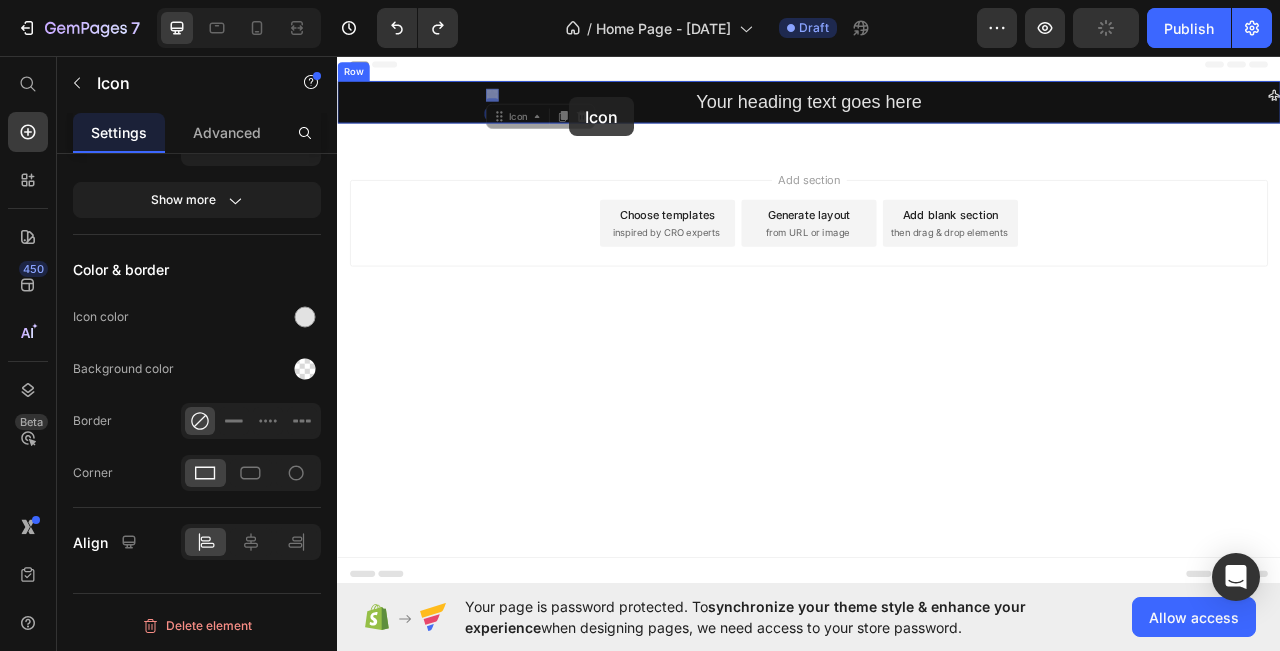 drag, startPoint x: 531, startPoint y: 105, endPoint x: 632, endPoint y: 110, distance: 101.12369 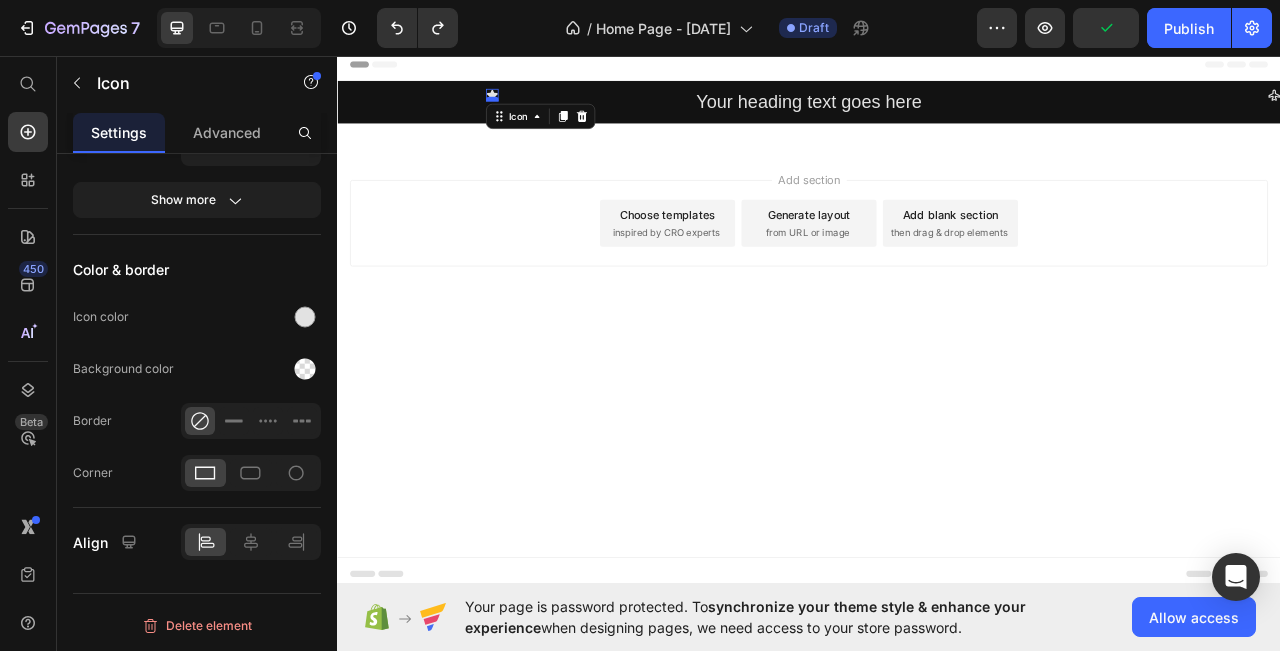 click at bounding box center (534, 112) 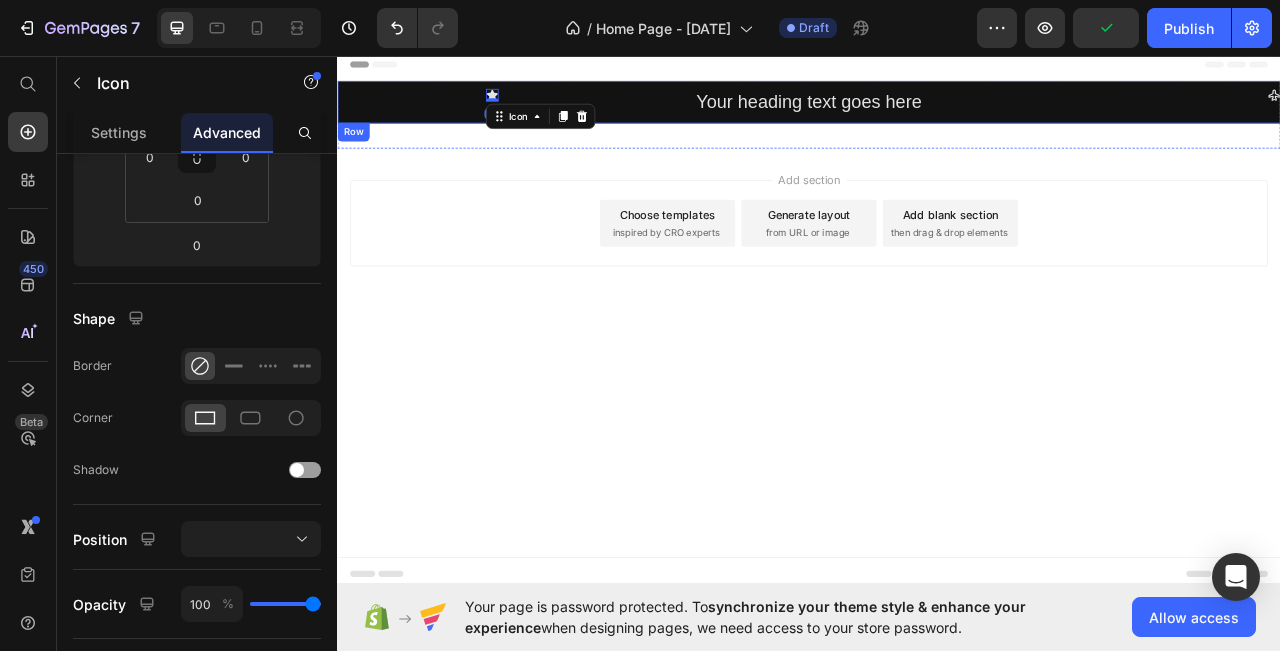 scroll, scrollTop: 0, scrollLeft: 0, axis: both 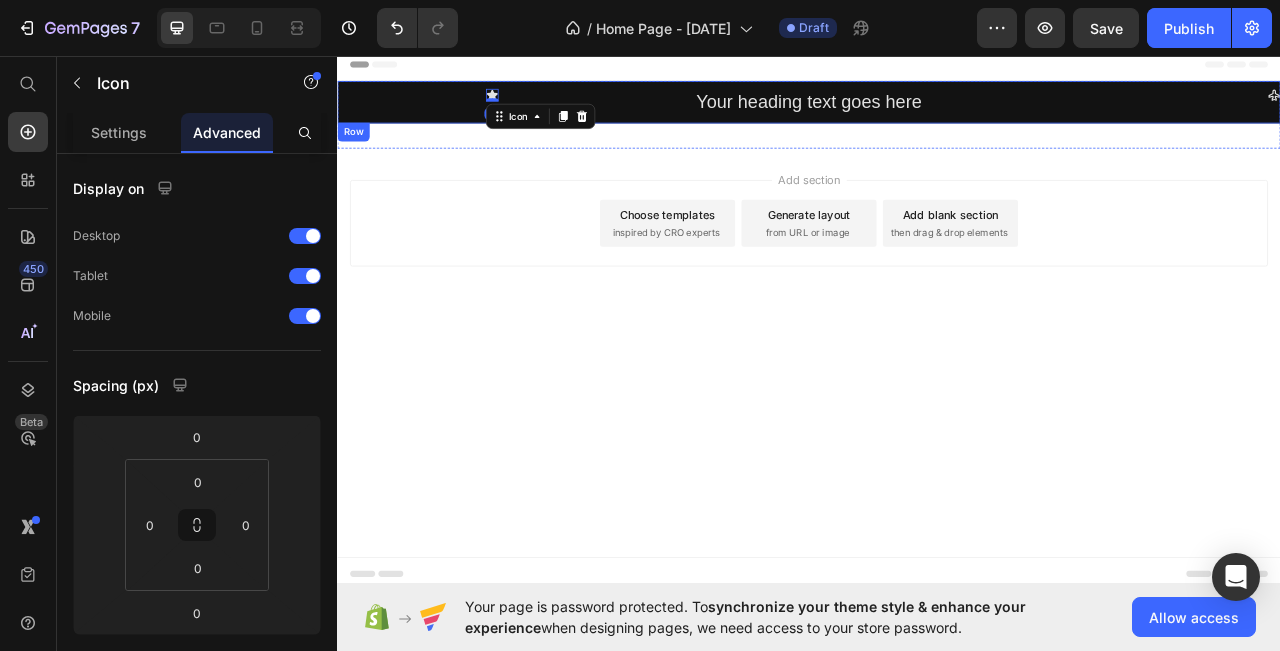 click on "Icon   0" at bounding box center (534, 116) 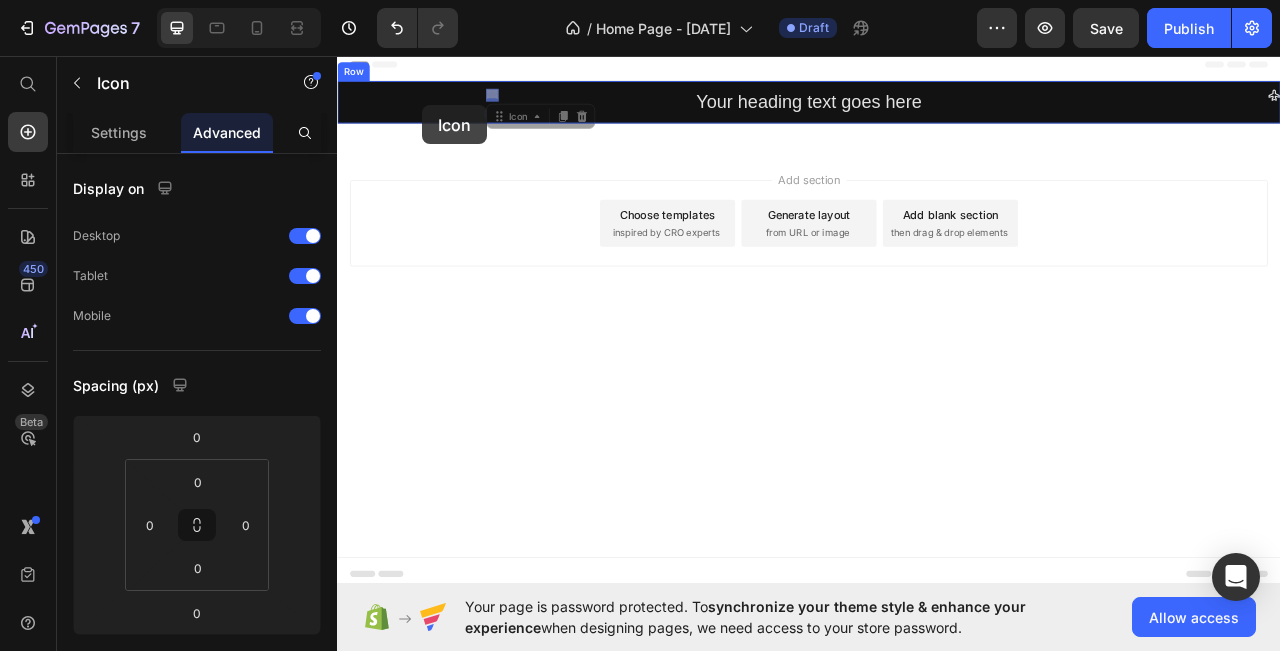 drag, startPoint x: 535, startPoint y: 105, endPoint x: 451, endPoint y: 125, distance: 86.34813 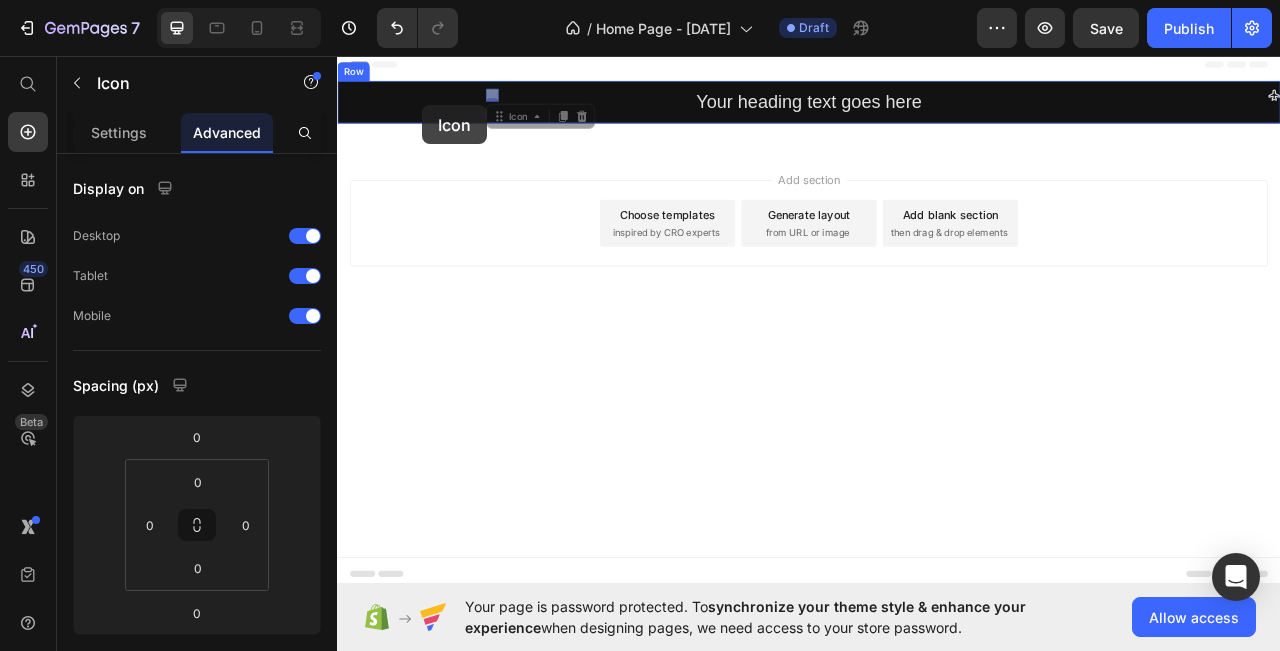 click on "Header
Icon   0
Icon   0 Your heading text goes here Heading
Icon Row Section 1 Root Start with Sections from sidebar Add sections Add elements Start with Generating from URL or image Add section Choose templates inspired by CRO experts Generate layout from URL or image Add blank section then drag & drop elements Footer" at bounding box center (937, 234) 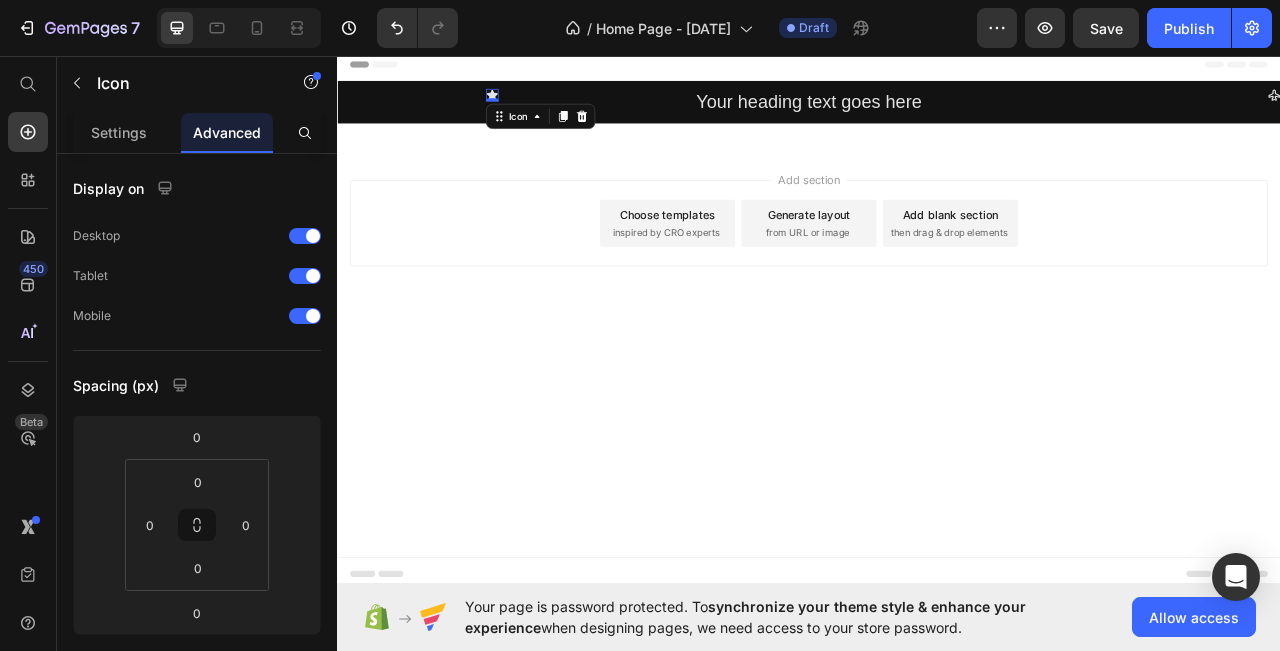 click on "Header
Icon   0 Your heading text goes here Heading
Icon Row Section 1 Root Start with Sections from sidebar Add sections Add elements Start with Generating from URL or image Add section Choose templates inspired by CRO experts Generate layout from URL or image Add blank section then drag & drop elements Footer" at bounding box center [937, 392] 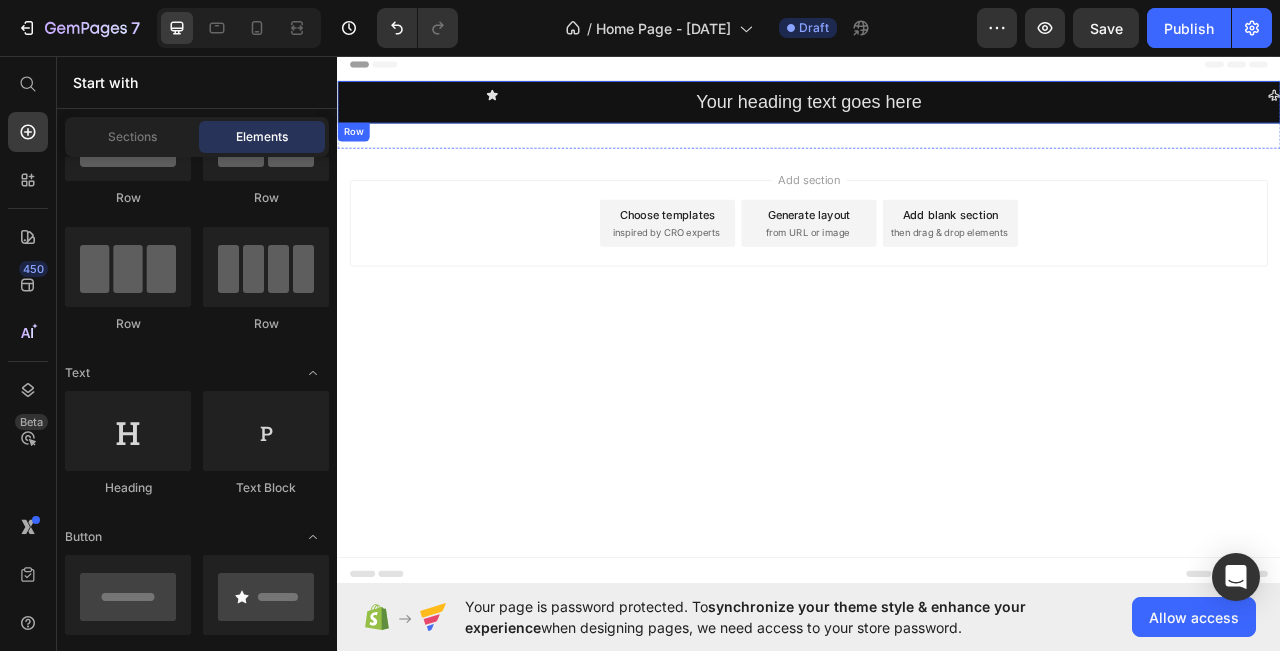click on "Icon" at bounding box center [534, 116] 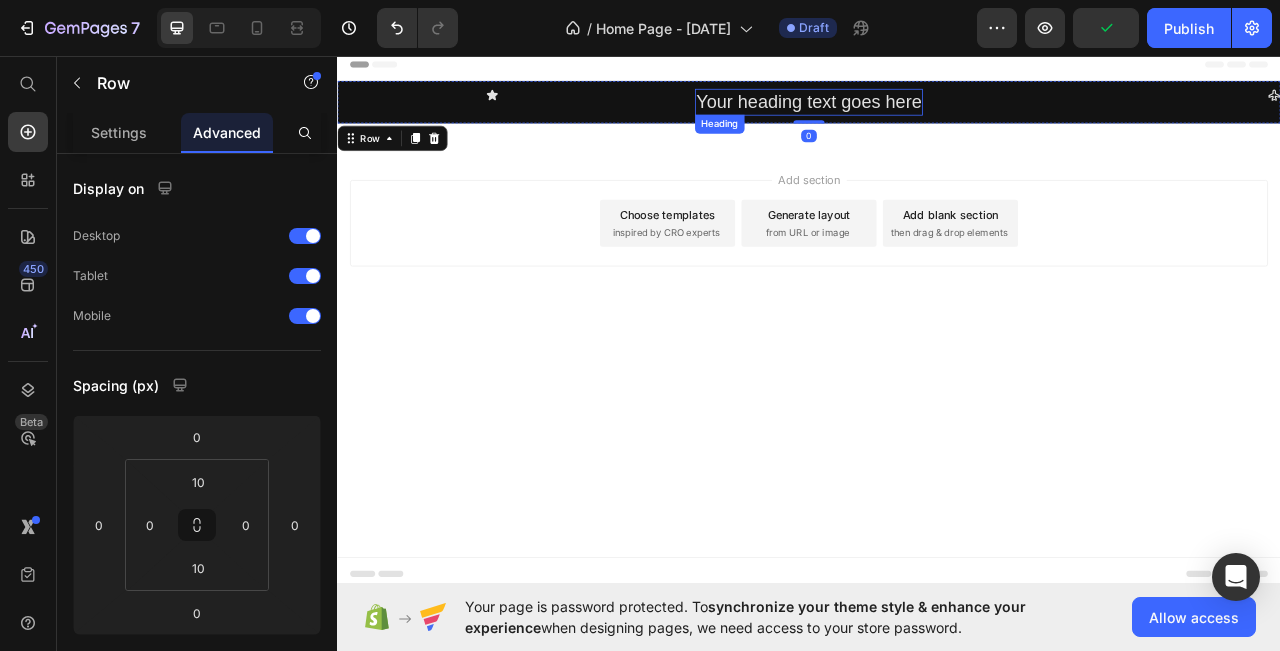 click on "Your heading text goes here" at bounding box center [937, 116] 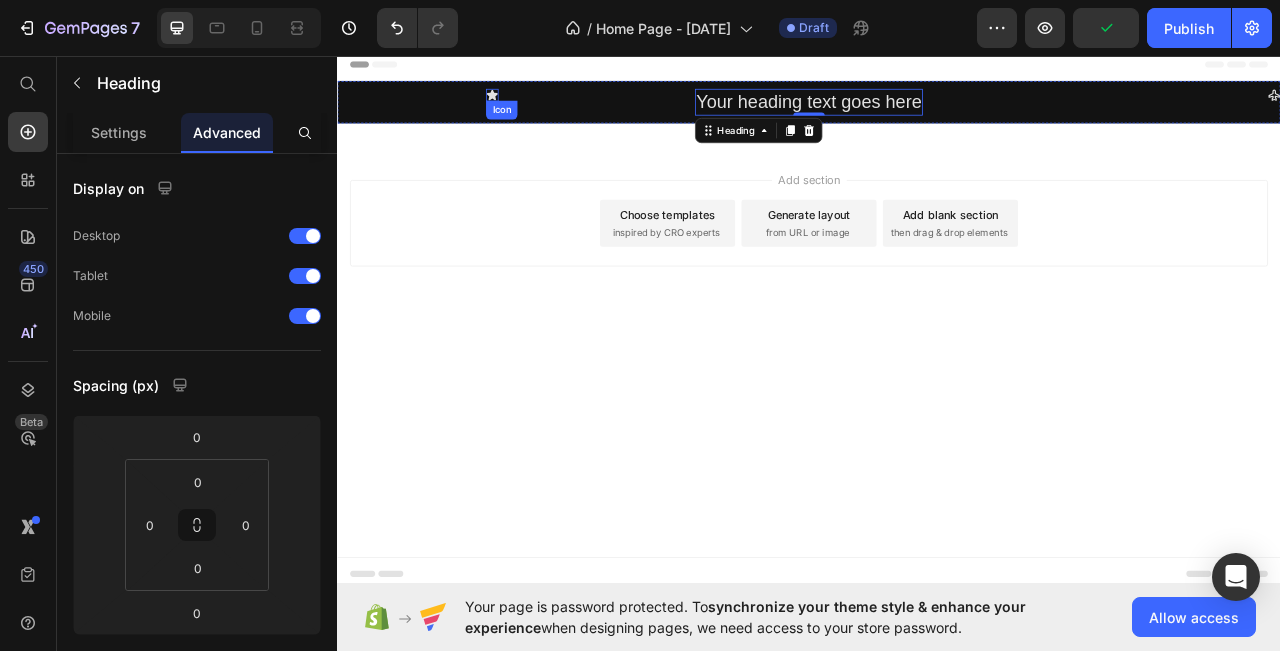 click 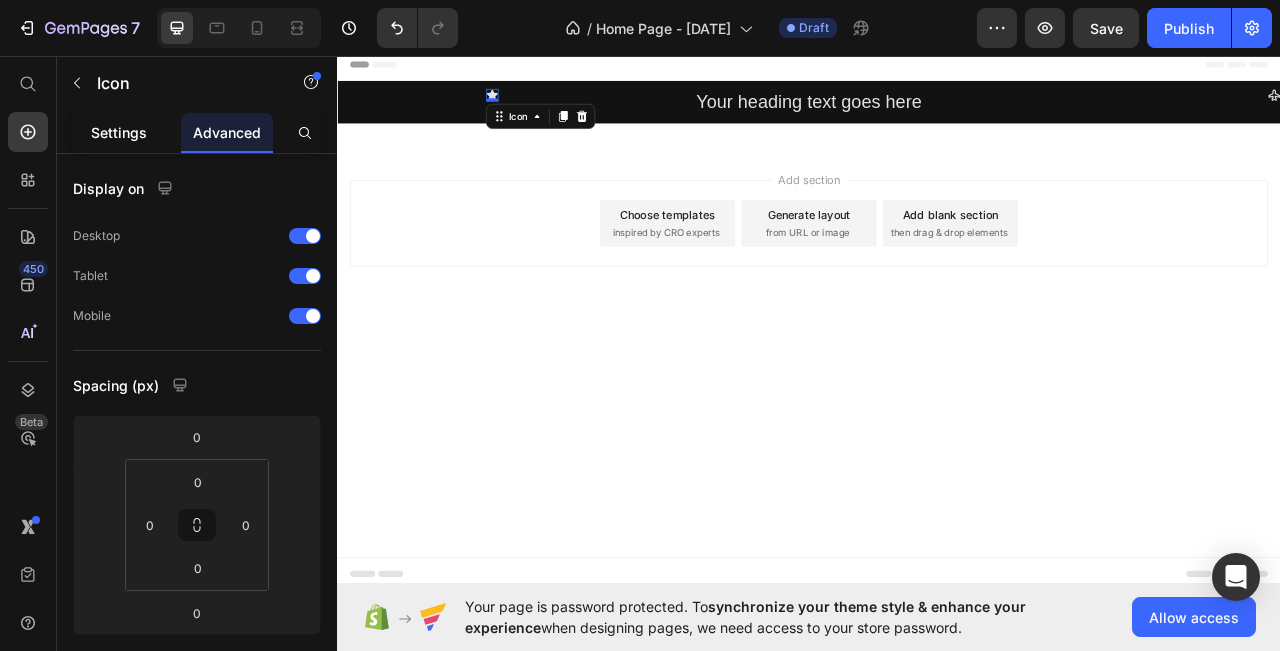 click on "Settings" at bounding box center (119, 132) 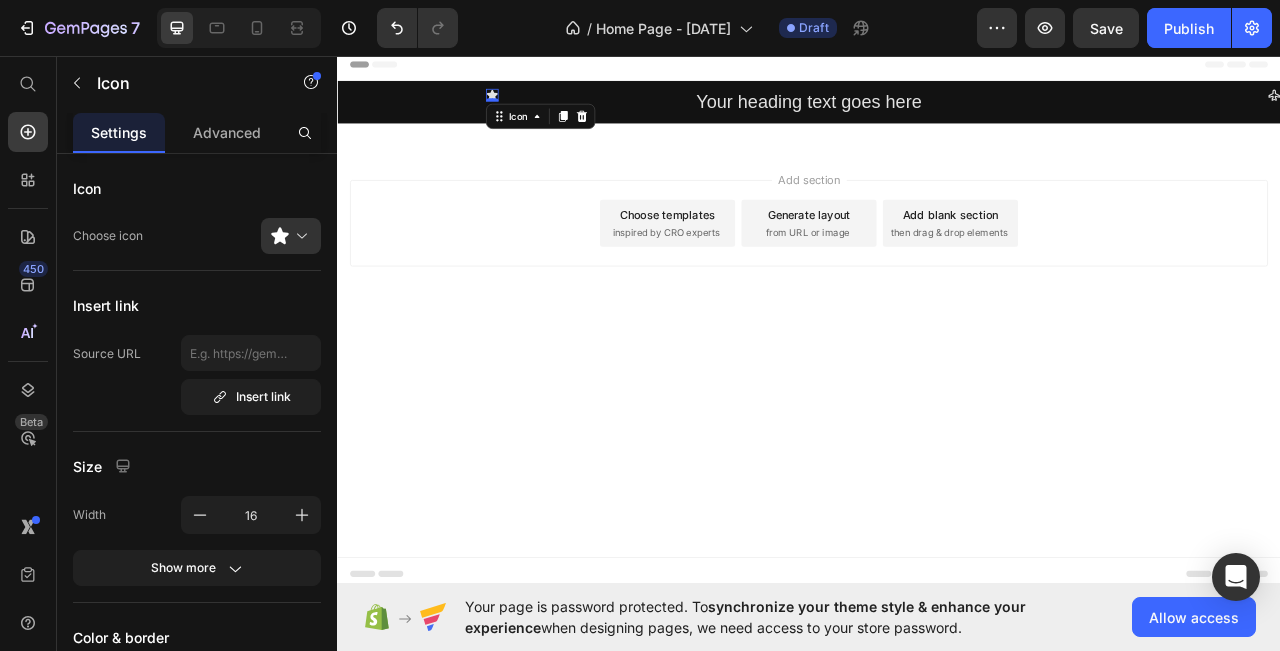 click on "Settings" at bounding box center [119, 132] 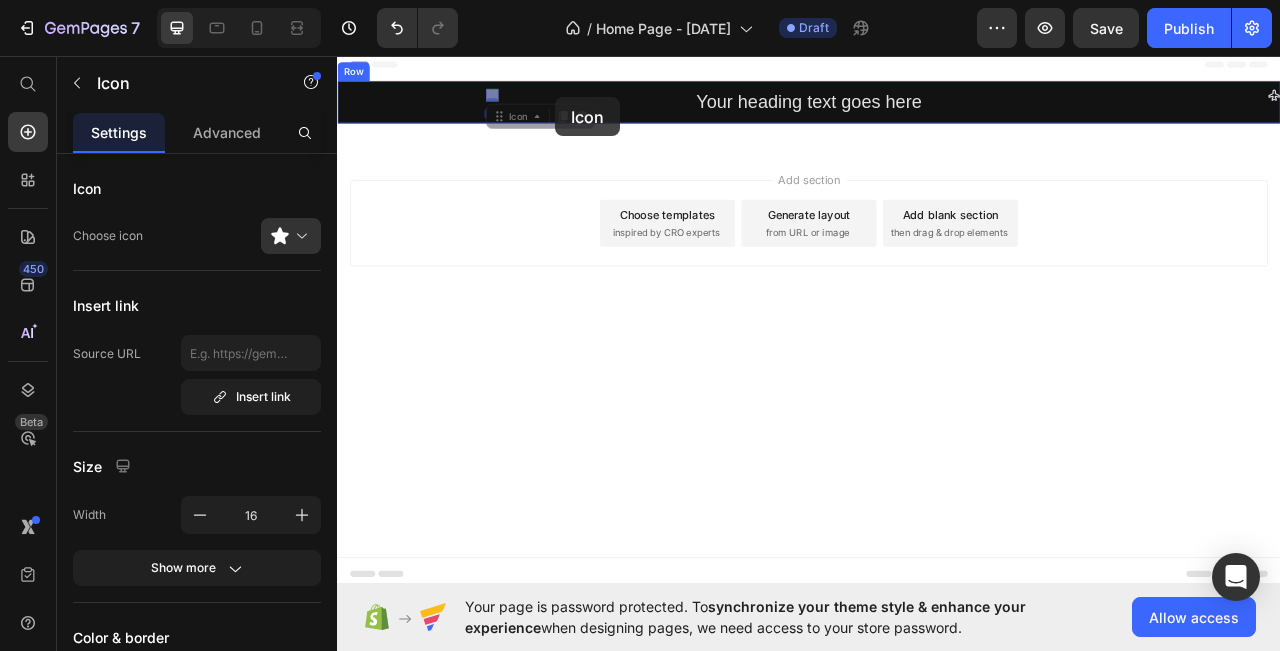 drag, startPoint x: 536, startPoint y: 106, endPoint x: 614, endPoint y: 110, distance: 78.10249 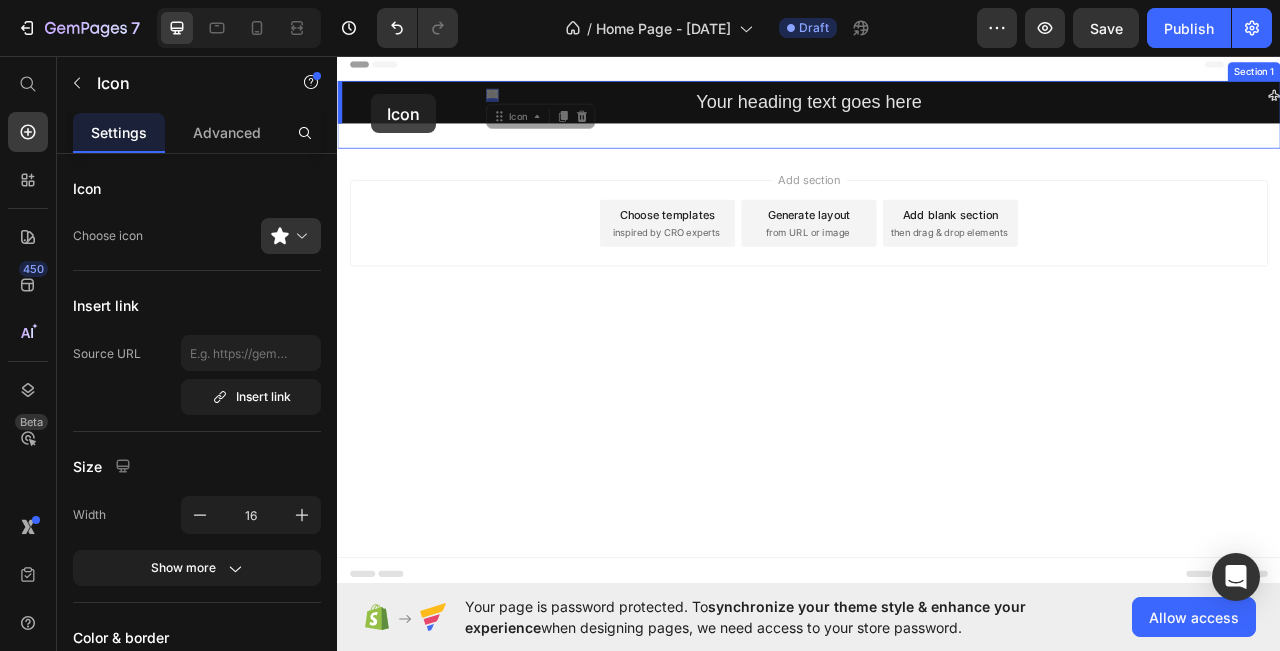 drag, startPoint x: 535, startPoint y: 109, endPoint x: 380, endPoint y: 106, distance: 155.02902 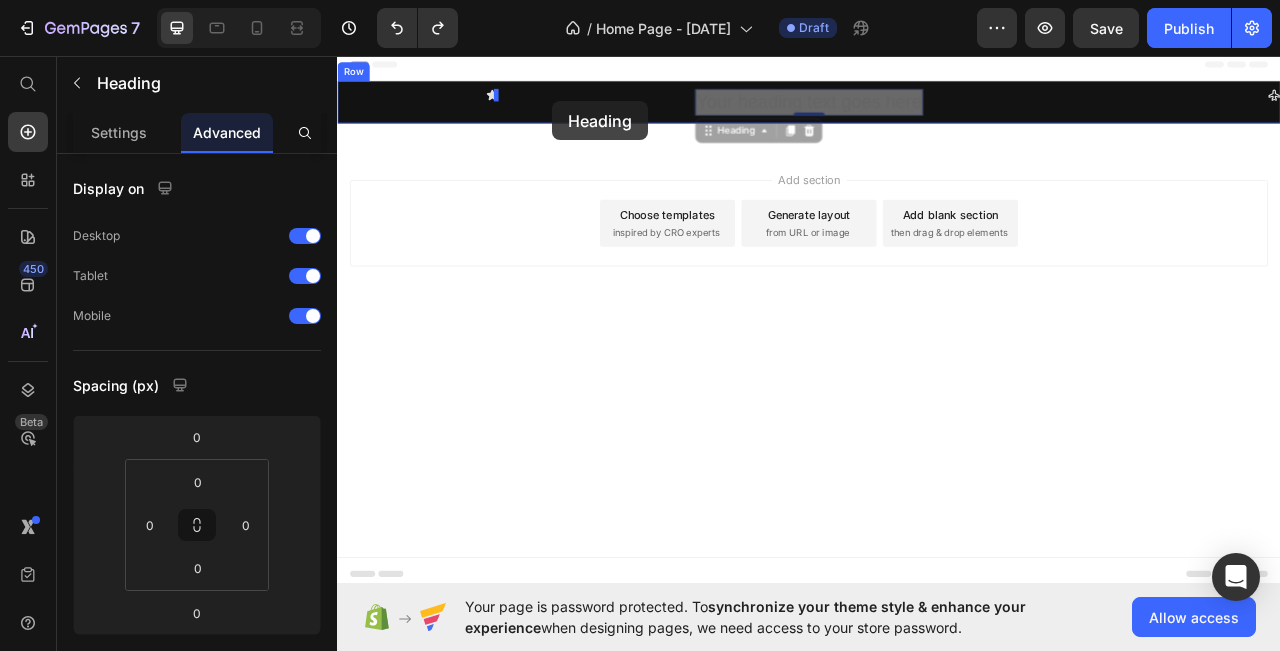 drag, startPoint x: 884, startPoint y: 118, endPoint x: 610, endPoint y: 115, distance: 274.01642 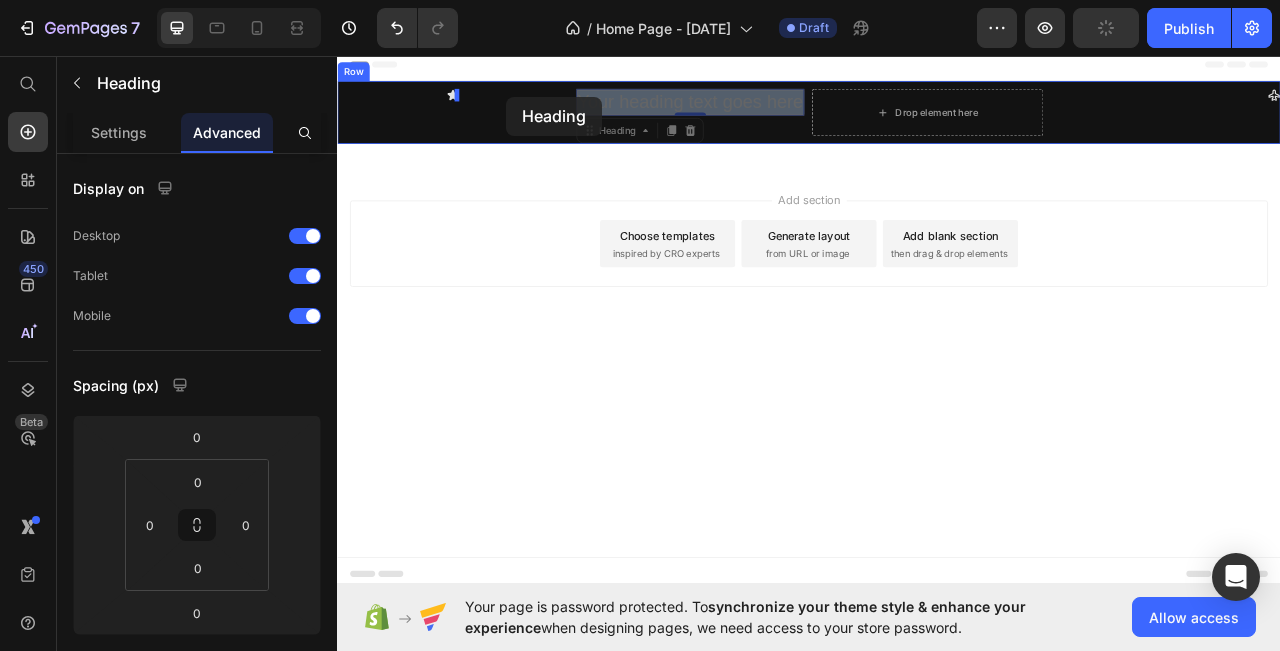 drag, startPoint x: 692, startPoint y: 117, endPoint x: 550, endPoint y: 109, distance: 142.22517 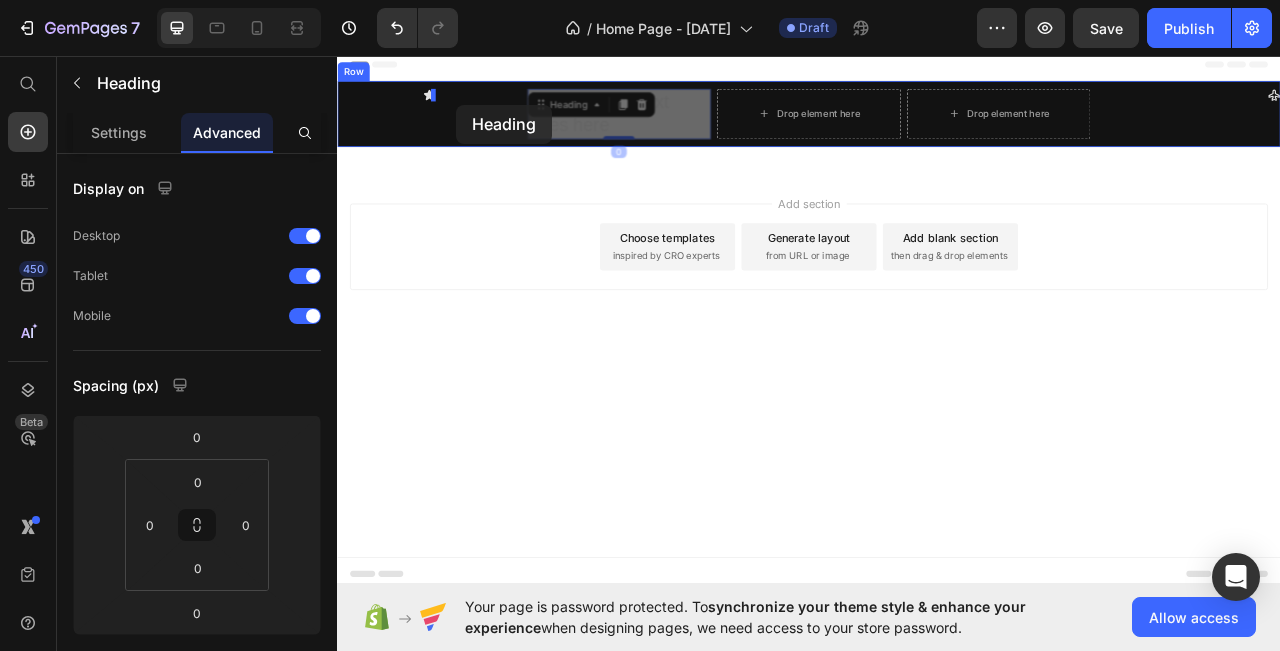 drag, startPoint x: 644, startPoint y: 123, endPoint x: 482, endPoint y: 122, distance: 162.00308 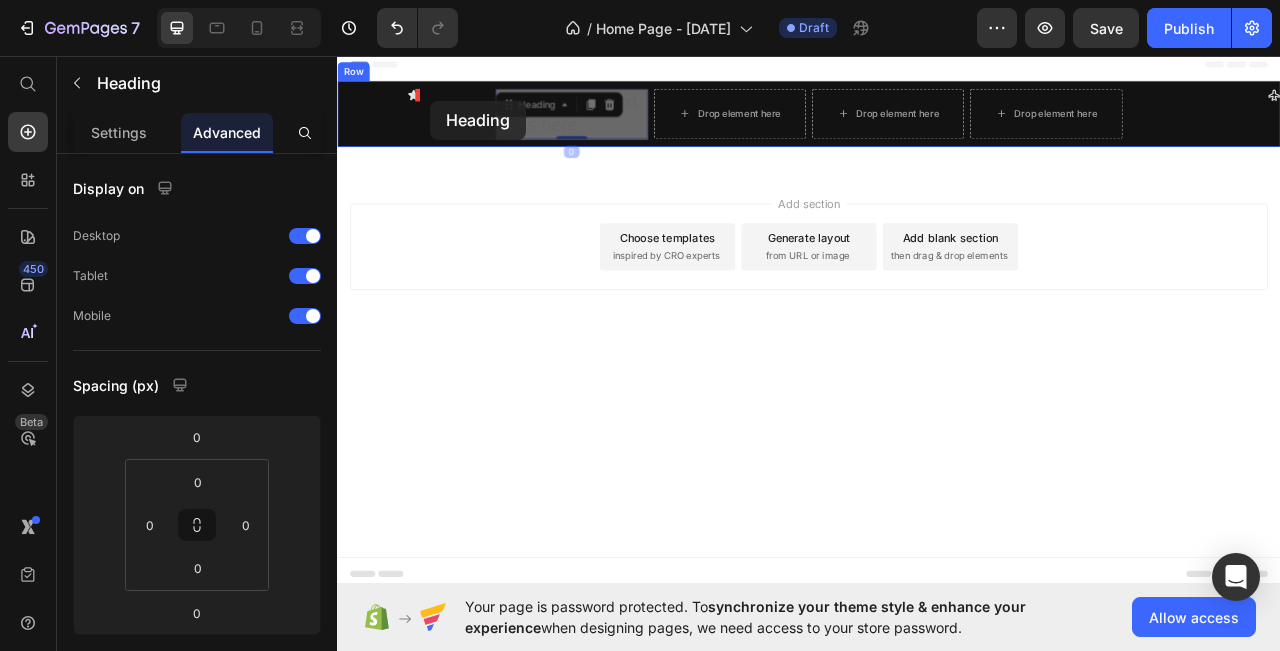 drag, startPoint x: 587, startPoint y: 123, endPoint x: 455, endPoint y: 114, distance: 132.30646 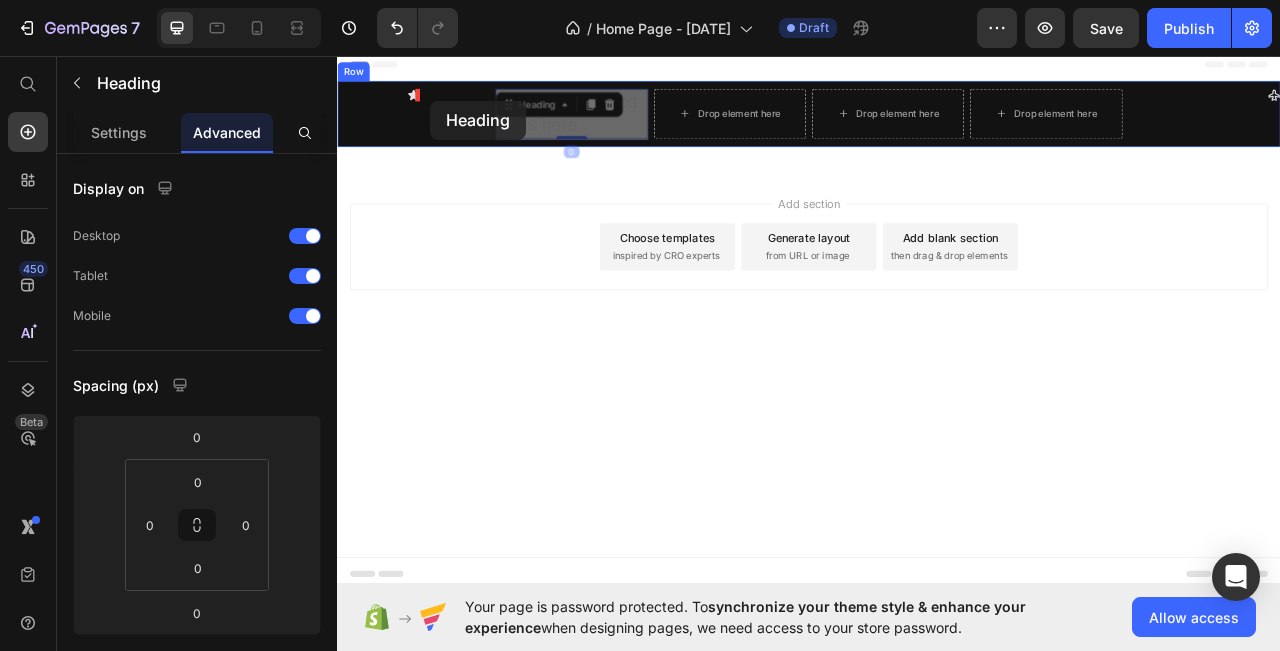 click on "Header
Icon Your heading text goes here Heading   0 Your heading text goes here Heading   0
Drop element here
Drop element here
Drop element here
Icon Row Section 1 Root Start with Sections from sidebar Add sections Add elements Start with Generating from URL or image Add section Choose templates inspired by CRO experts Generate layout from URL or image Add blank section then drag & drop elements Footer" at bounding box center [937, 249] 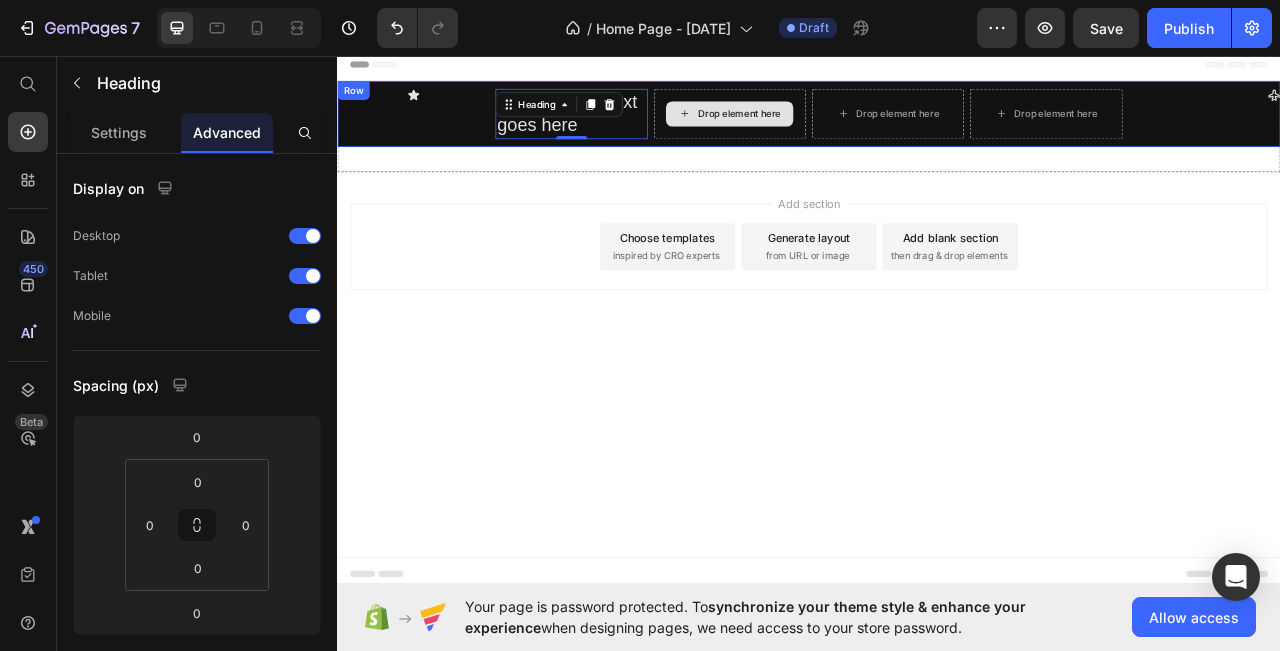 click on "Drop element here" at bounding box center [836, 131] 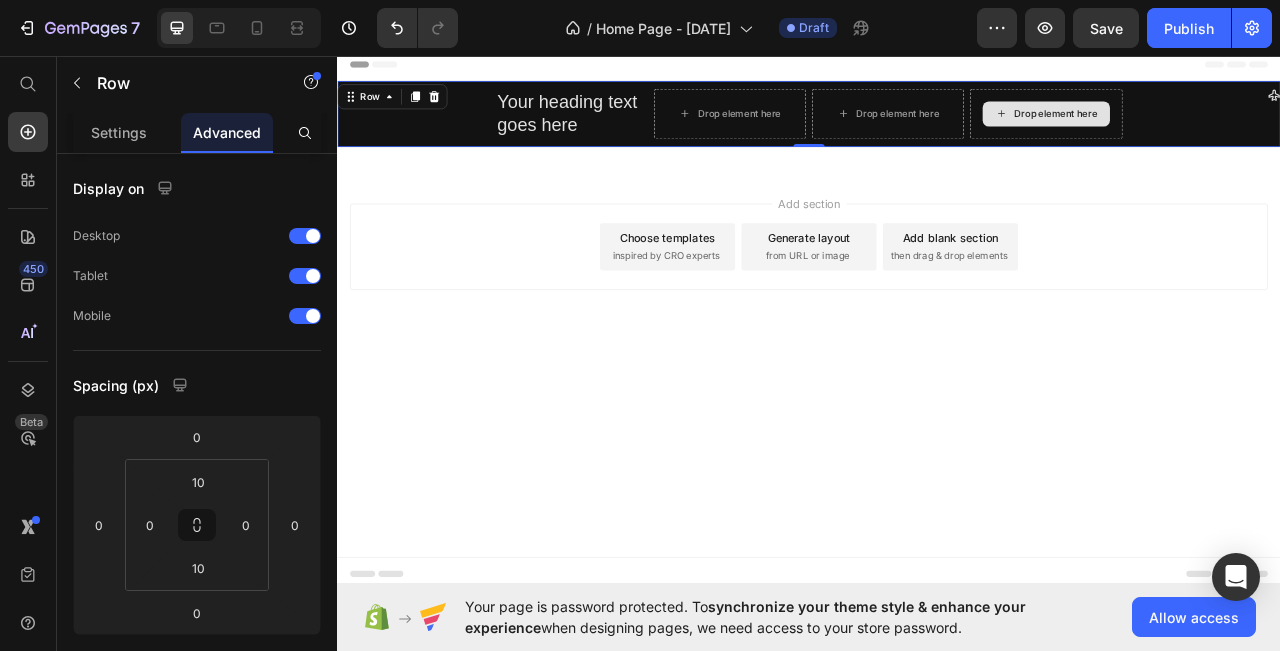 click on "Drop element here" at bounding box center [1238, 131] 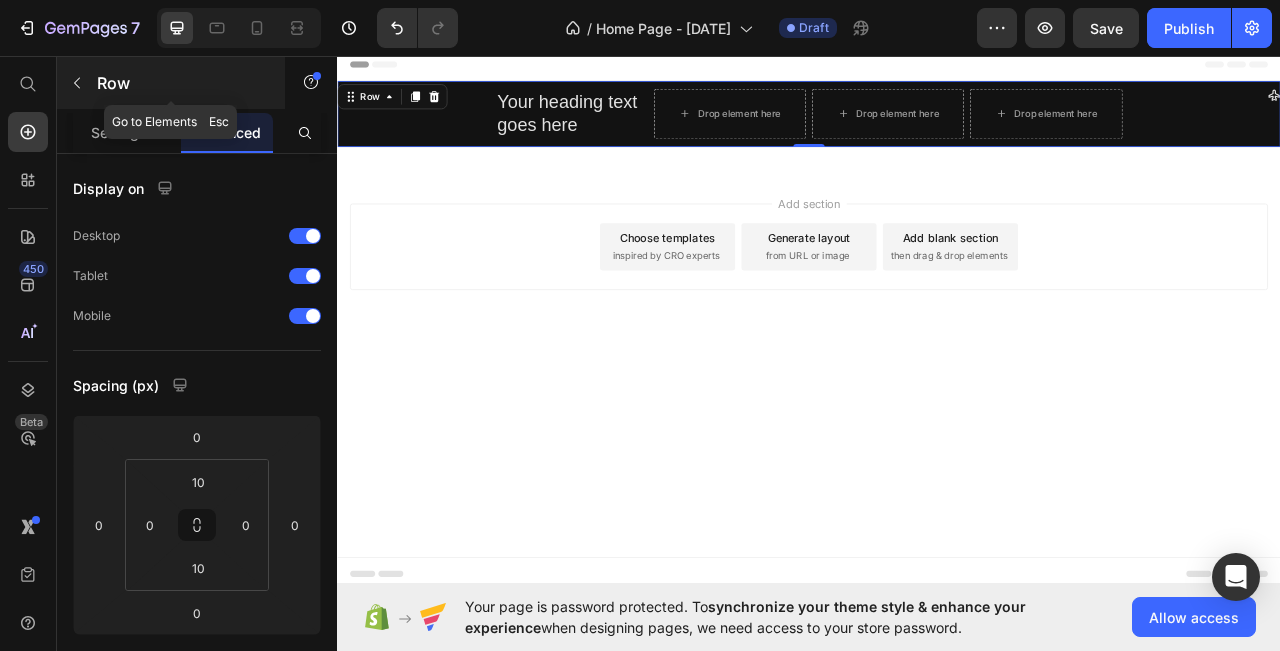 click 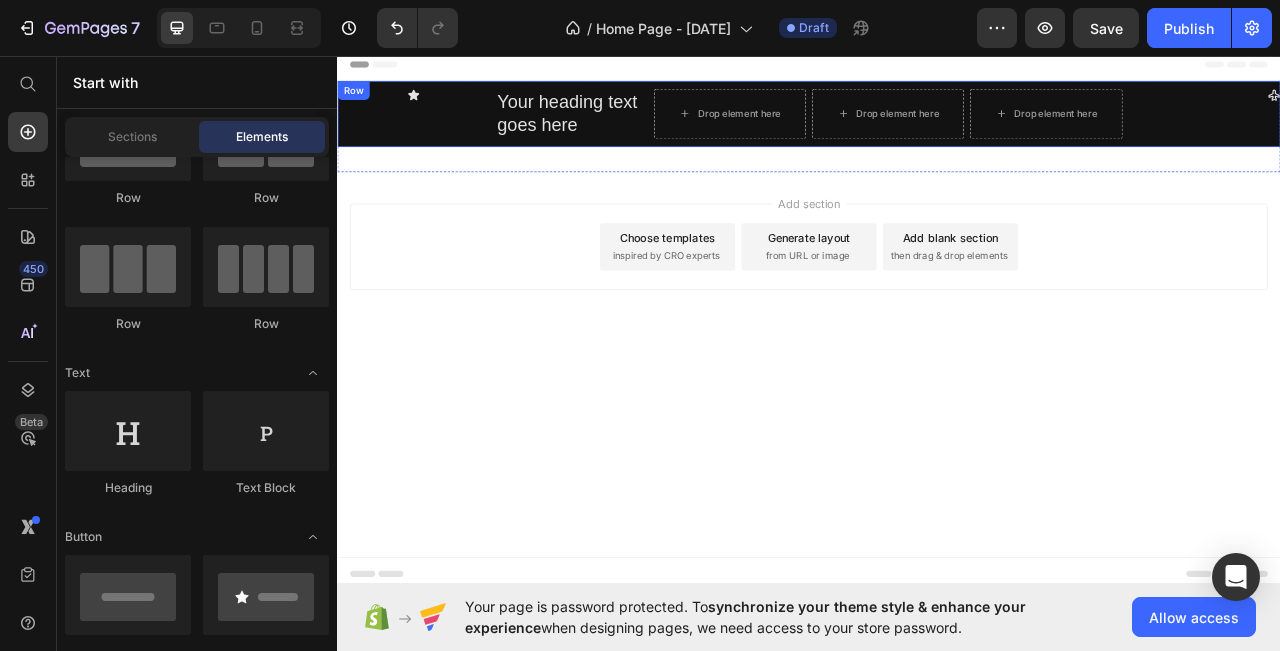 click on "Icon Your heading text goes here Heading
Drop element here
Drop element here
Drop element here
Icon Row" at bounding box center (937, 131) 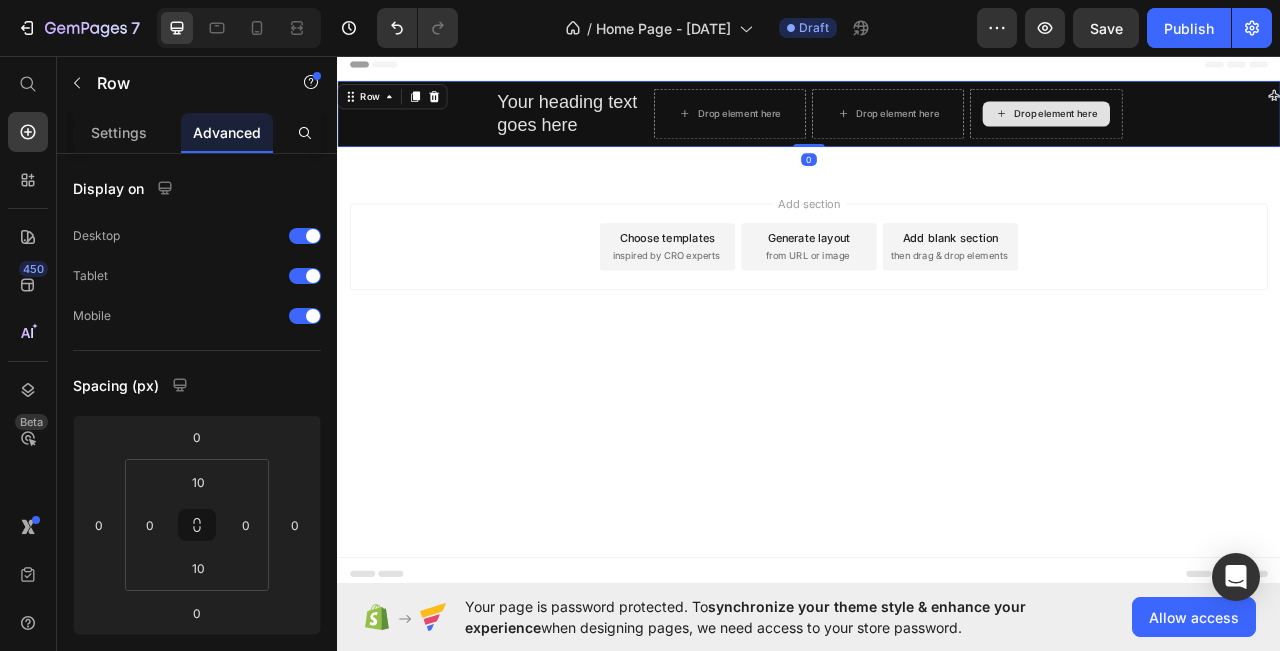click on "Drop element here" at bounding box center (1238, 131) 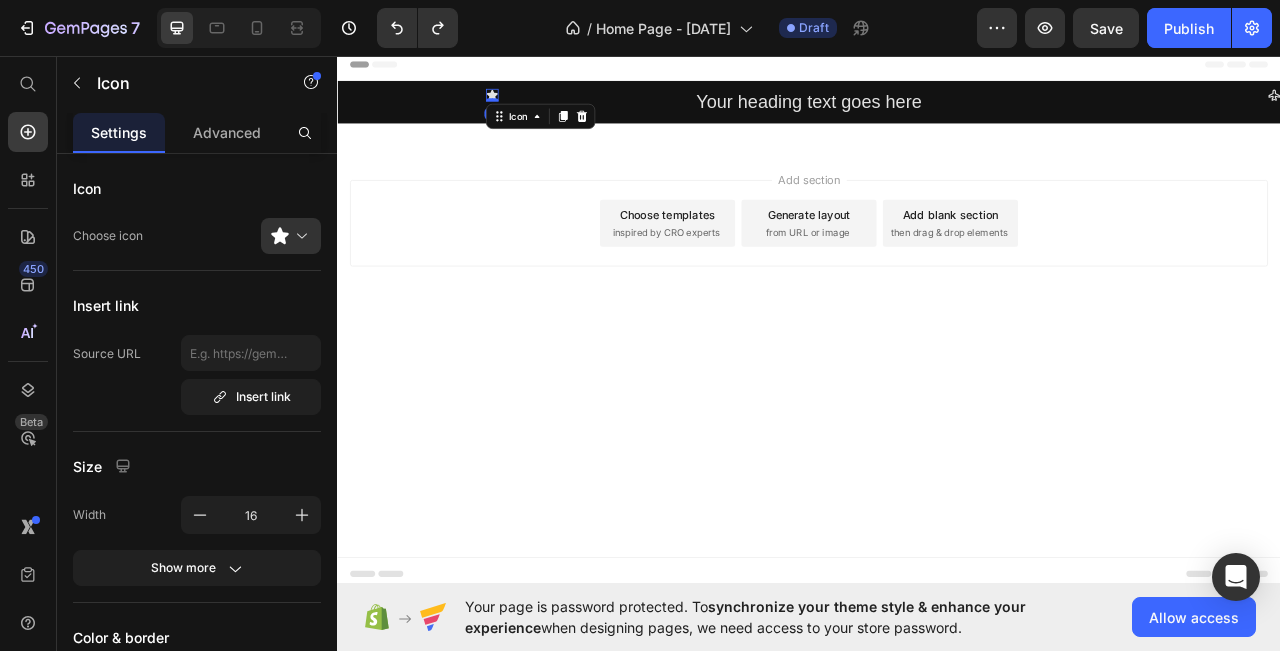 click 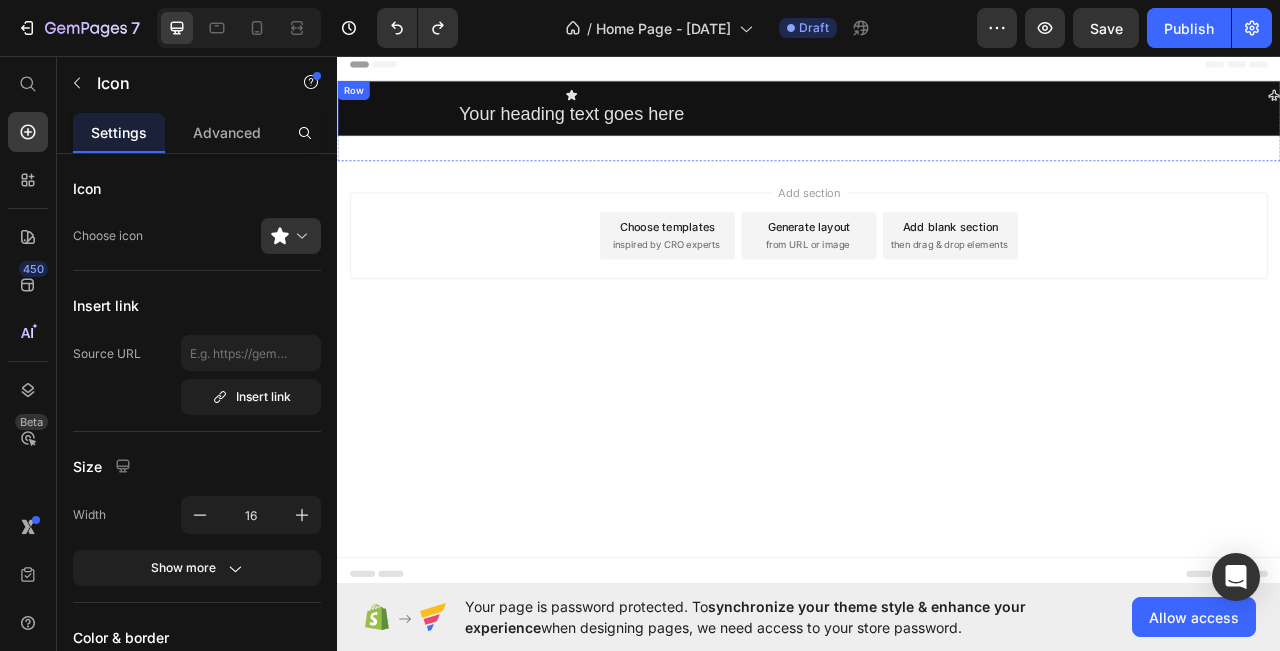 click on "Icon Your heading text goes here Heading" at bounding box center [635, 124] 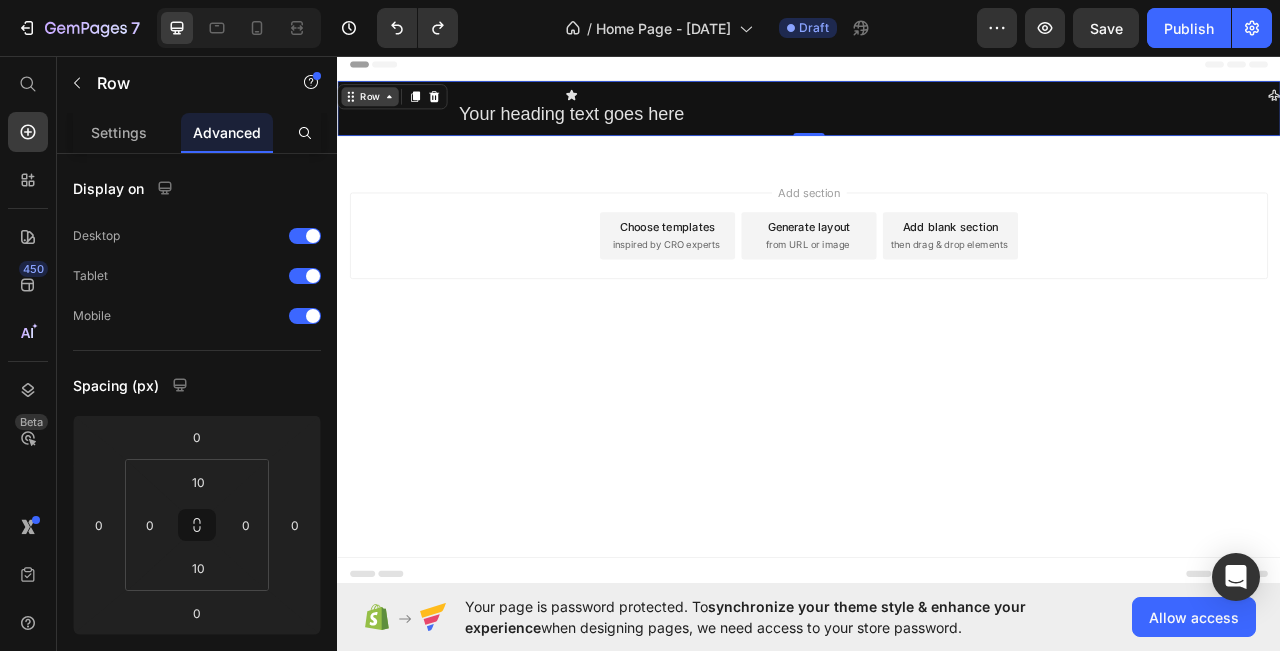 click on "Row" at bounding box center (378, 109) 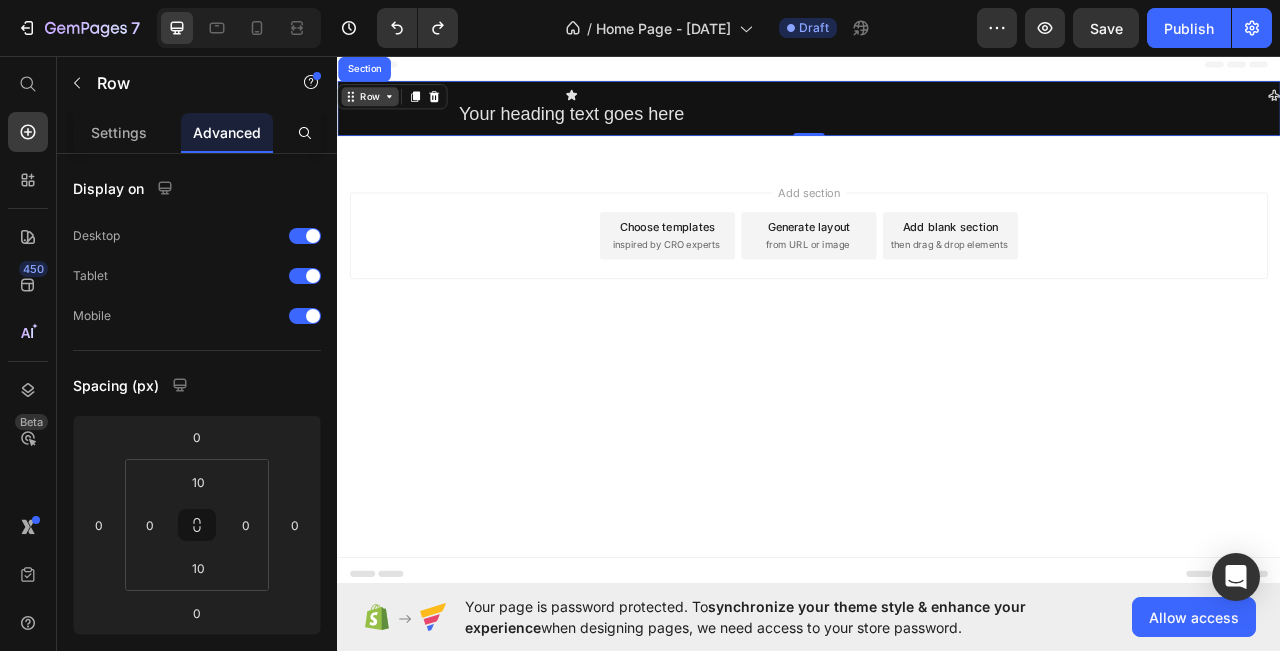 click on "Row" at bounding box center [378, 109] 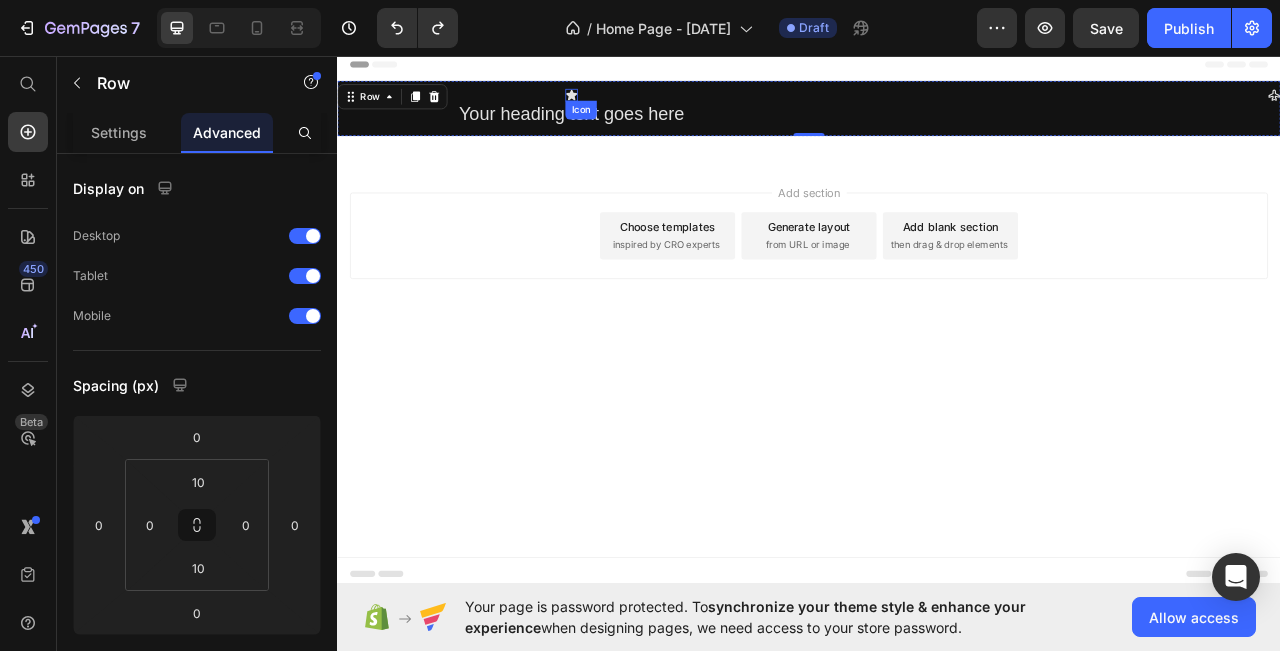click 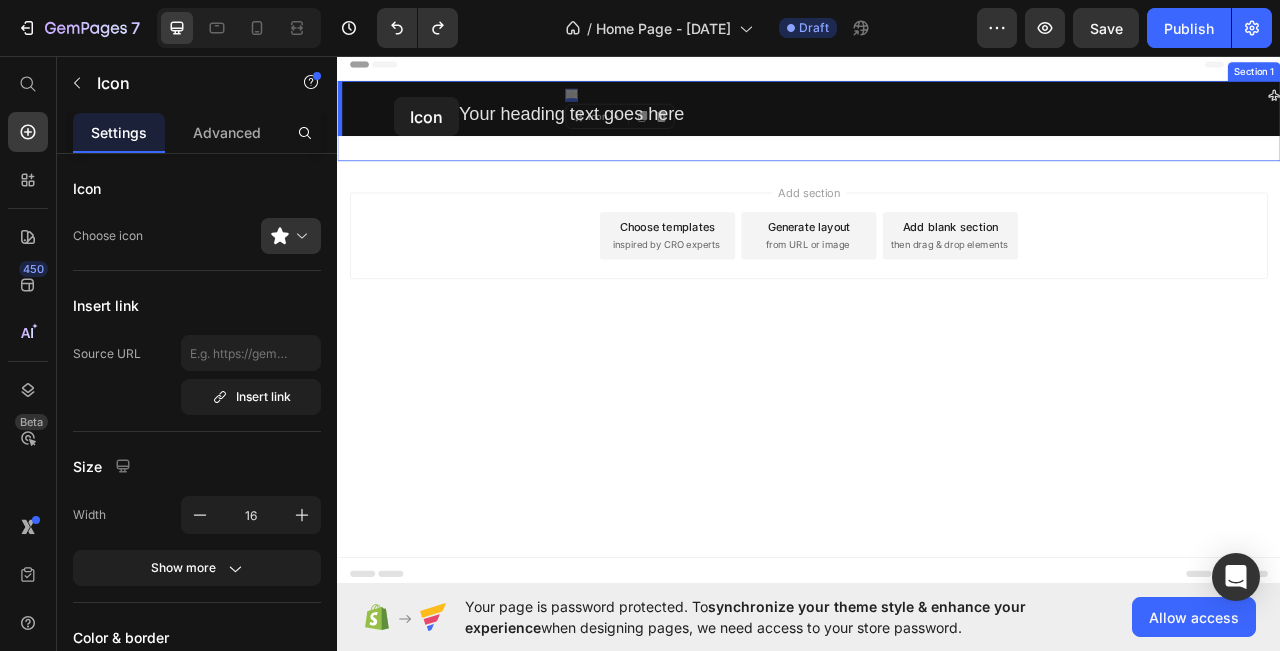drag, startPoint x: 636, startPoint y: 103, endPoint x: 410, endPoint y: 111, distance: 226.14156 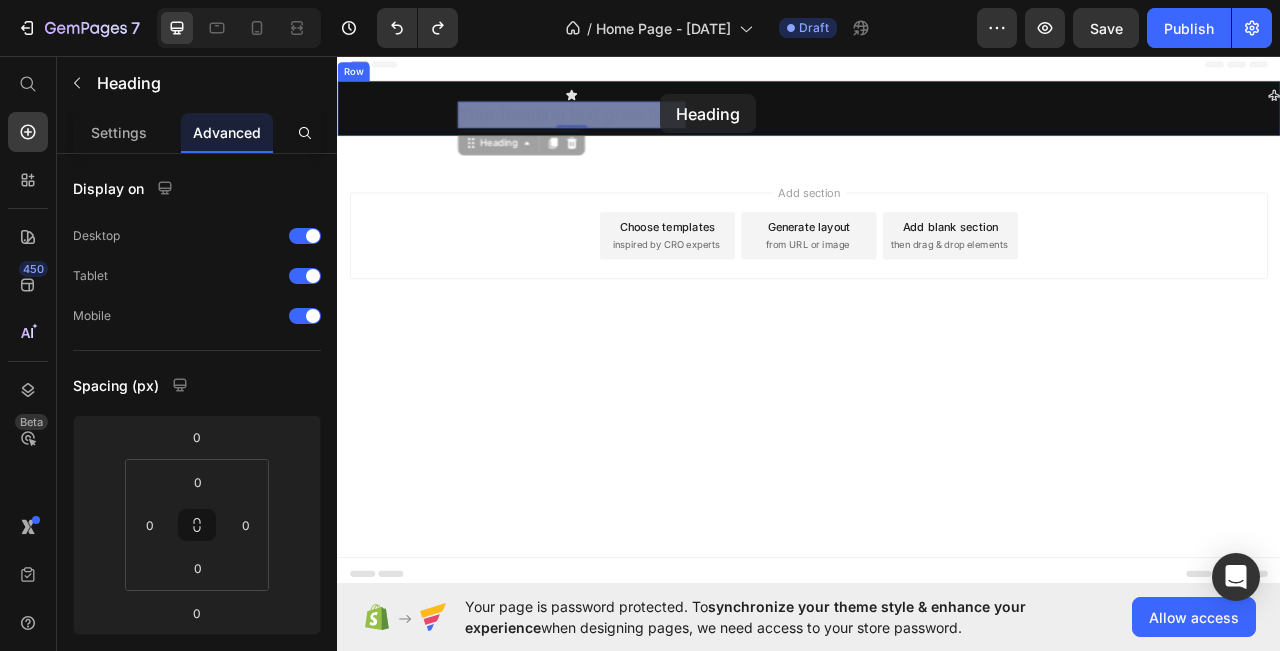 drag, startPoint x: 623, startPoint y: 133, endPoint x: 748, endPoint y: 106, distance: 127.88276 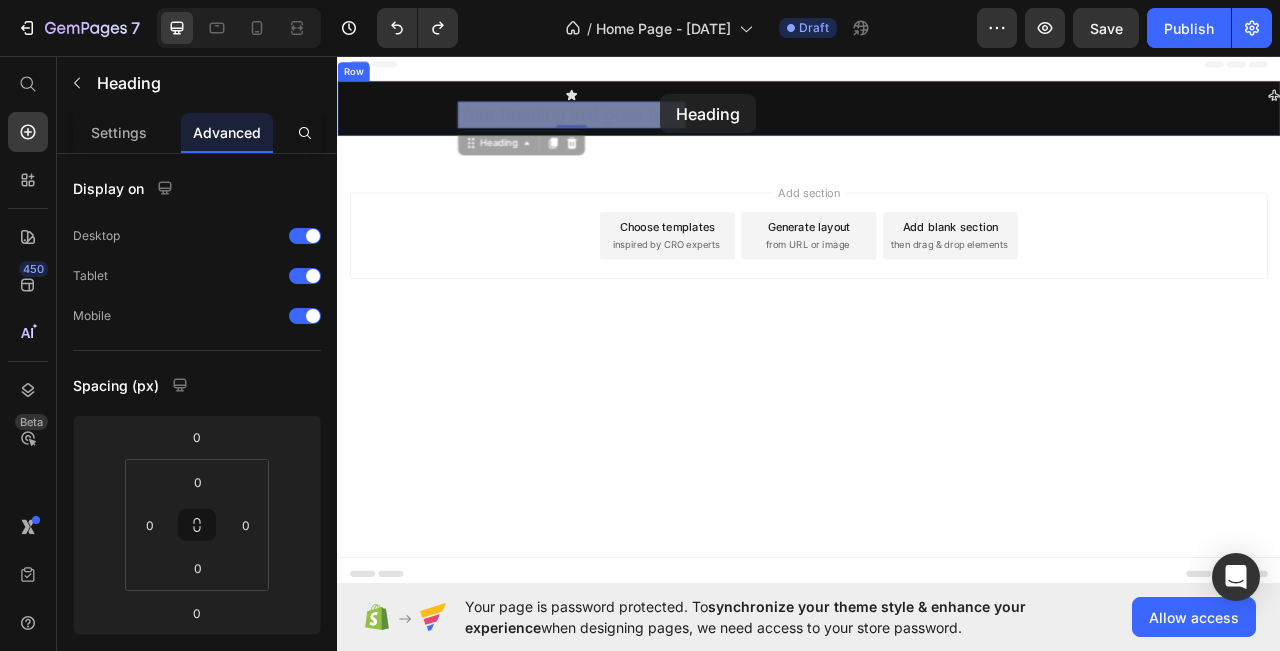 click on "Header
Icon Your heading text goes here Heading   0 Your heading text goes here Heading   0
Icon Row Section 1 Root Start with Sections from sidebar Add sections Add elements Start with Generating from URL or image Add section Choose templates inspired by CRO experts Generate layout from URL or image Add blank section then drag & drop elements Footer" at bounding box center [937, 242] 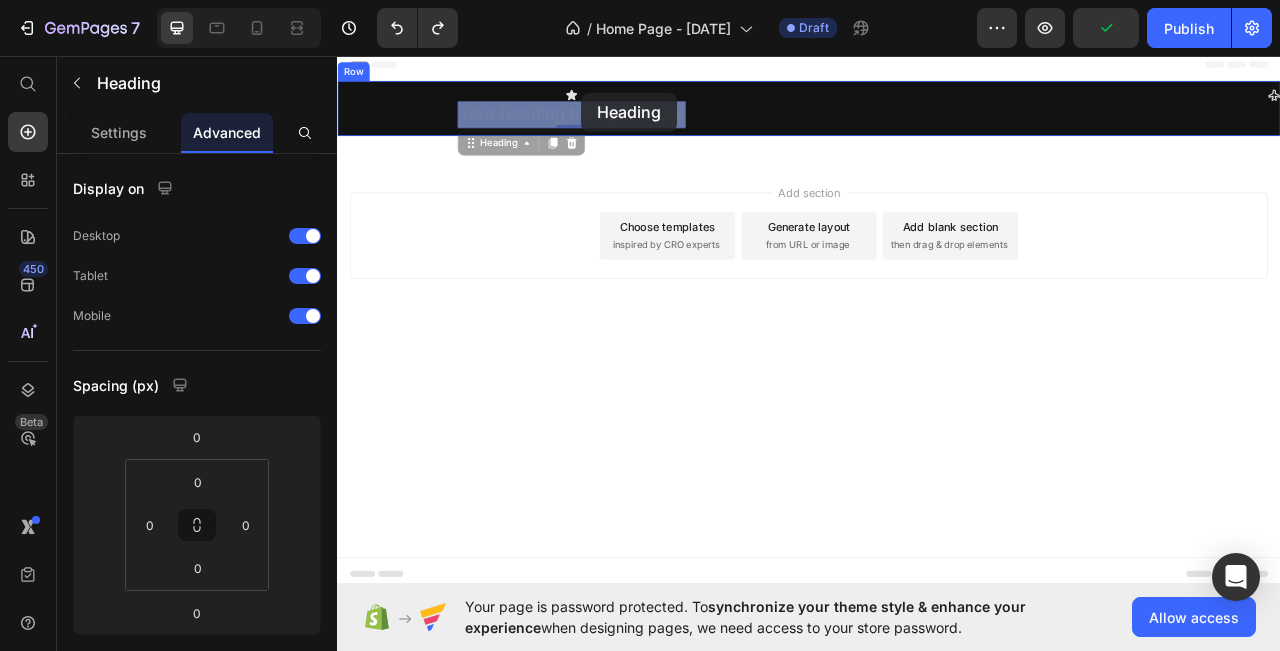 drag, startPoint x: 694, startPoint y: 136, endPoint x: 648, endPoint y: 104, distance: 56.0357 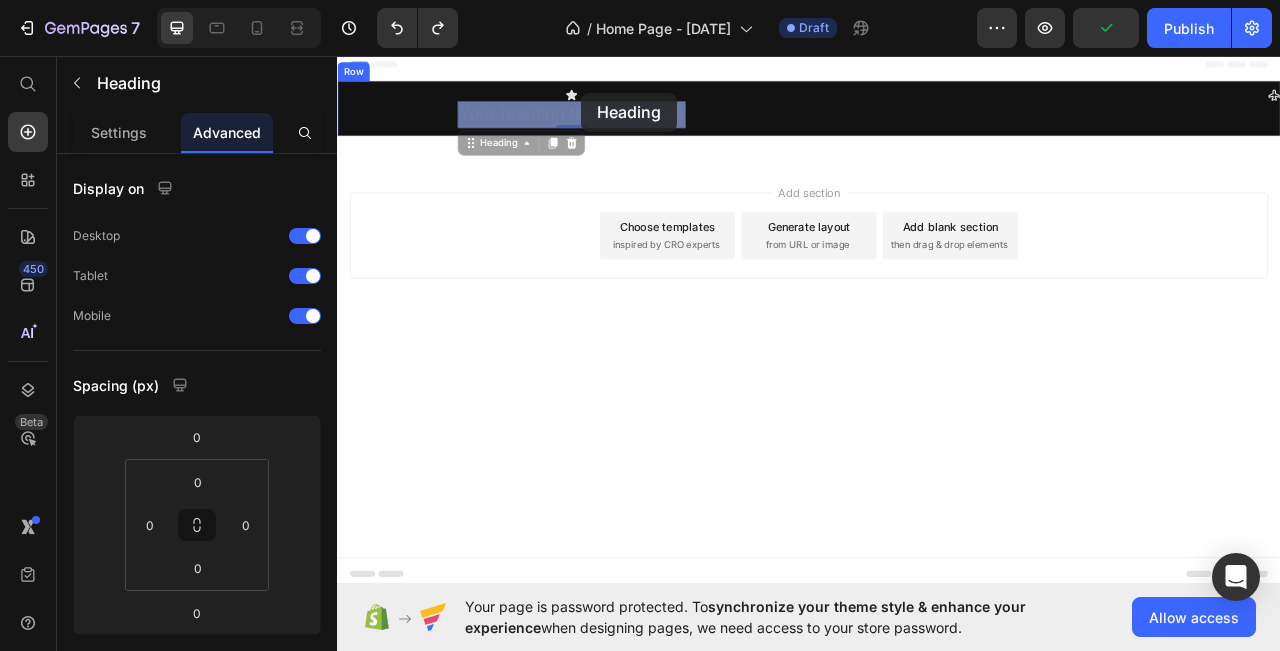 click on "Header
Icon Your heading text goes here Heading   0 Your heading text goes here Heading   0
Icon Row Section 1 Root Start with Sections from sidebar Add sections Add elements Start with Generating from URL or image Add section Choose templates inspired by CRO experts Generate layout from URL or image Add blank section then drag & drop elements Footer" at bounding box center (937, 242) 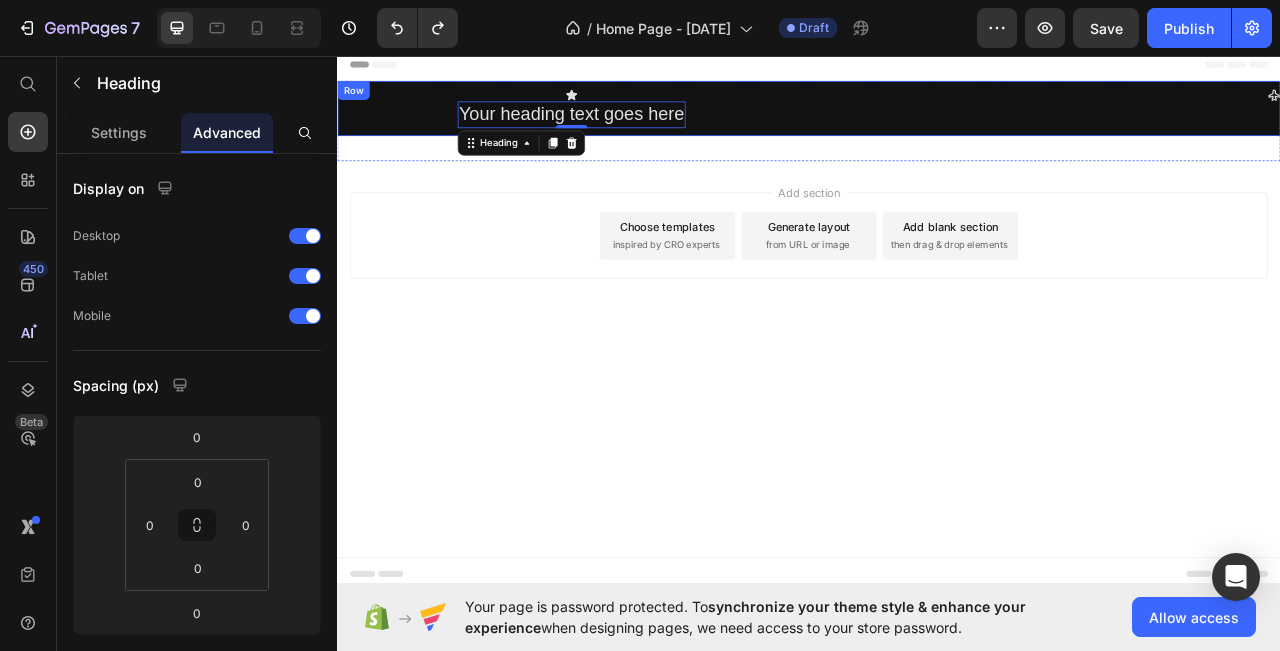 click on "Icon Your heading text goes here Heading   0" at bounding box center (635, 124) 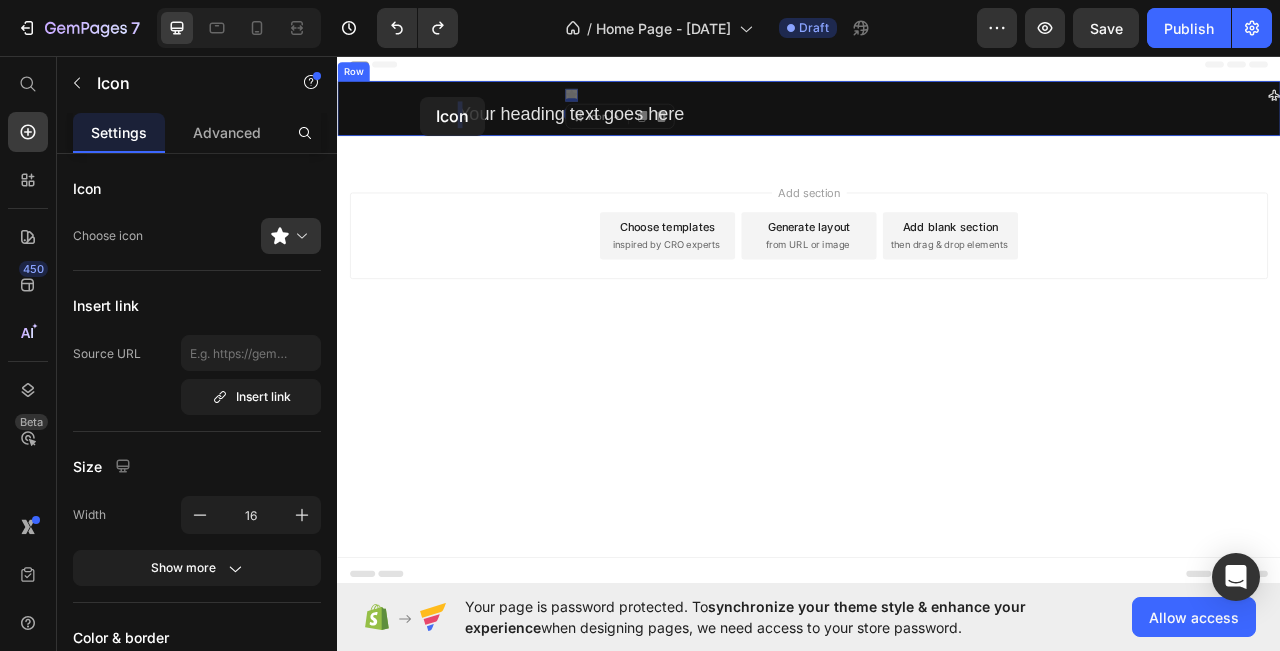 drag, startPoint x: 633, startPoint y: 101, endPoint x: 476, endPoint y: 138, distance: 161.30096 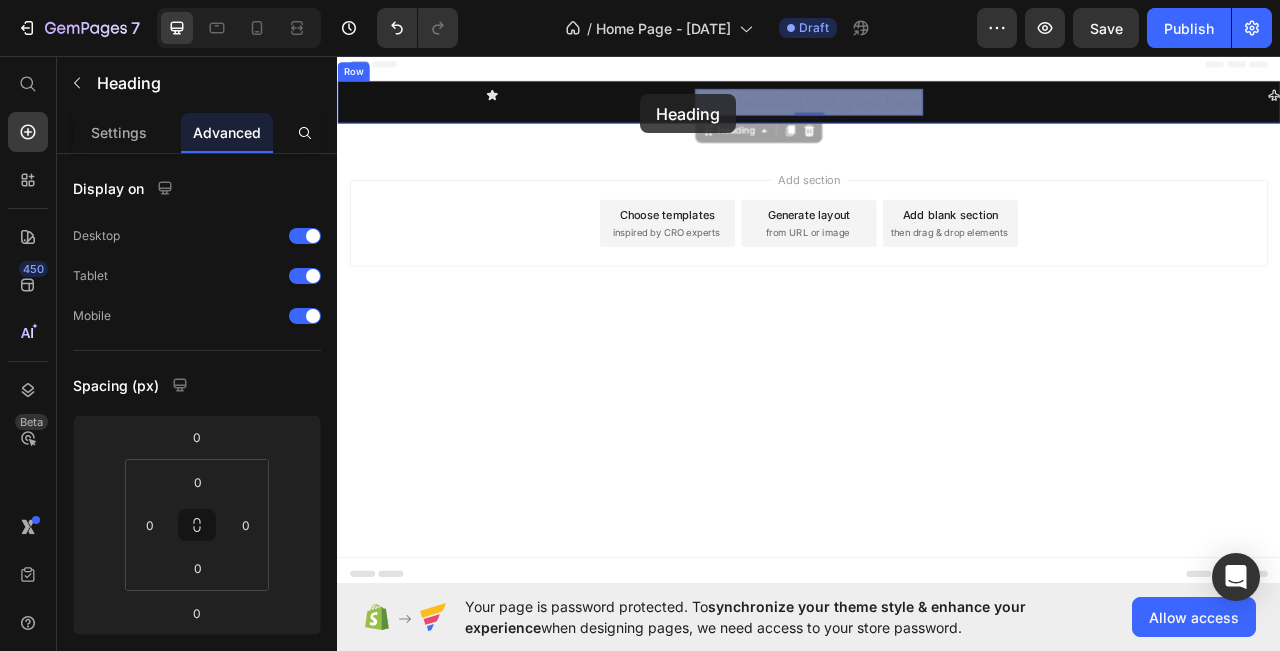 drag, startPoint x: 889, startPoint y: 108, endPoint x: 722, endPoint y: 106, distance: 167.01198 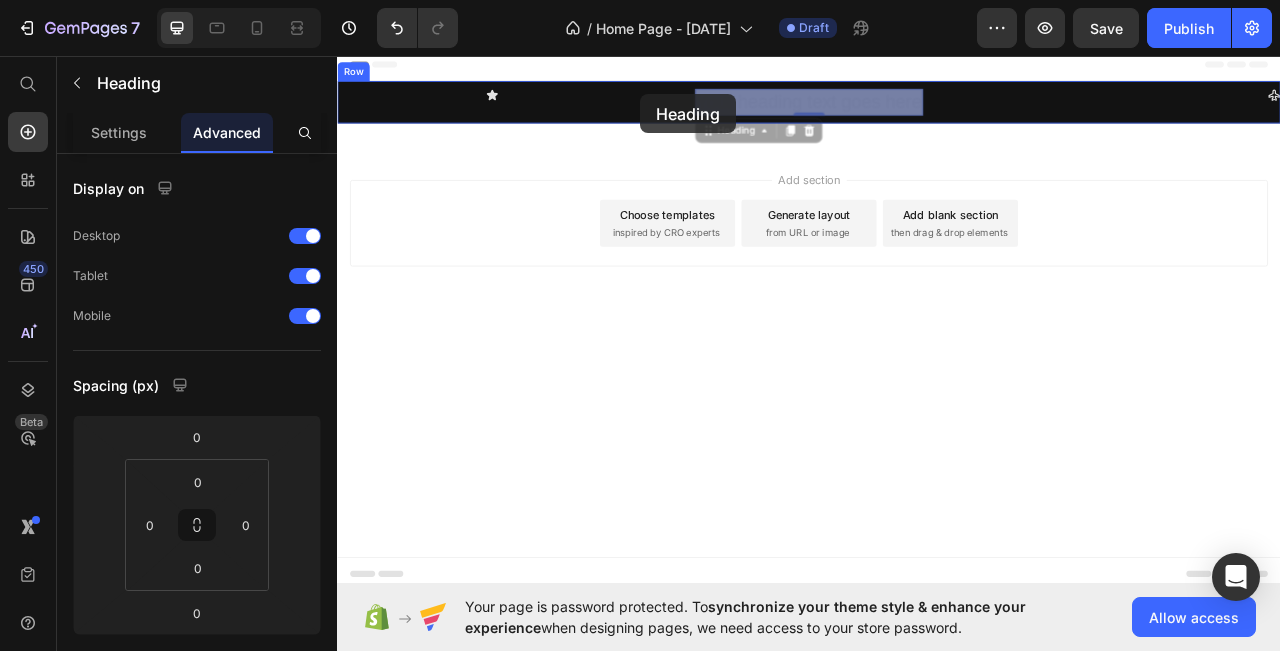 click on "Header
Icon Your heading text goes here Heading   0 Your heading text goes here Heading   0
Icon Row Section 1 Root Start with Sections from sidebar Add sections Add elements Start with Generating from URL or image Add section Choose templates inspired by CRO experts Generate layout from URL or image Add blank section then drag & drop elements Footer" at bounding box center [937, 234] 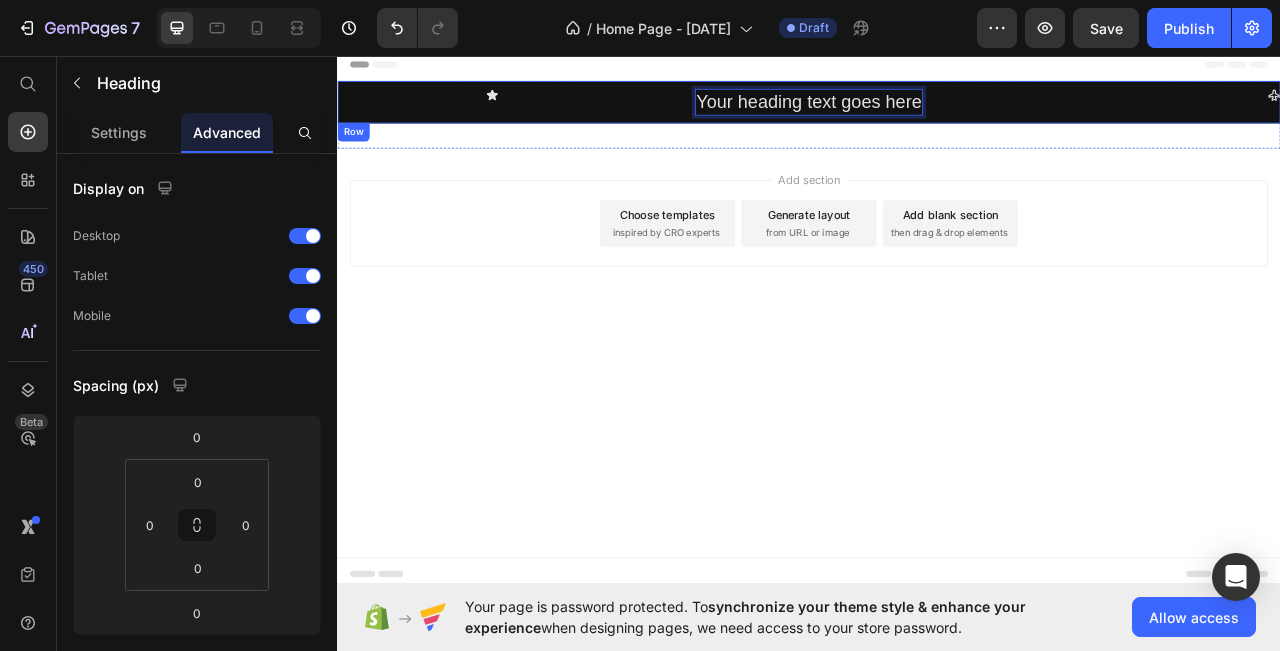 drag, startPoint x: 821, startPoint y: 119, endPoint x: 708, endPoint y: 117, distance: 113.0177 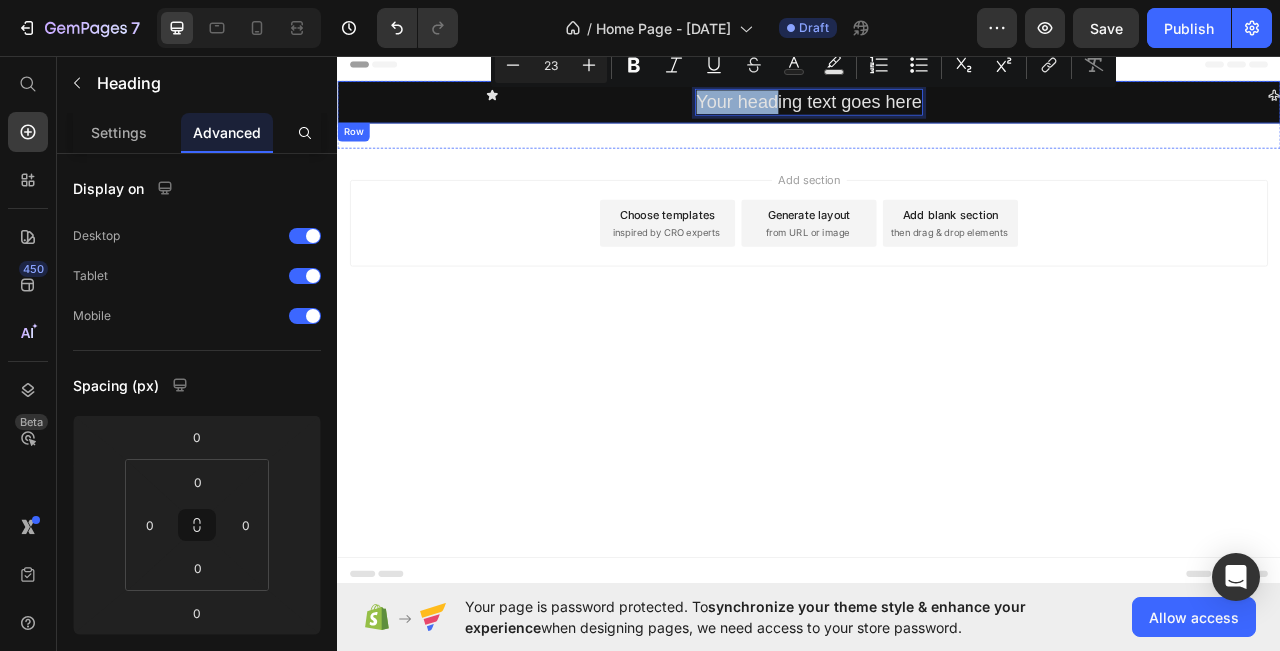 drag, startPoint x: 895, startPoint y: 120, endPoint x: 664, endPoint y: 118, distance: 231.00865 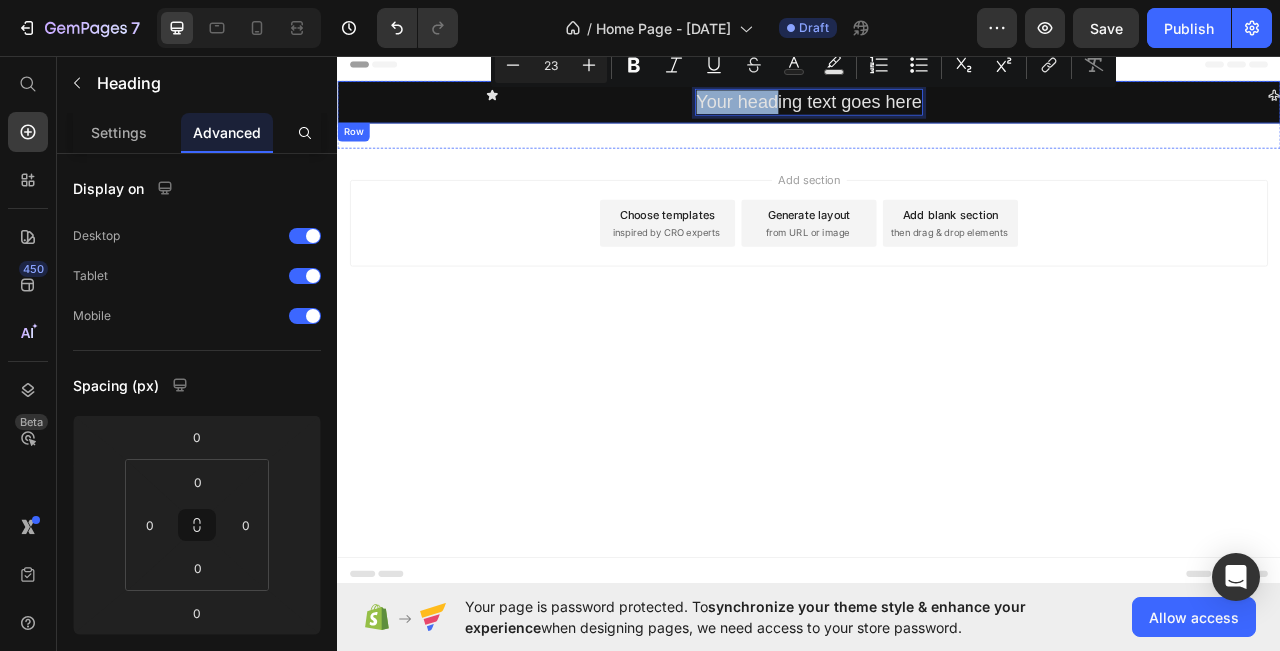 click on "Icon Your heading text goes here Heading   0
Icon Row" at bounding box center (937, 116) 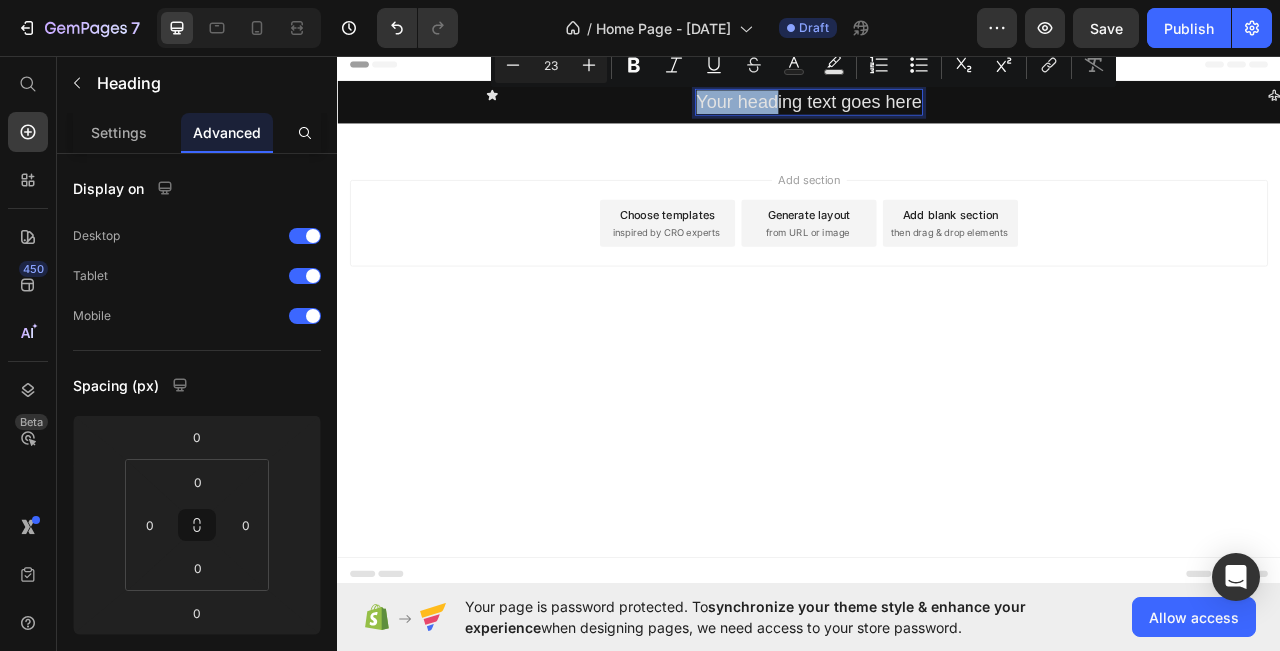 click on "Add section Choose templates inspired by CRO experts Generate layout from URL or image Add blank section then drag & drop elements" at bounding box center [937, 298] 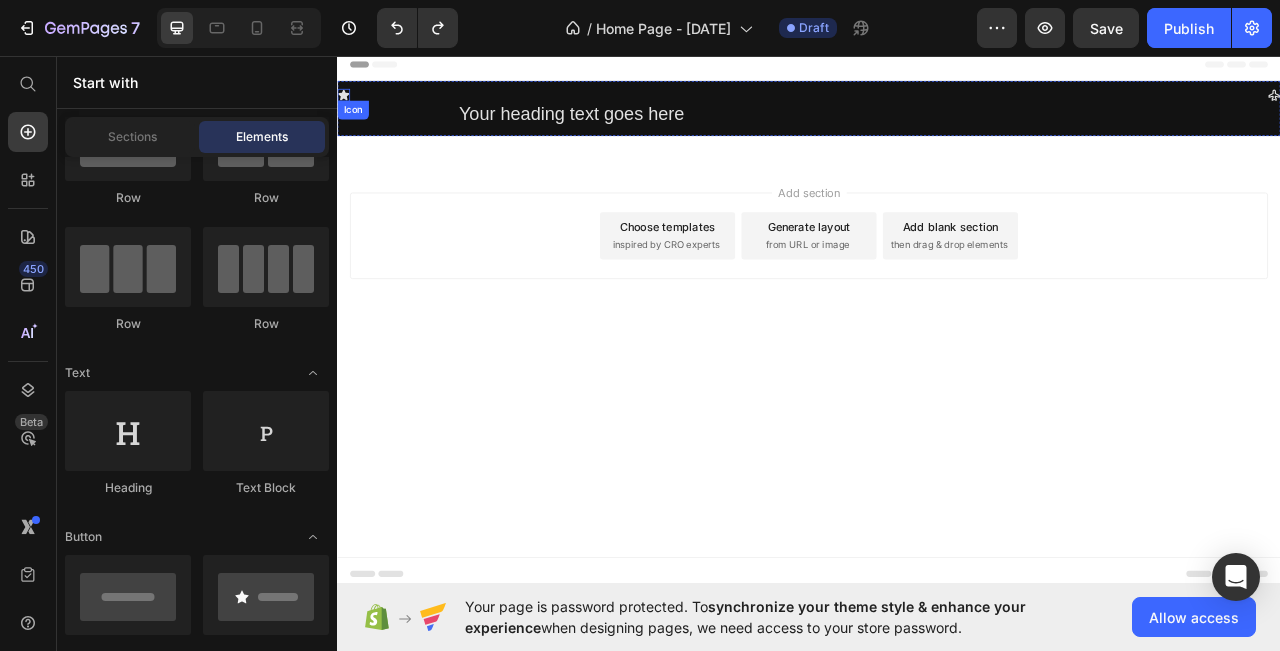 click on "Icon" at bounding box center (345, 107) 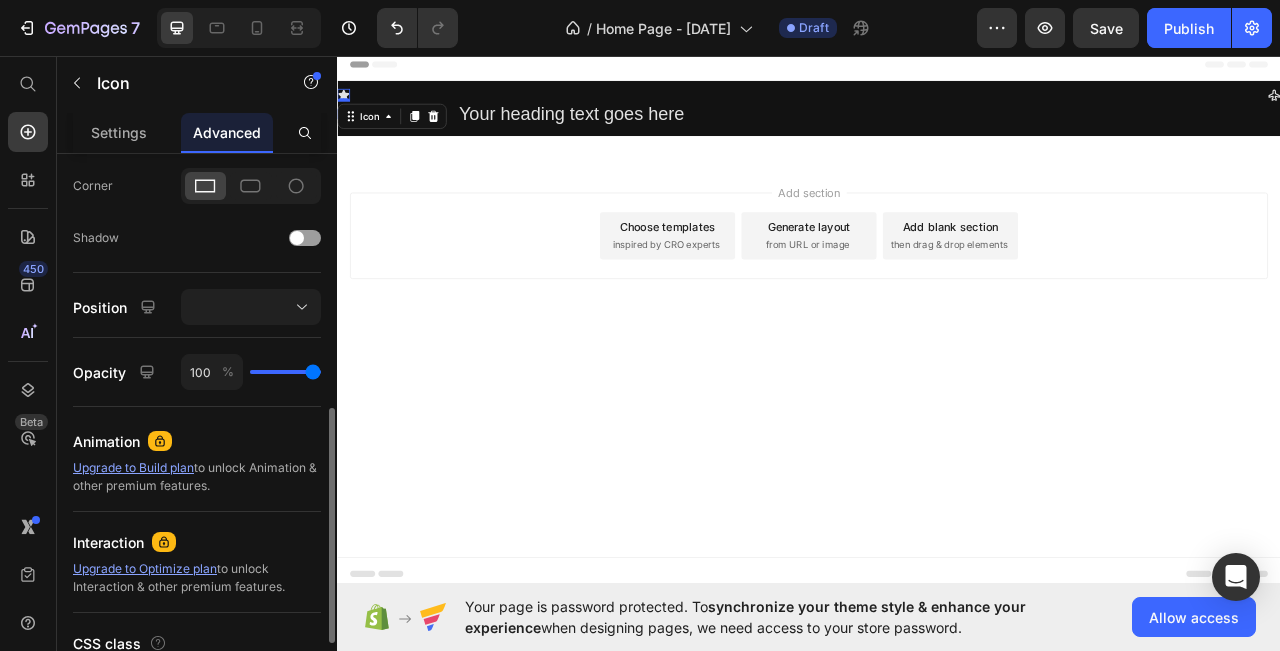 scroll, scrollTop: 751, scrollLeft: 0, axis: vertical 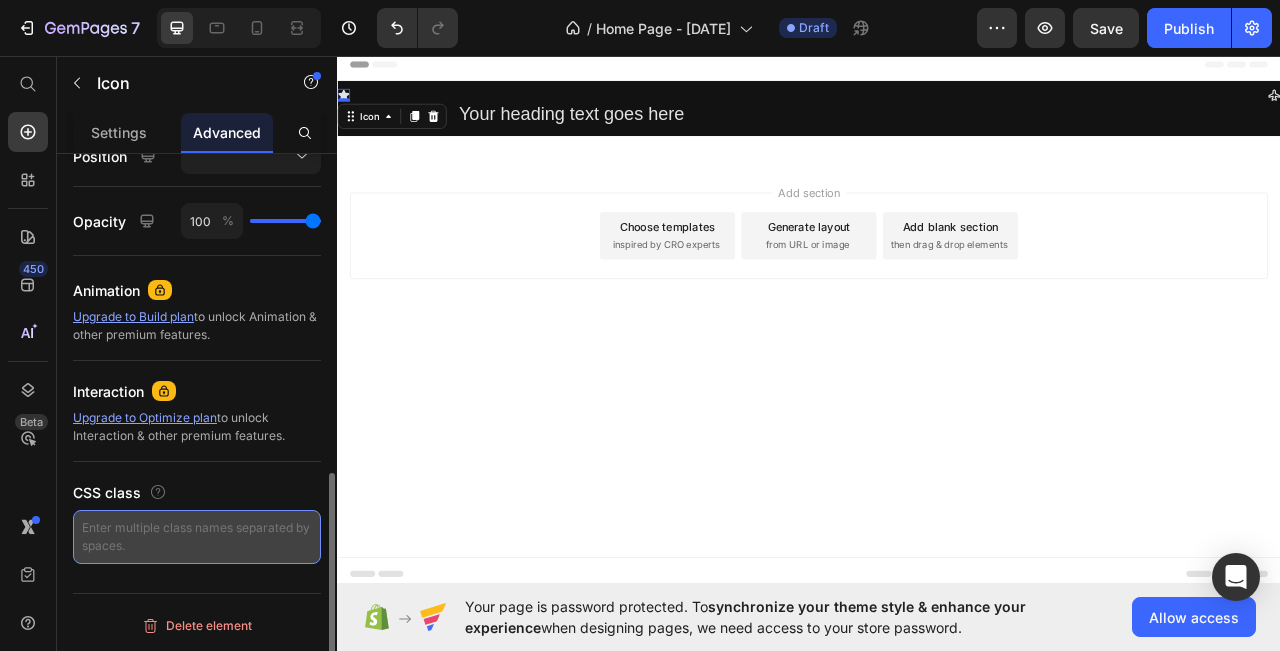 click at bounding box center (197, 537) 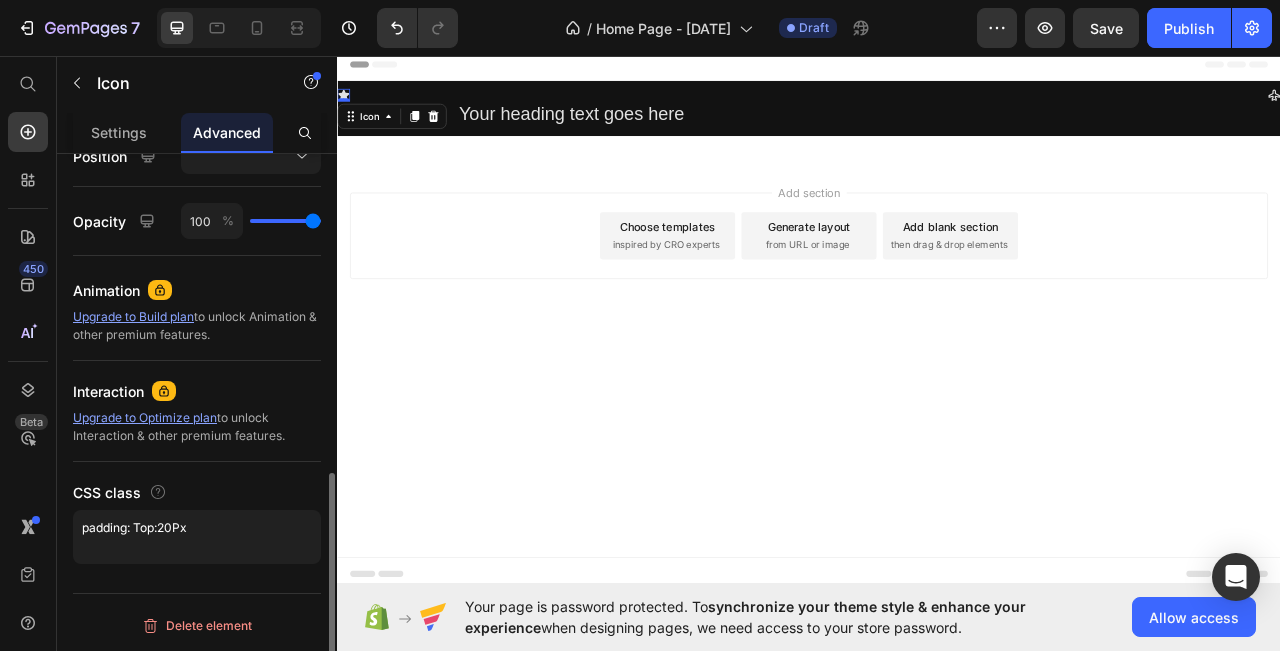 click on "CSS class" at bounding box center [197, 492] 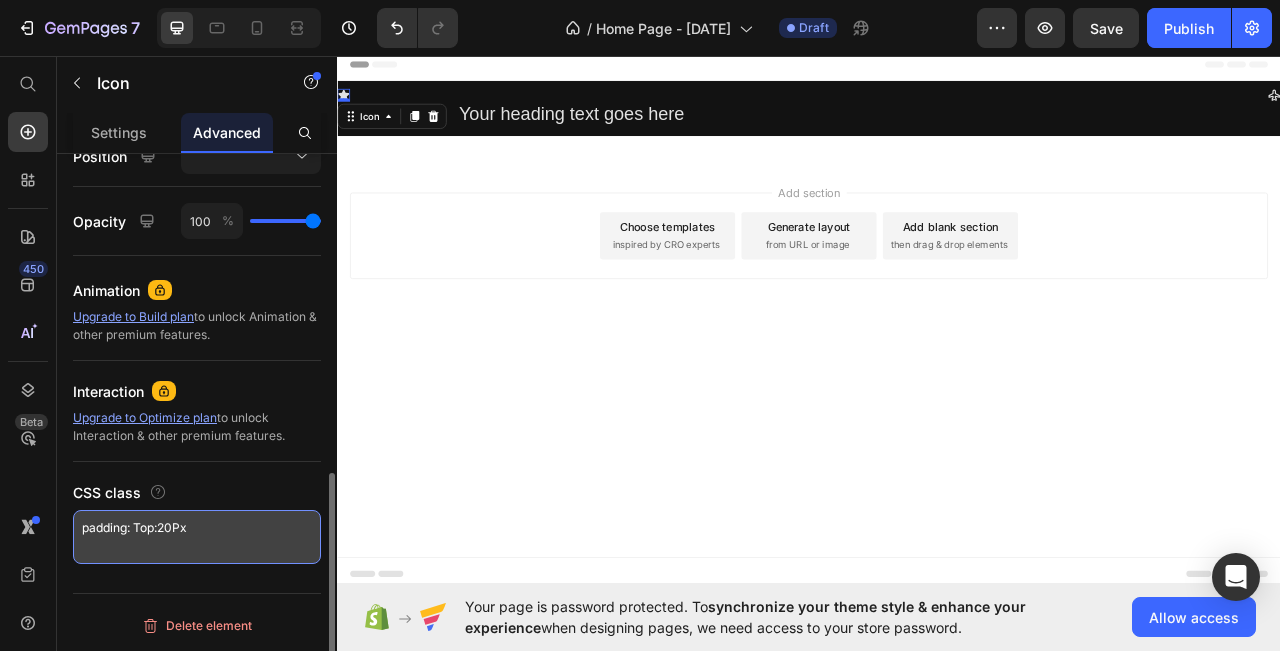 click on "padding: Top:20Px" at bounding box center [197, 537] 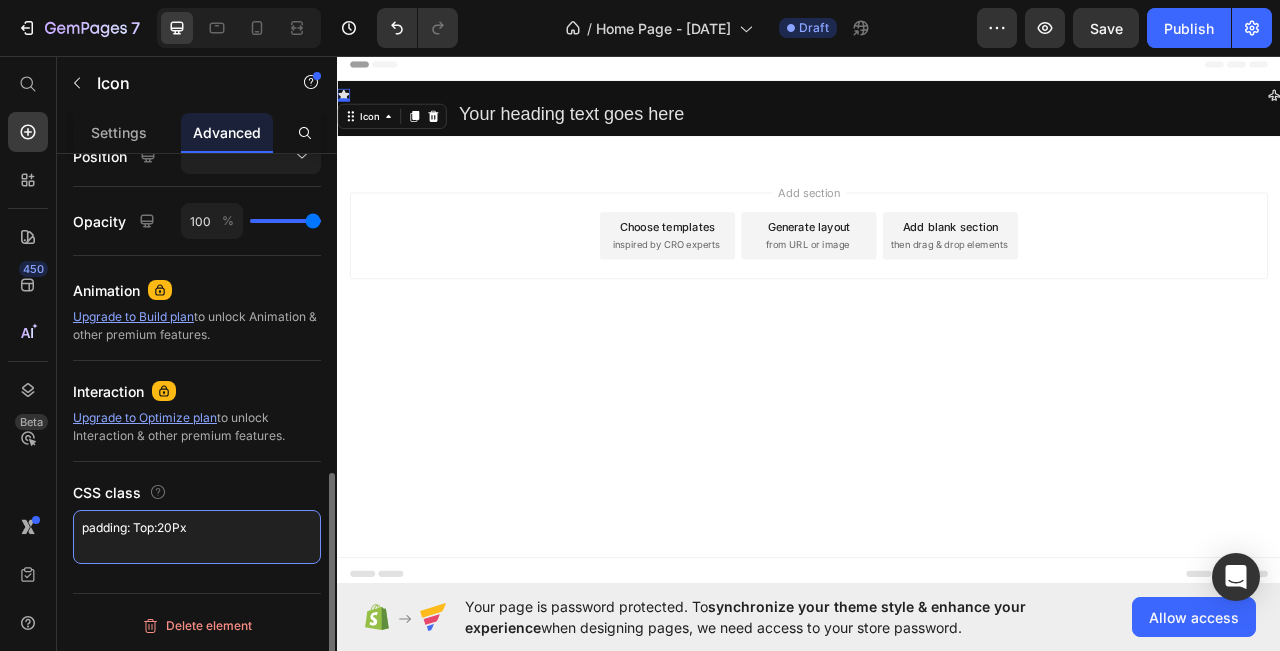 paste on "padding: Top:20Px" 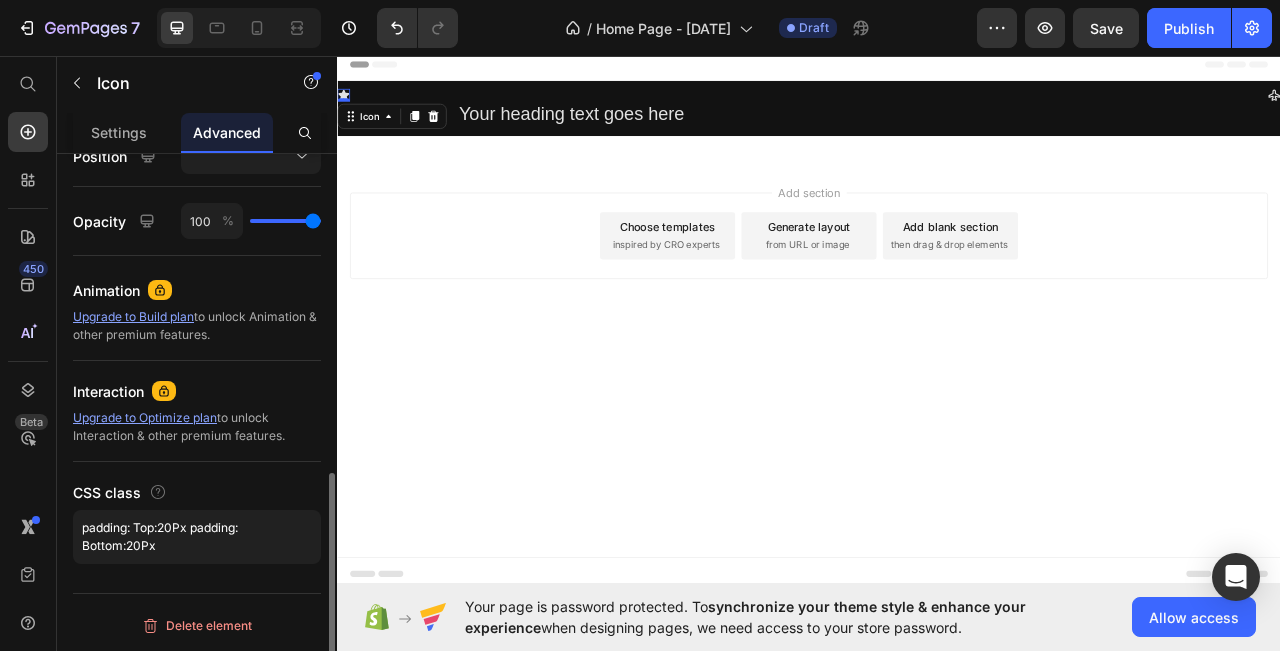 click on "Display on Desktop Tablet Mobile Spacing (px) 0 0 0 0 0 0 0 Shape Border Corner Shadow Position Opacity 100 % Animation Upgrade to Build plan  to unlock Animation & other premium features. Interaction Upgrade to Optimize plan  to unlock Interaction & other premium features. CSS class padding: Top:20Px padding: Bottom:20Px" at bounding box center [197, 6] 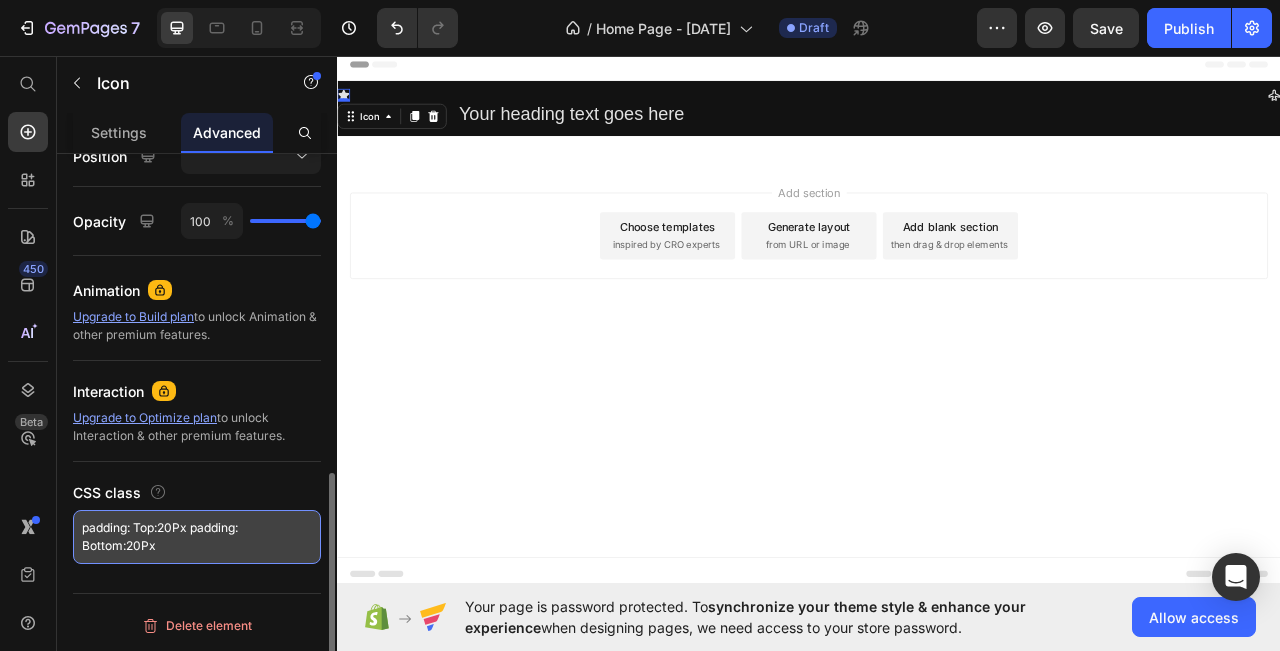 click on "padding: Top:20Px padding: Bottom:20Px" at bounding box center [197, 537] 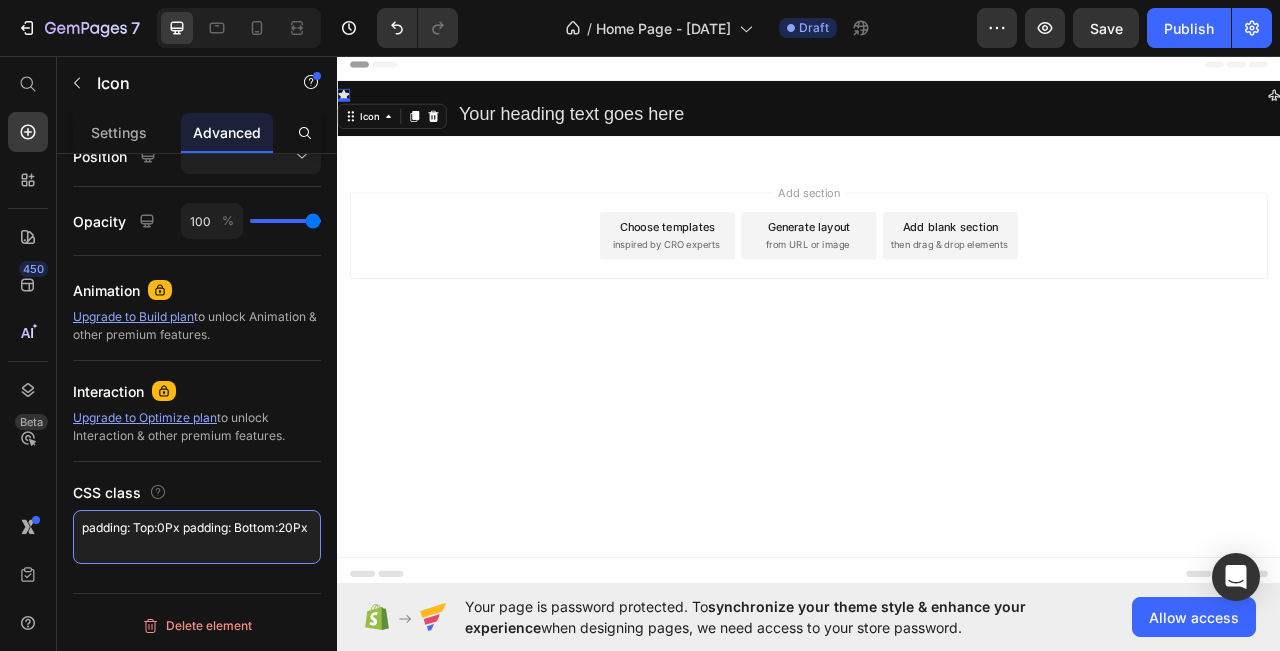 type on "padding: Top:10Px padding: Bottom:20Px" 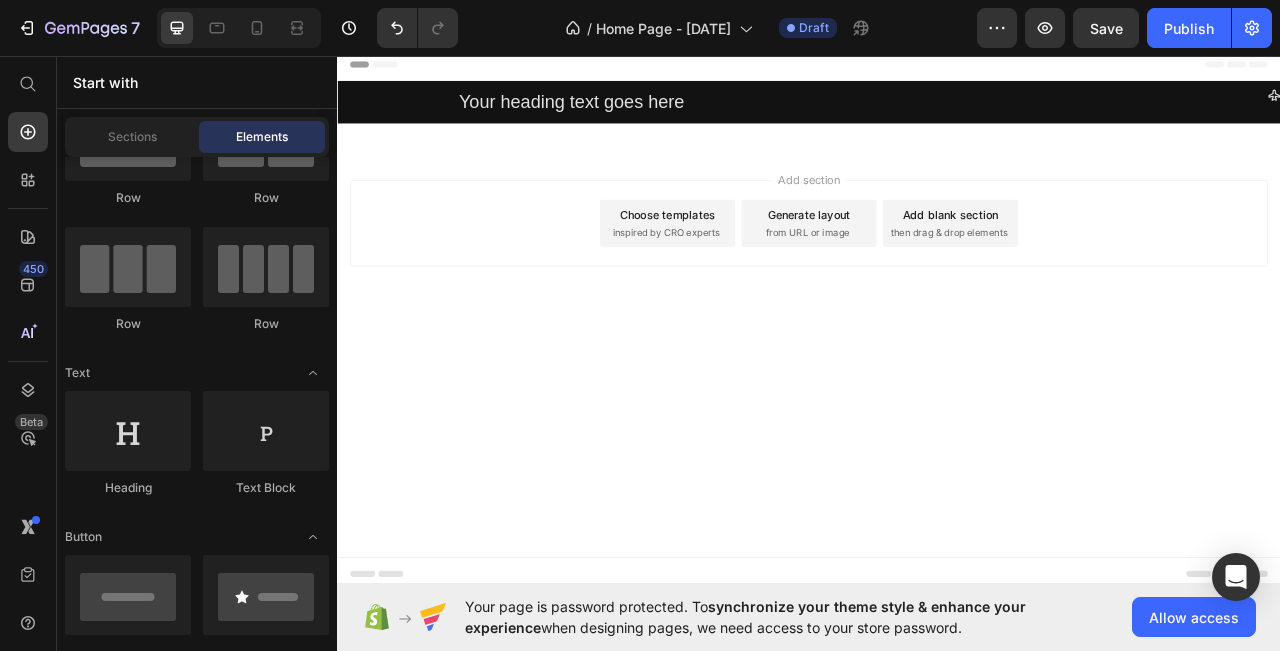 click on "Add section Choose templates inspired by CRO experts Generate layout from URL or image Add blank section then drag & drop elements" at bounding box center (937, 298) 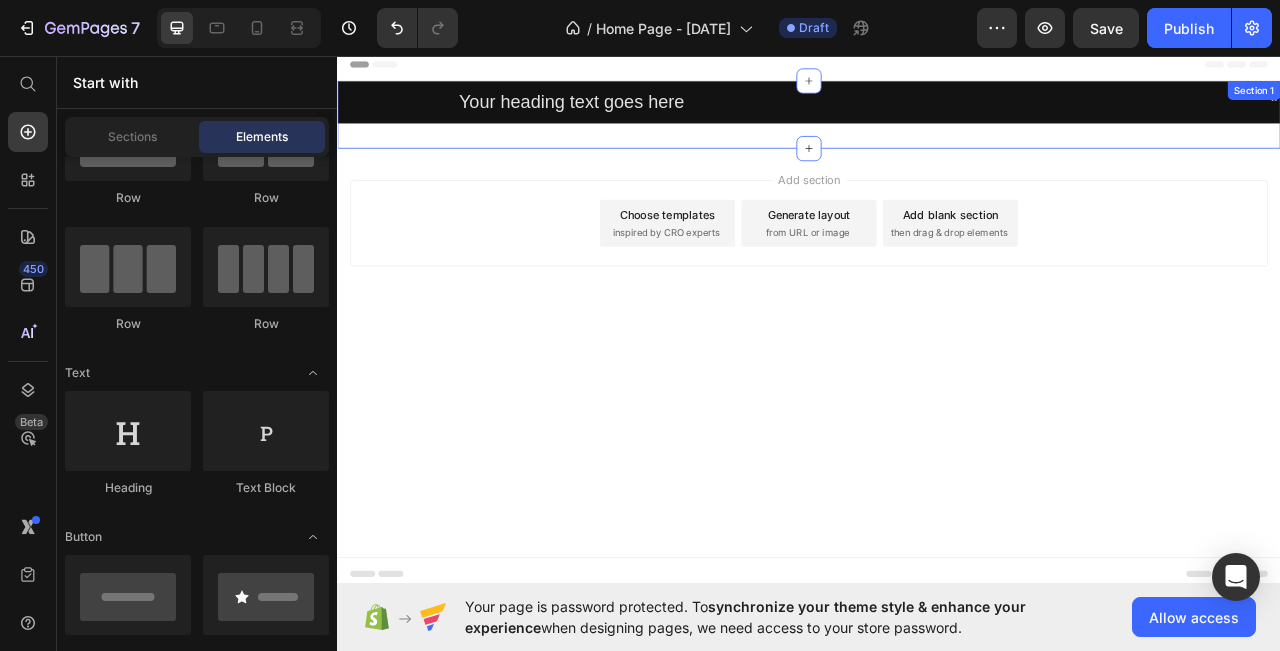 click on "Your heading text goes here Heading" at bounding box center (635, 116) 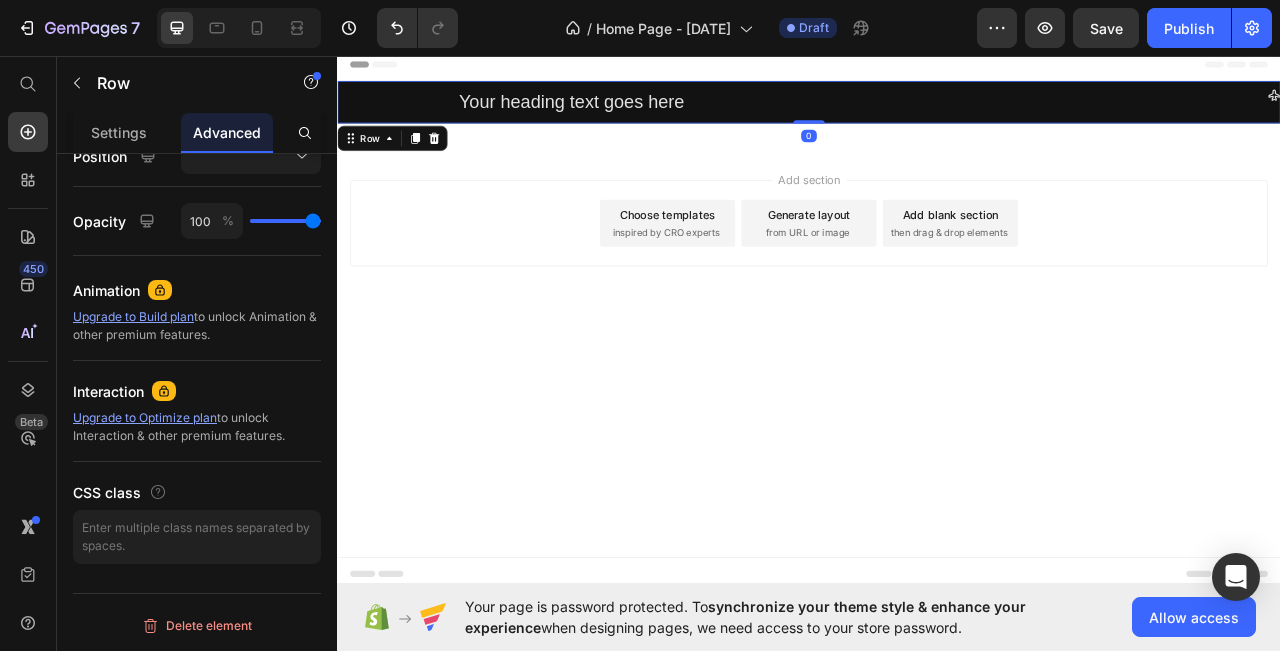 scroll, scrollTop: 0, scrollLeft: 0, axis: both 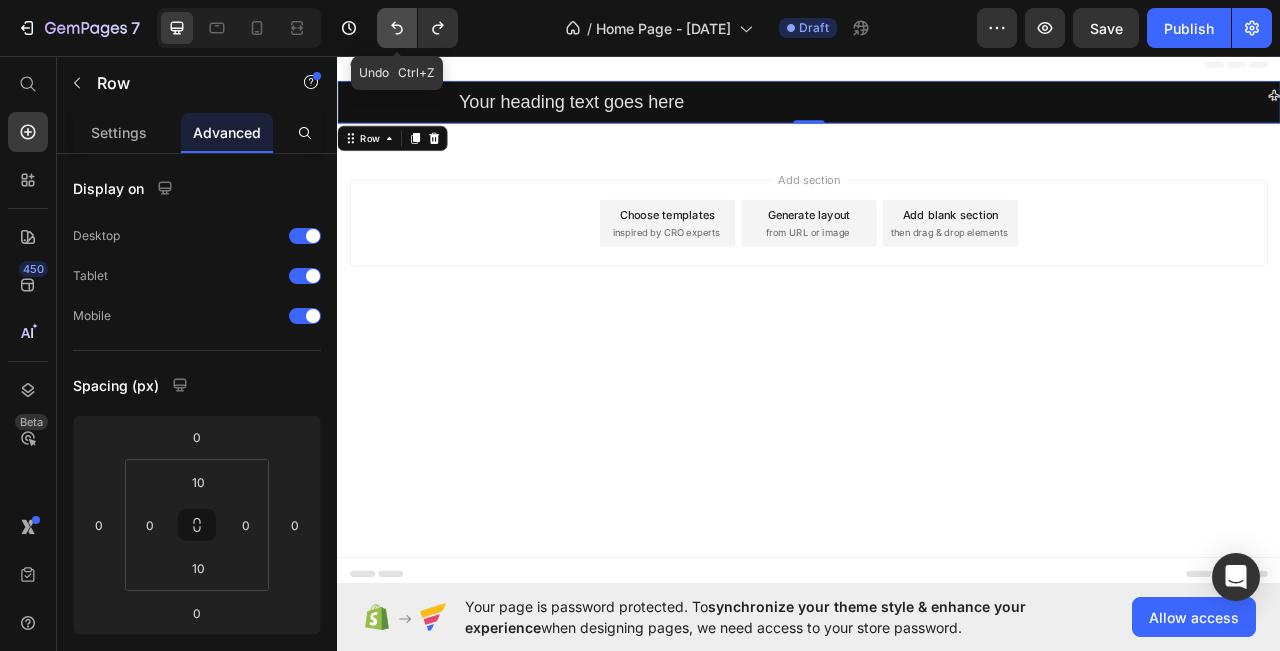click 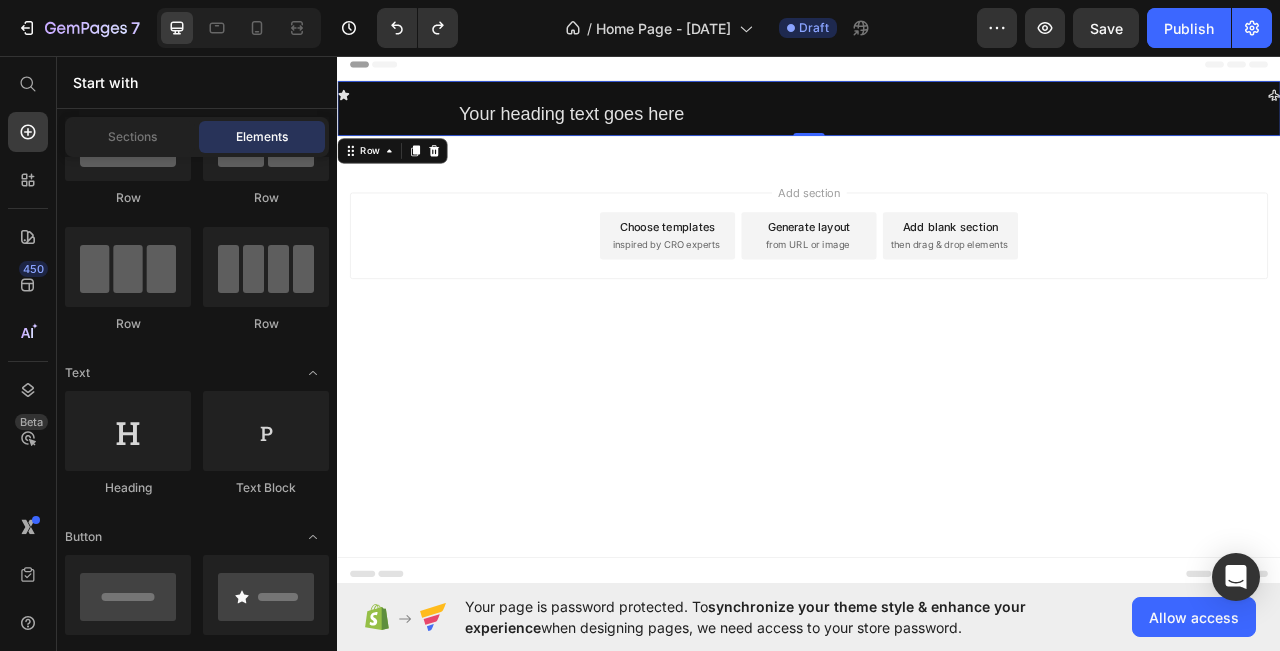 click on "Add section Choose templates inspired by CRO experts Generate layout from URL or image Add blank section then drag & drop elements" at bounding box center (937, 314) 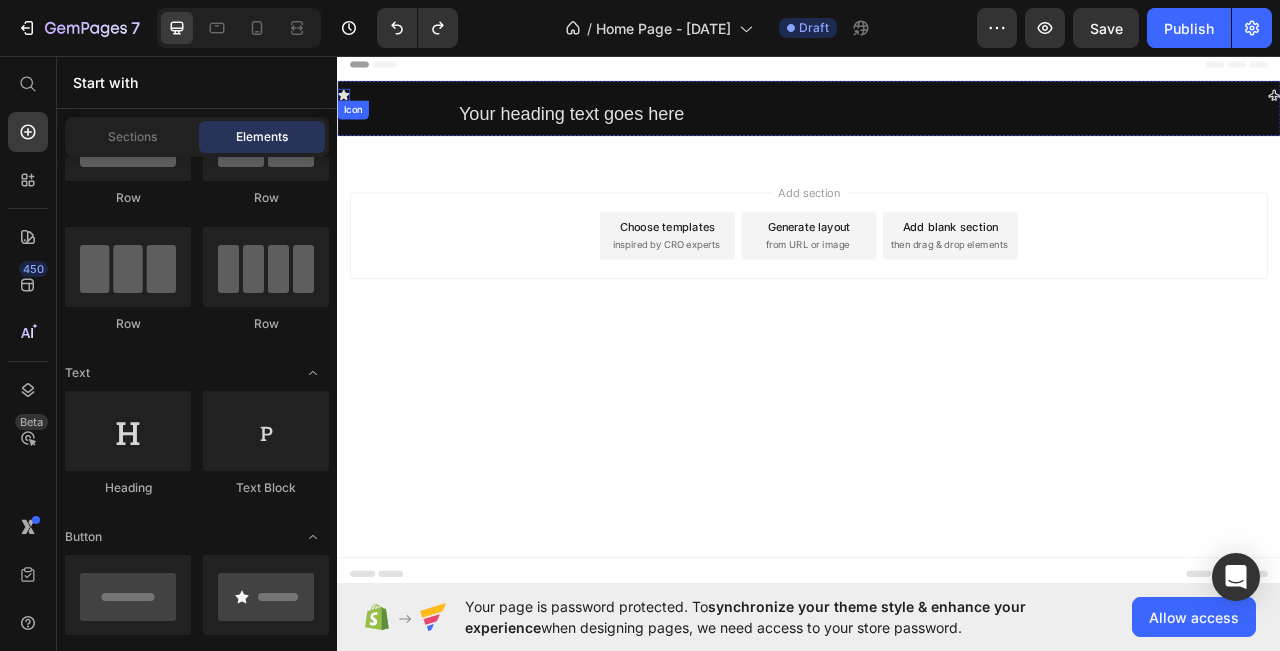 click 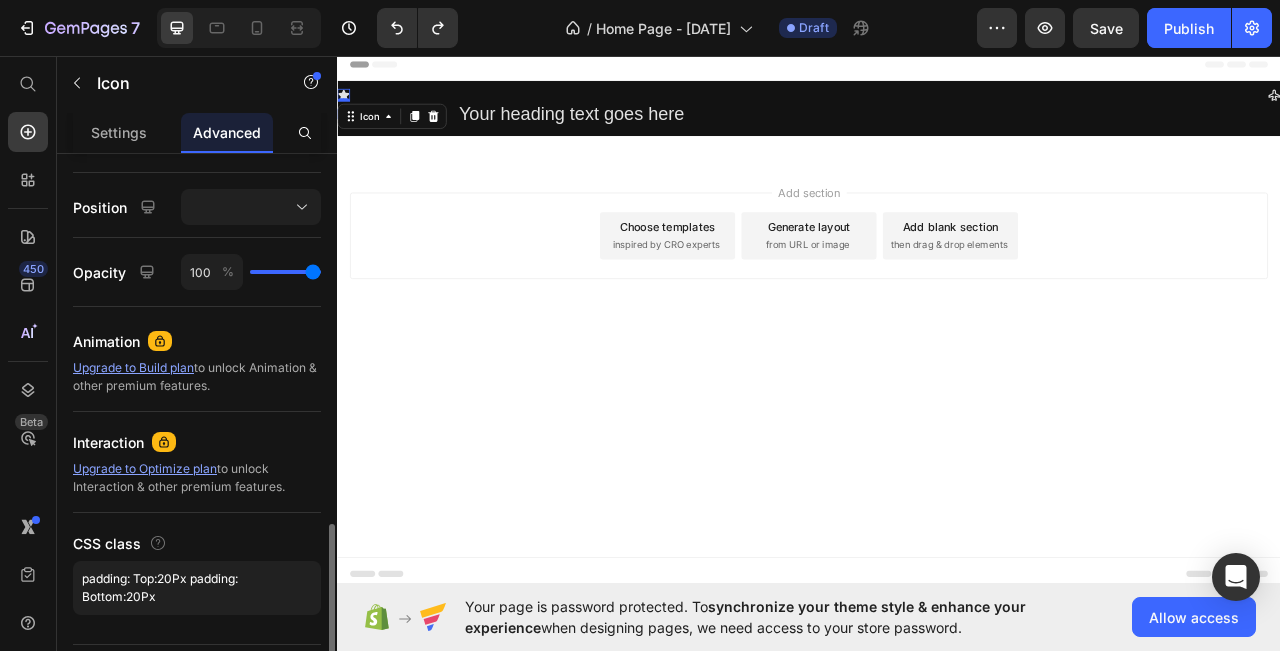 scroll, scrollTop: 751, scrollLeft: 0, axis: vertical 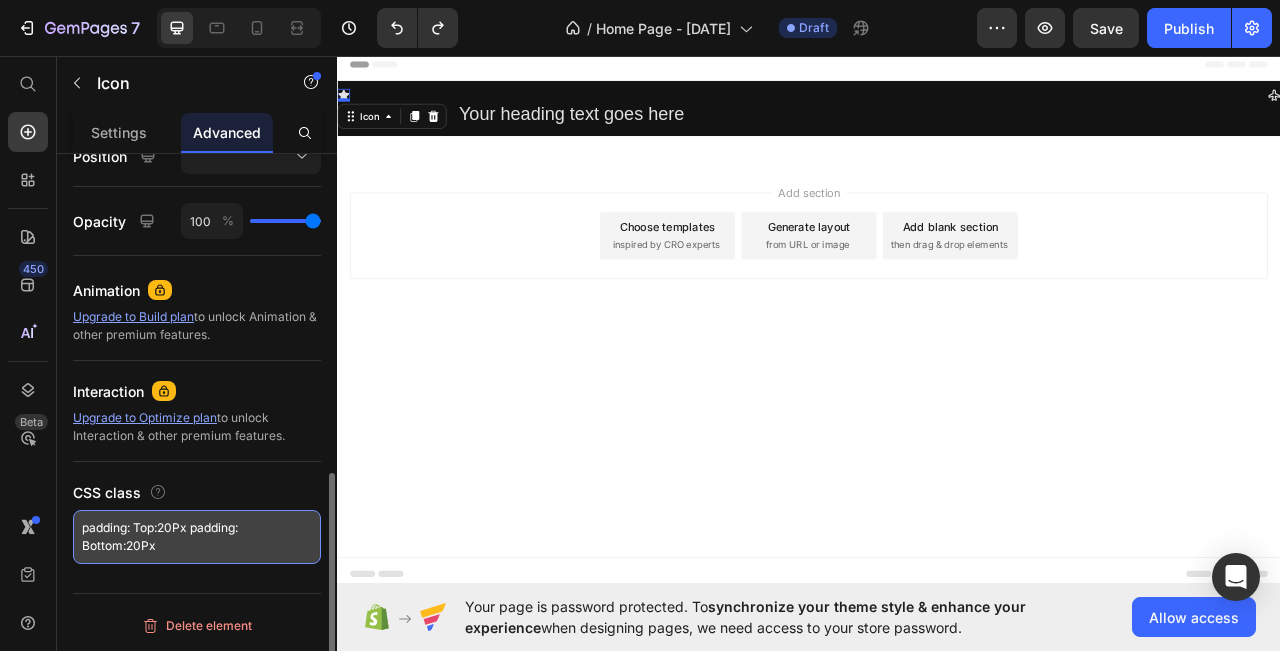 click on "padding: Top:20Px padding: Bottom:20Px" at bounding box center (197, 537) 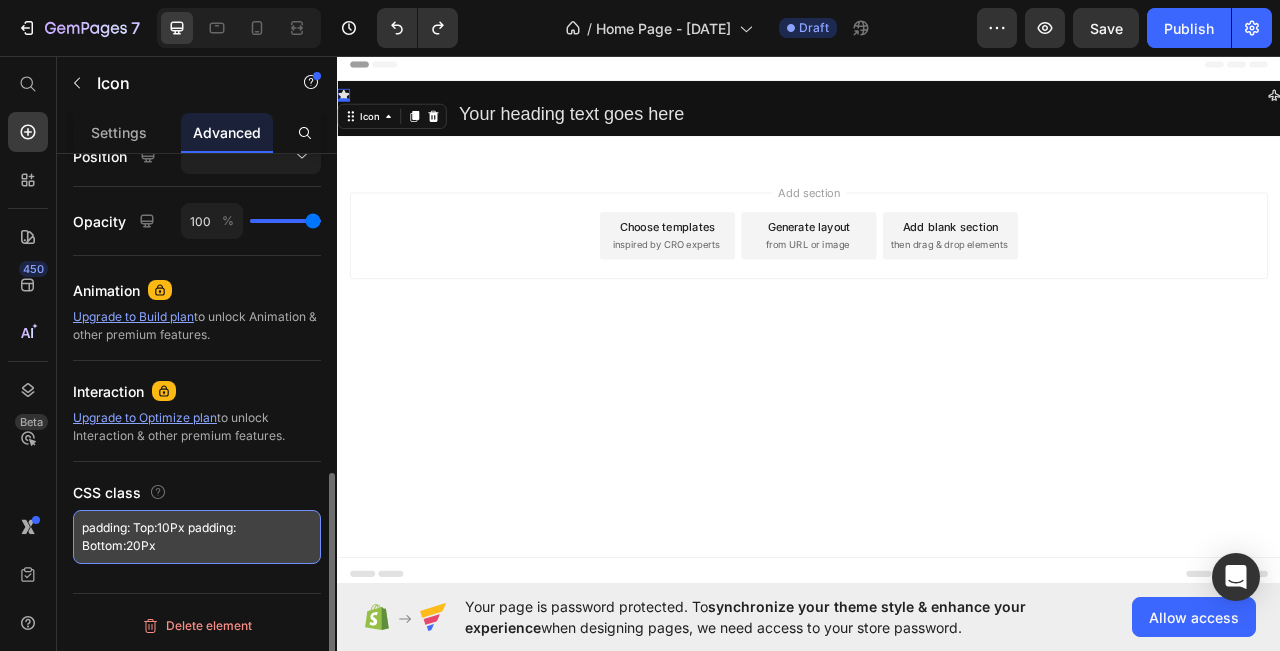 click on "padding: Top:10Px padding: Bottom:20Px" at bounding box center (197, 537) 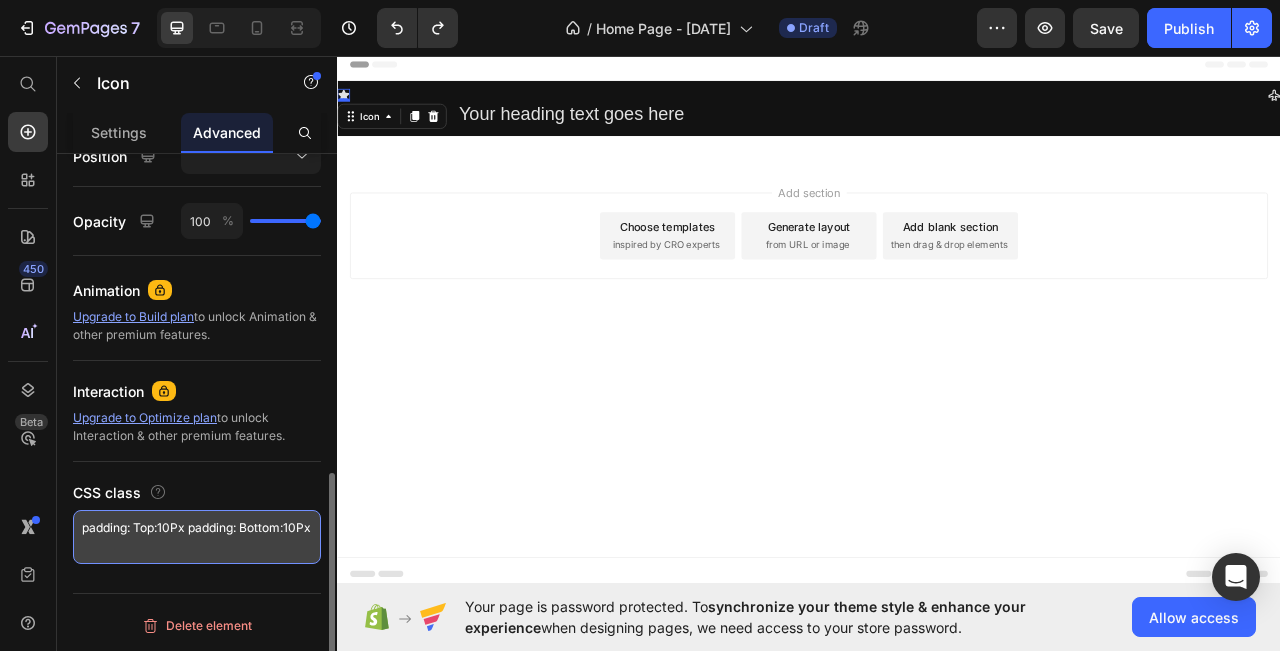 click on "padding: Top:10Px padding: Bottom:10Px" at bounding box center (197, 537) 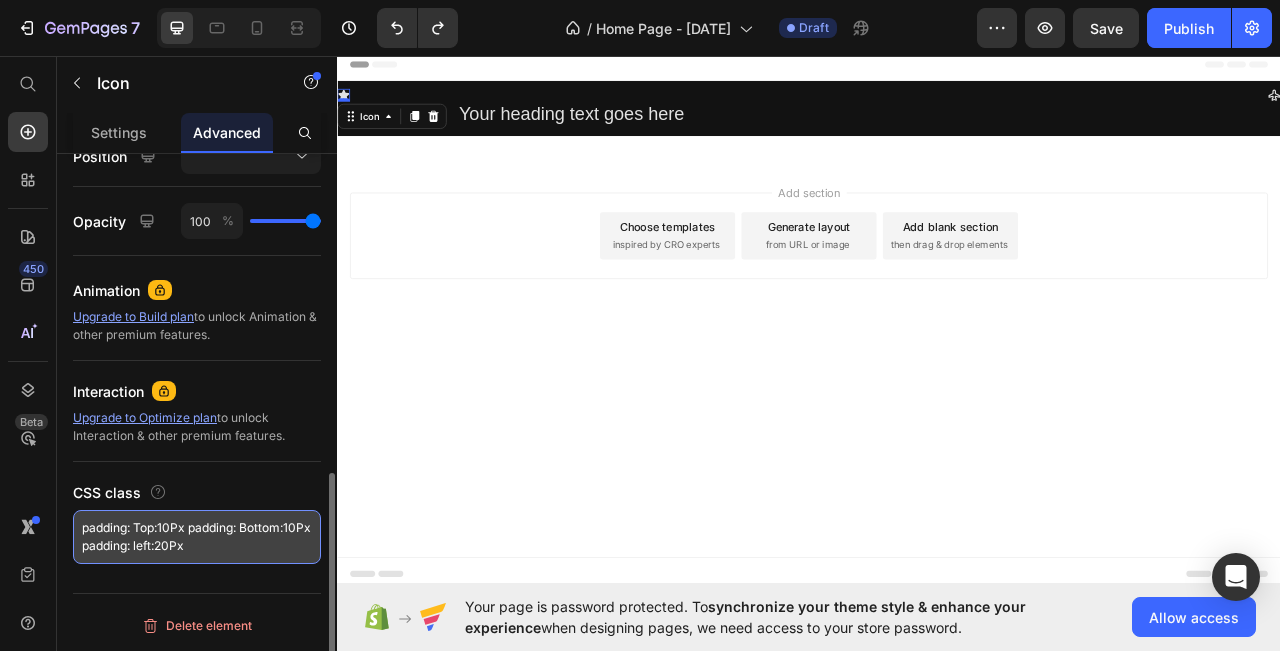 scroll, scrollTop: 26, scrollLeft: 0, axis: vertical 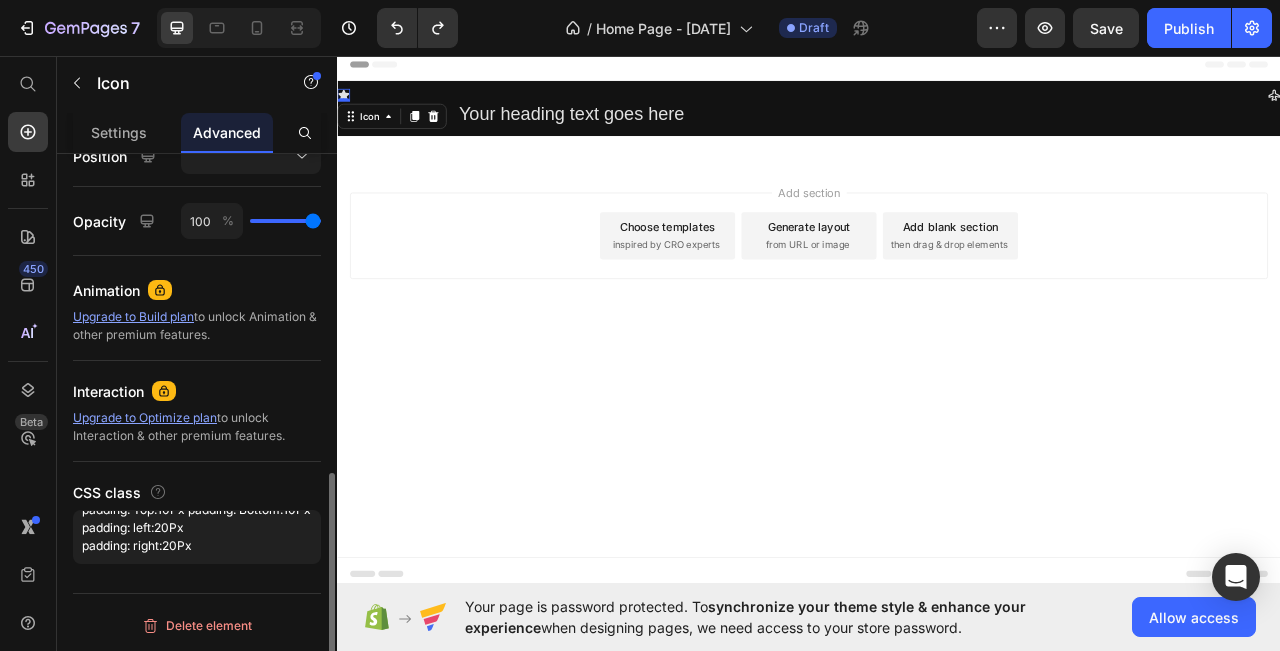 click on "CSS class" at bounding box center (197, 492) 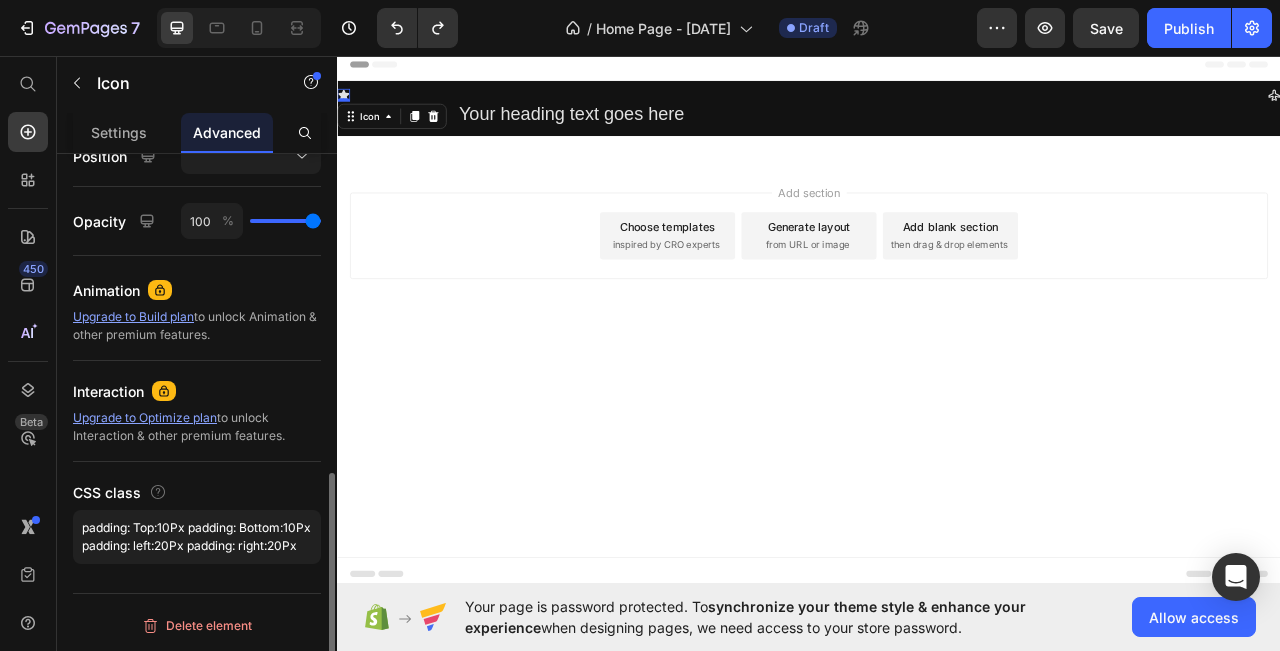 scroll, scrollTop: 18, scrollLeft: 0, axis: vertical 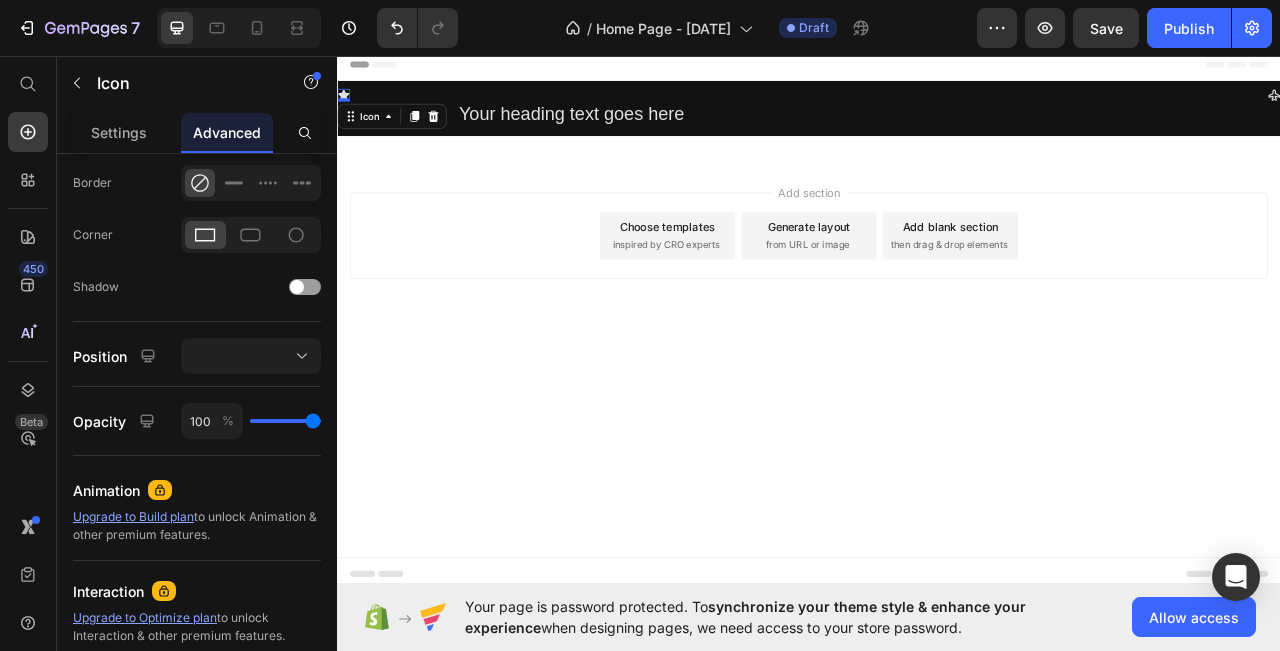 click on "Add section Choose templates inspired by CRO experts Generate layout from URL or image Add blank section then drag & drop elements" at bounding box center (937, 314) 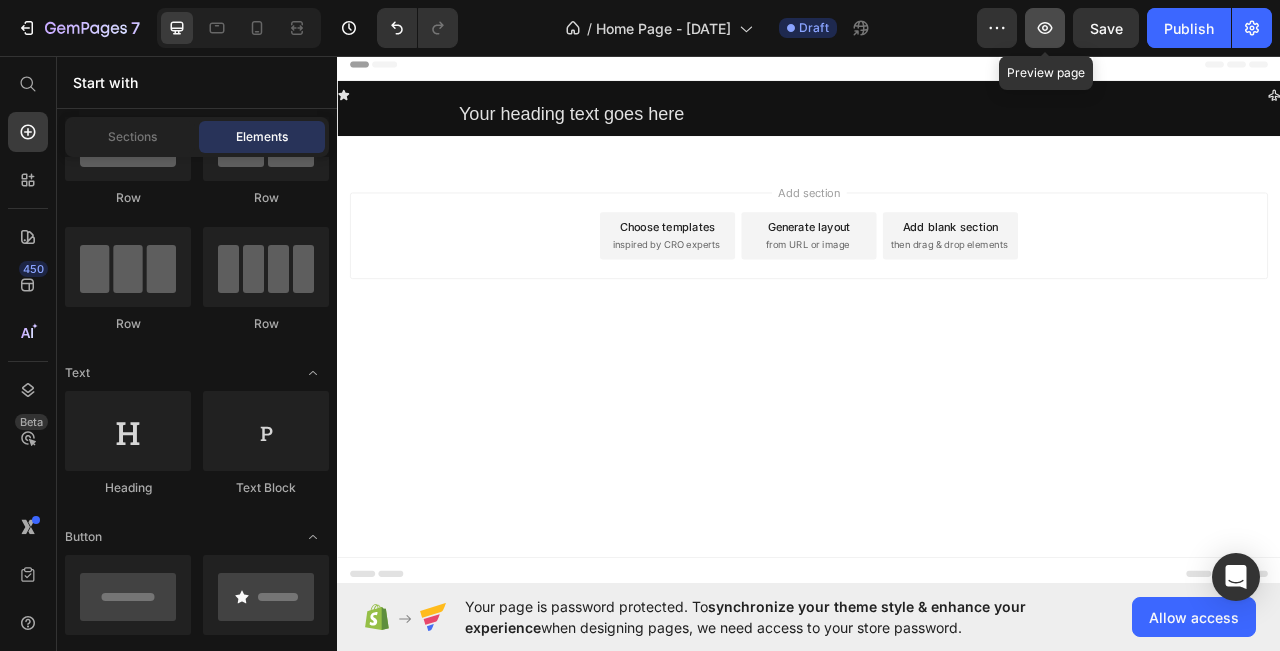 click 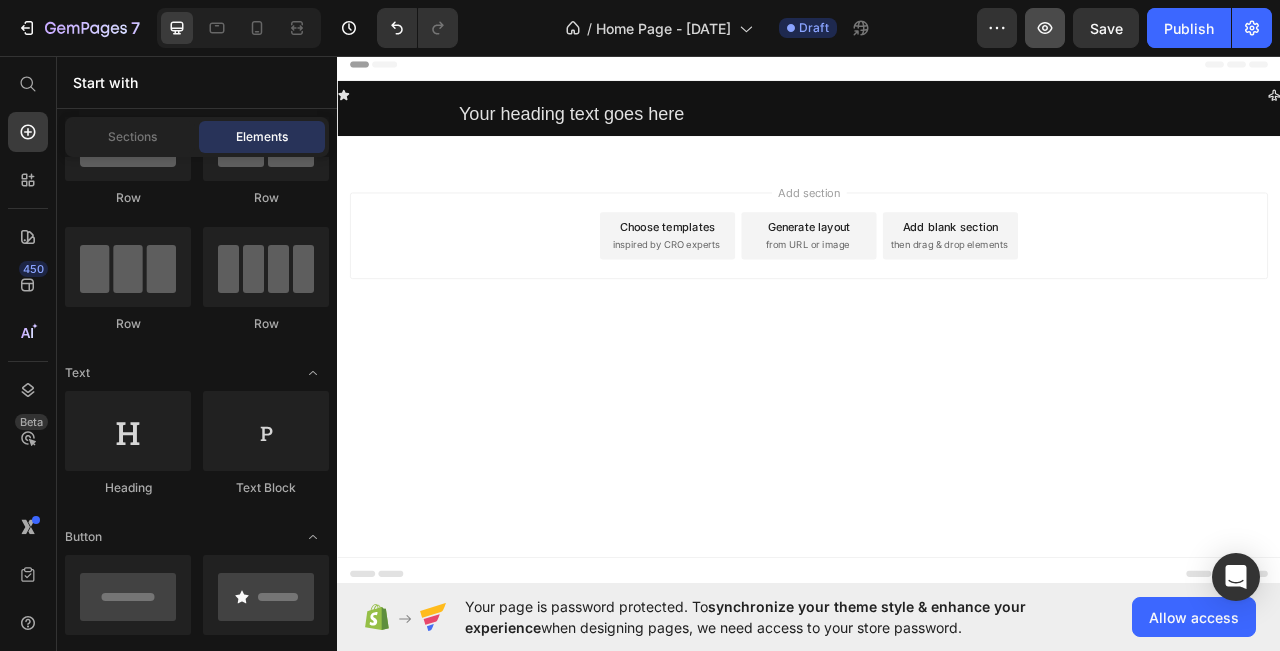 type 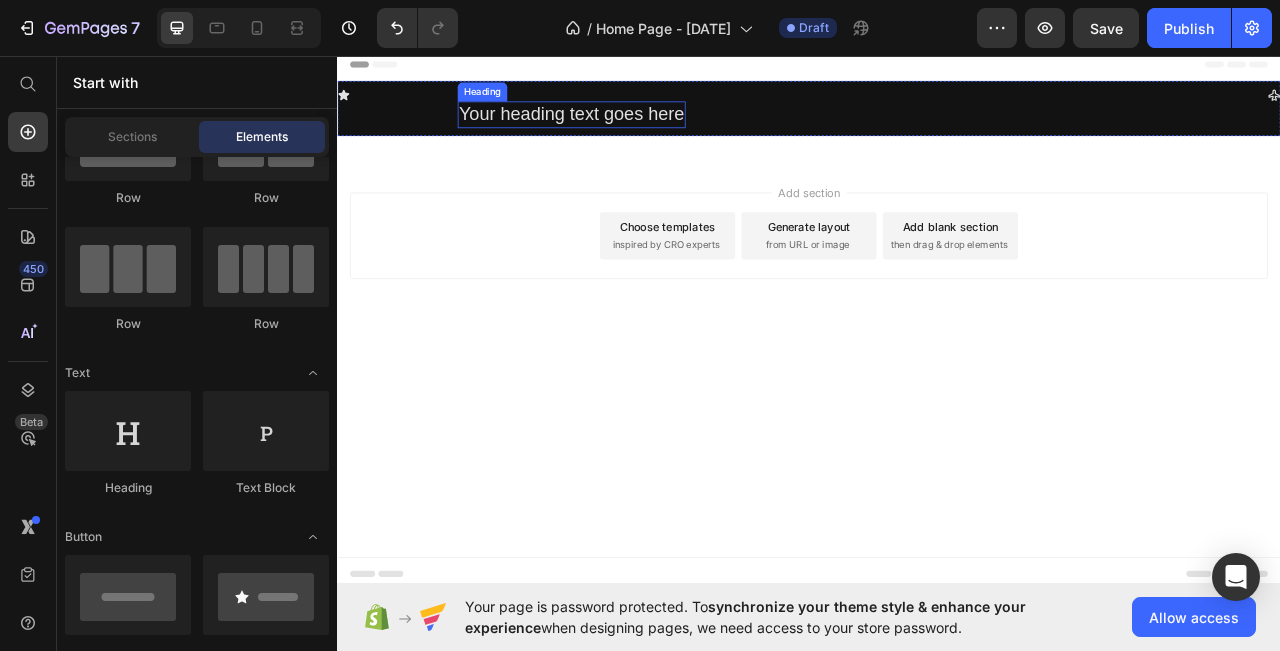click on "Your heading text goes here" at bounding box center (635, 132) 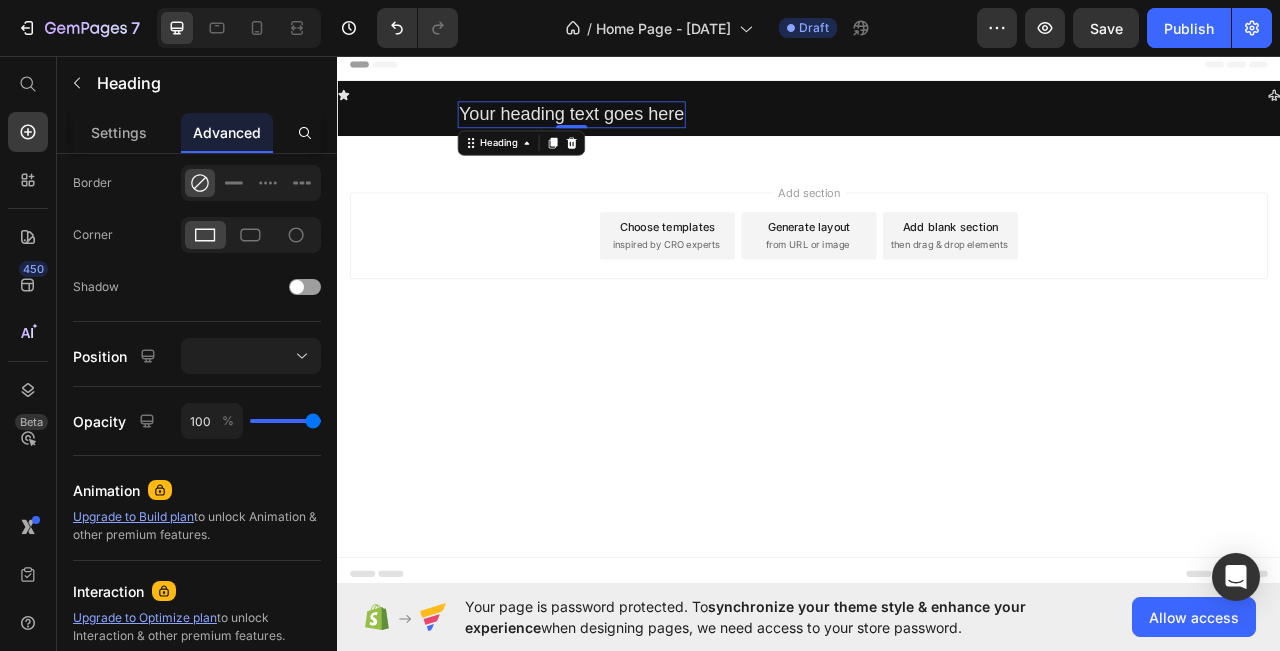 scroll, scrollTop: 0, scrollLeft: 0, axis: both 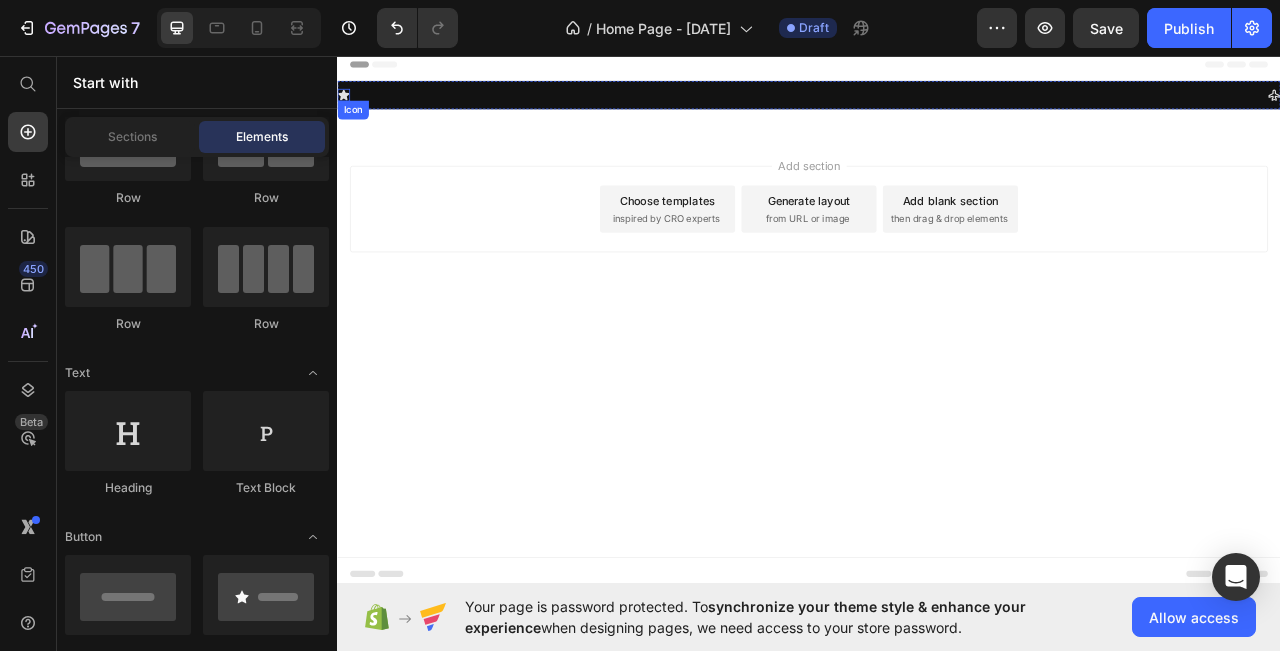 click 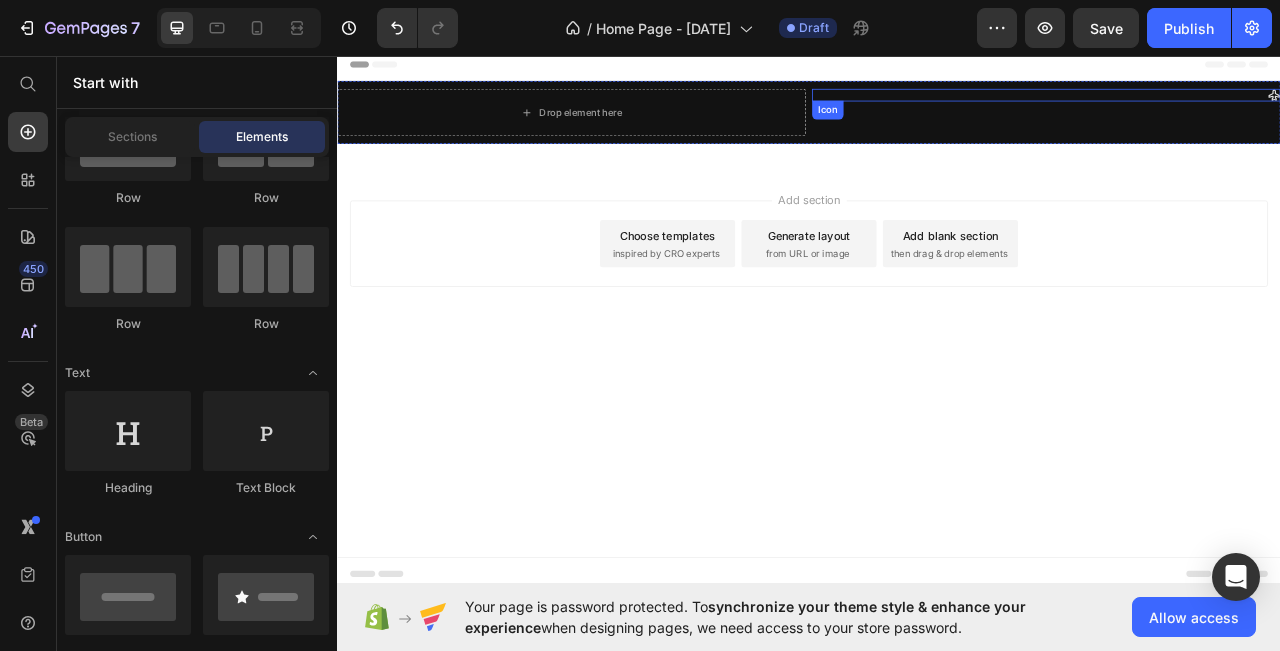 click on "Icon" at bounding box center (1239, 107) 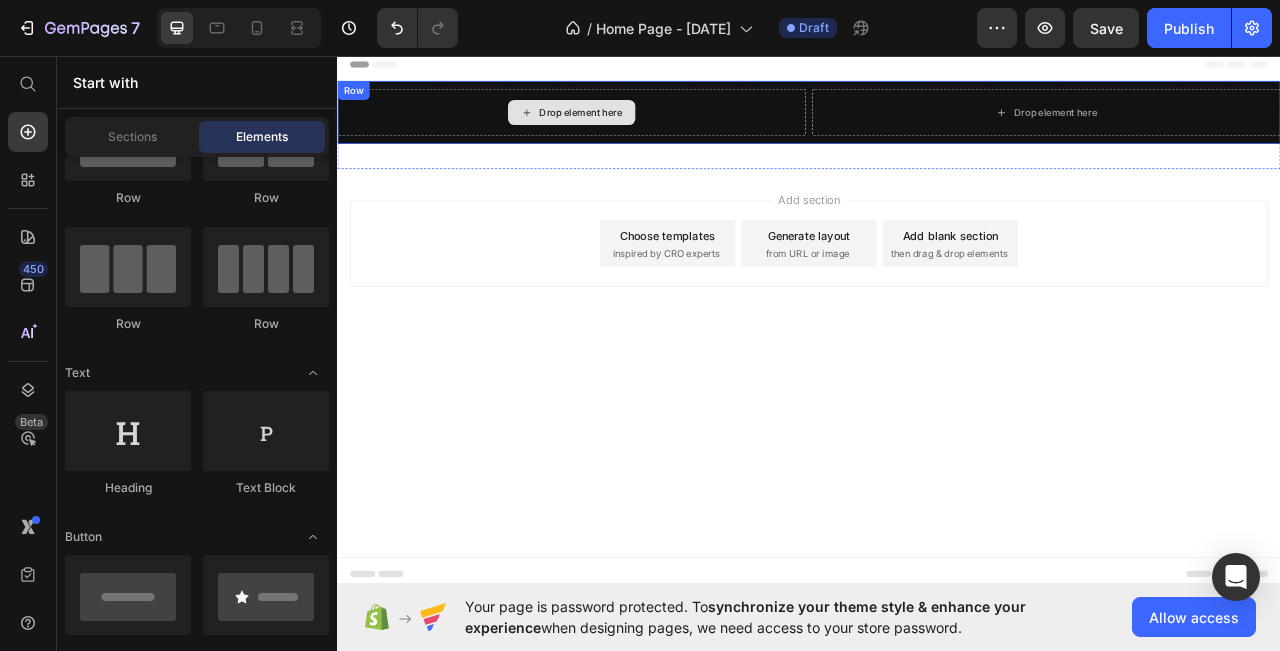 click on "Drop element here" at bounding box center [635, 129] 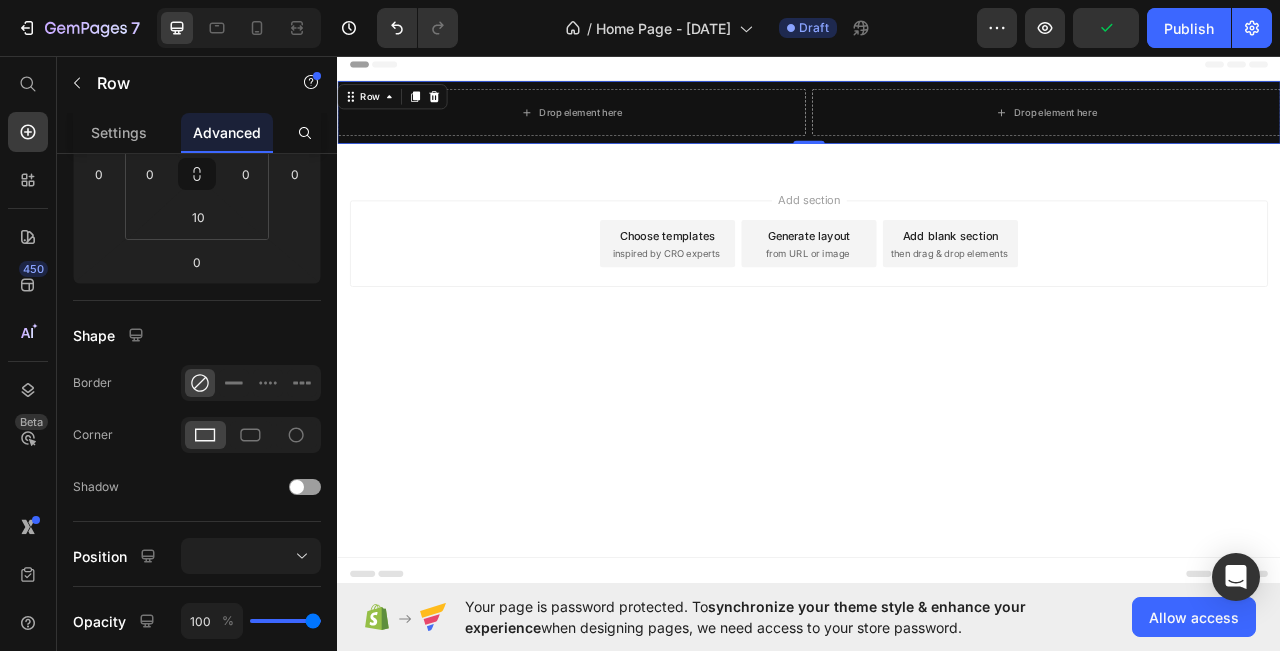 scroll, scrollTop: 0, scrollLeft: 0, axis: both 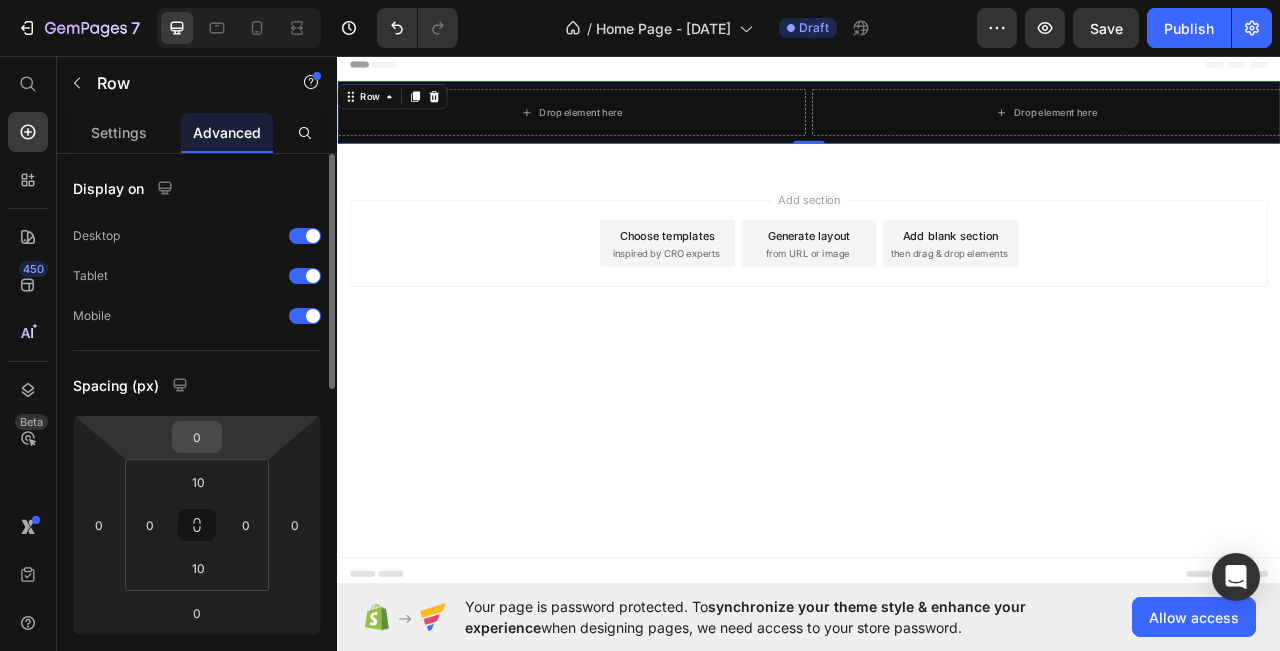 click on "0" at bounding box center (197, 437) 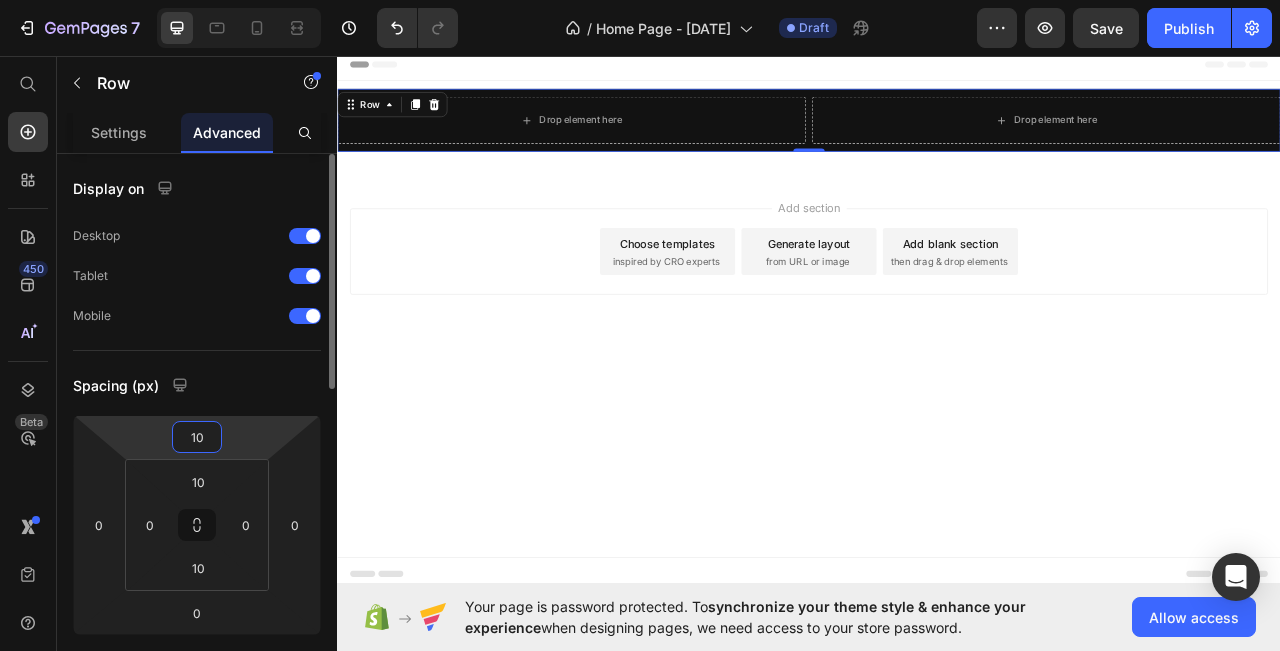 type on "1" 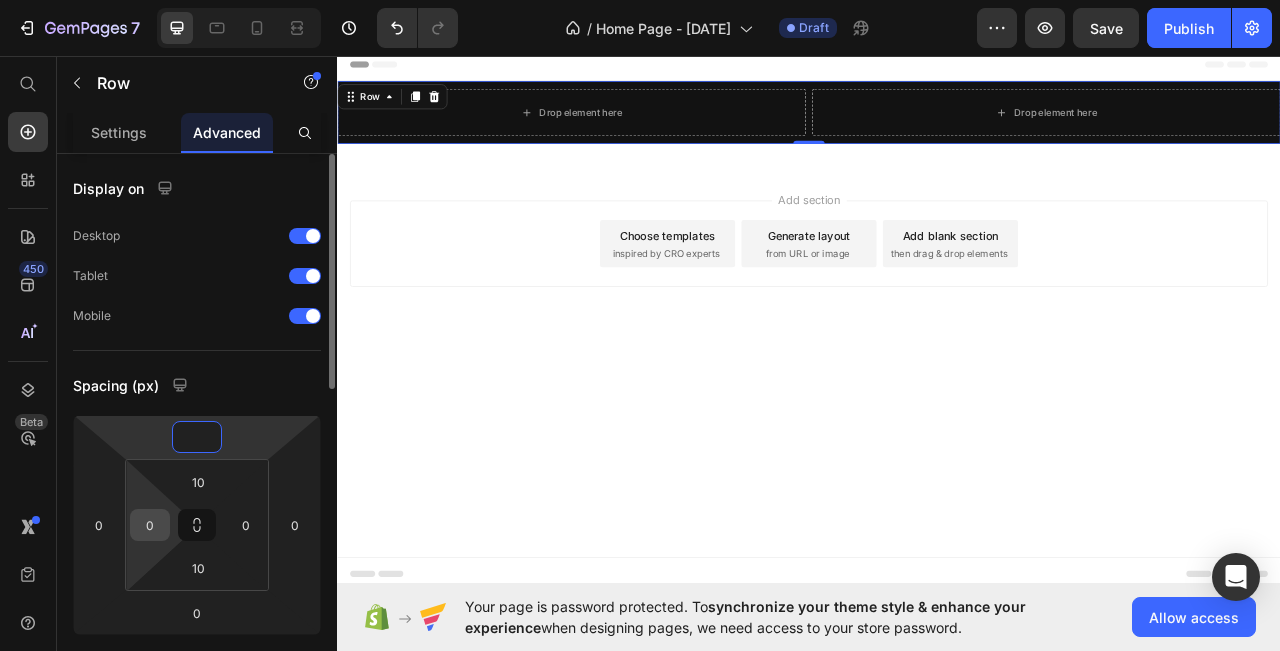 click on "0" at bounding box center [150, 525] 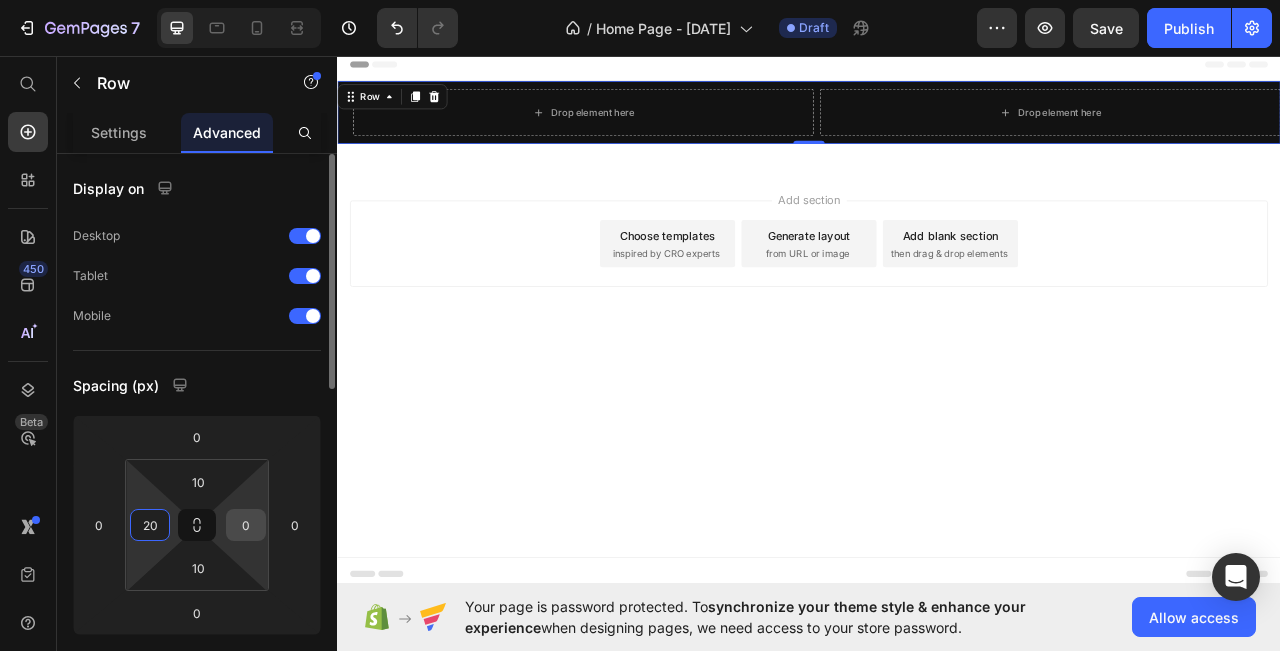 type on "20" 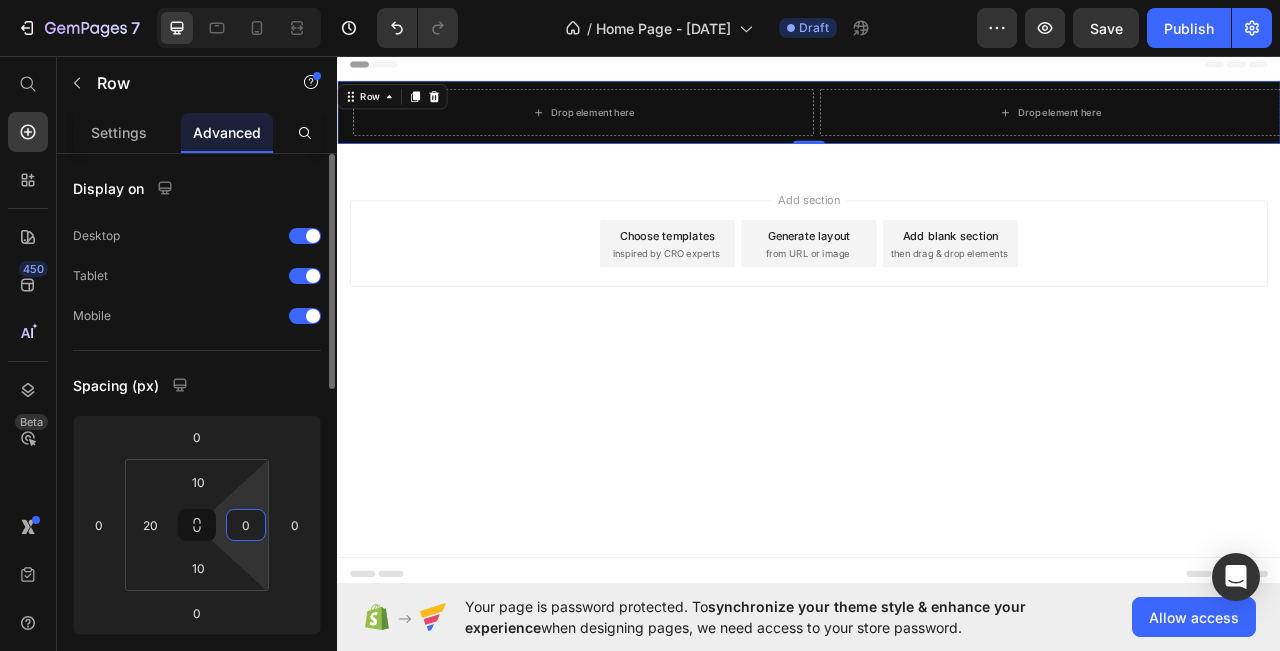 click on "0" at bounding box center (246, 525) 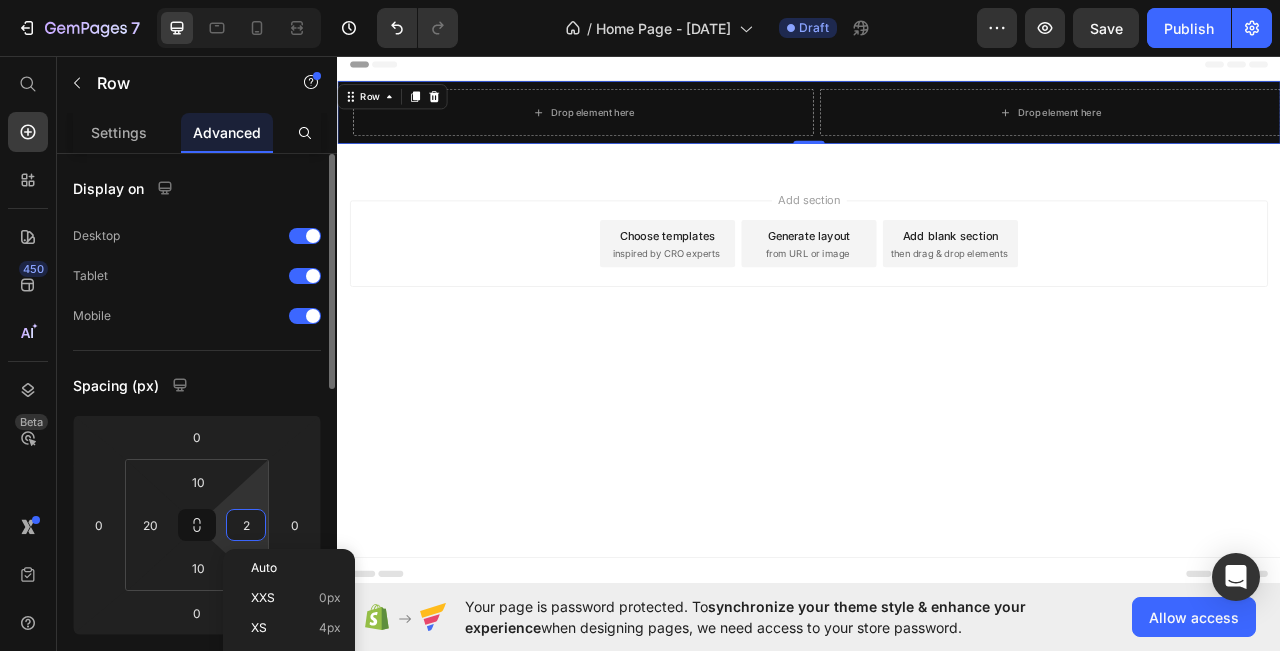 type on "20" 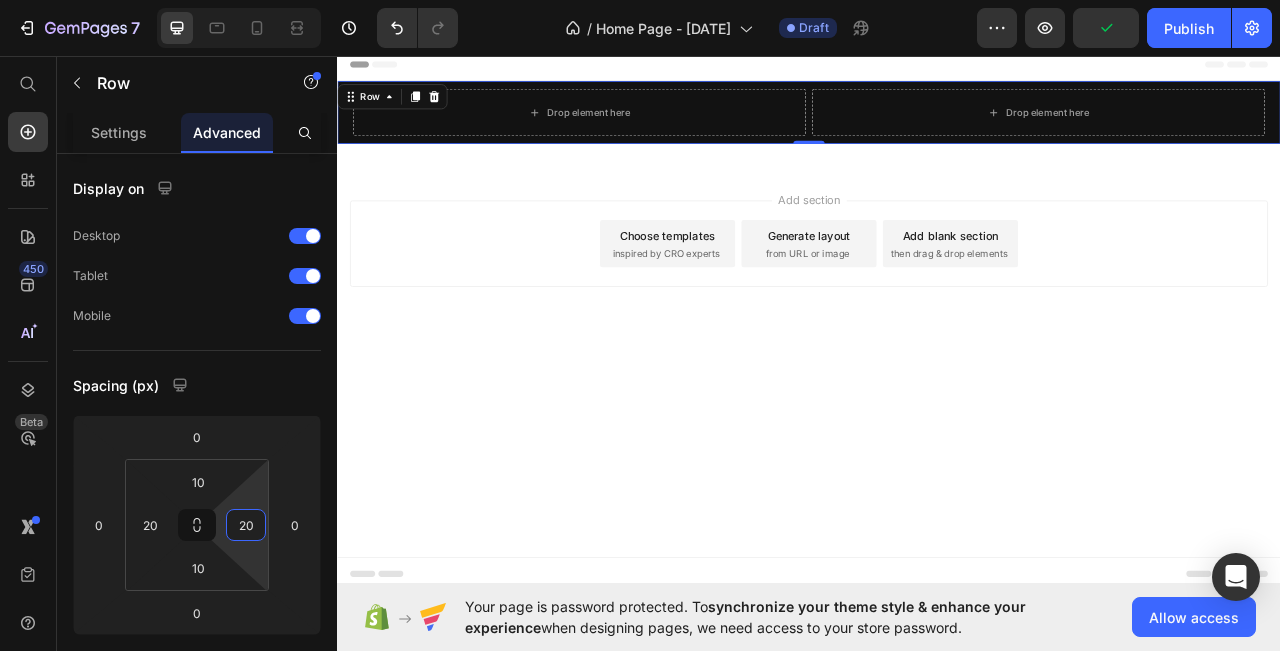 click on "Header
Drop element here
Drop element here Row   0 Section 1 Root Start with Sections from sidebar Add sections Add elements Start with Generating from URL or image Add section Choose templates inspired by CRO experts Generate layout from URL or image Add blank section then drag & drop elements Footer" at bounding box center [937, 392] 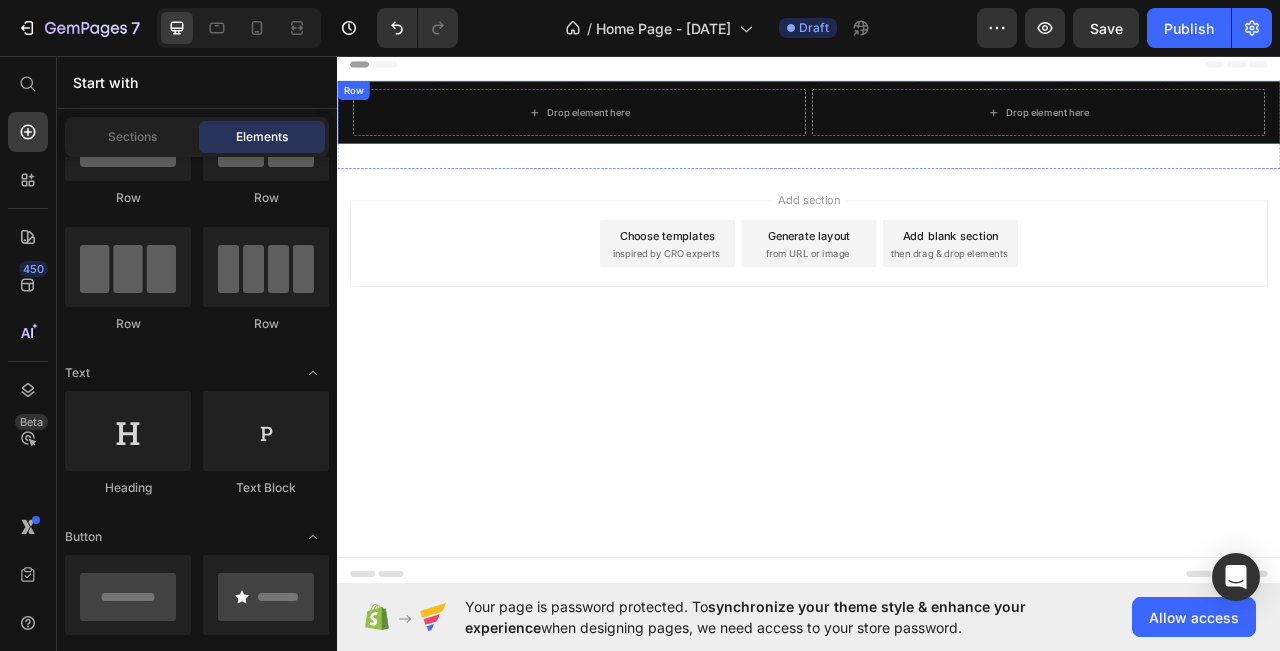 click on "Drop element here
Drop element here Row" at bounding box center (937, 129) 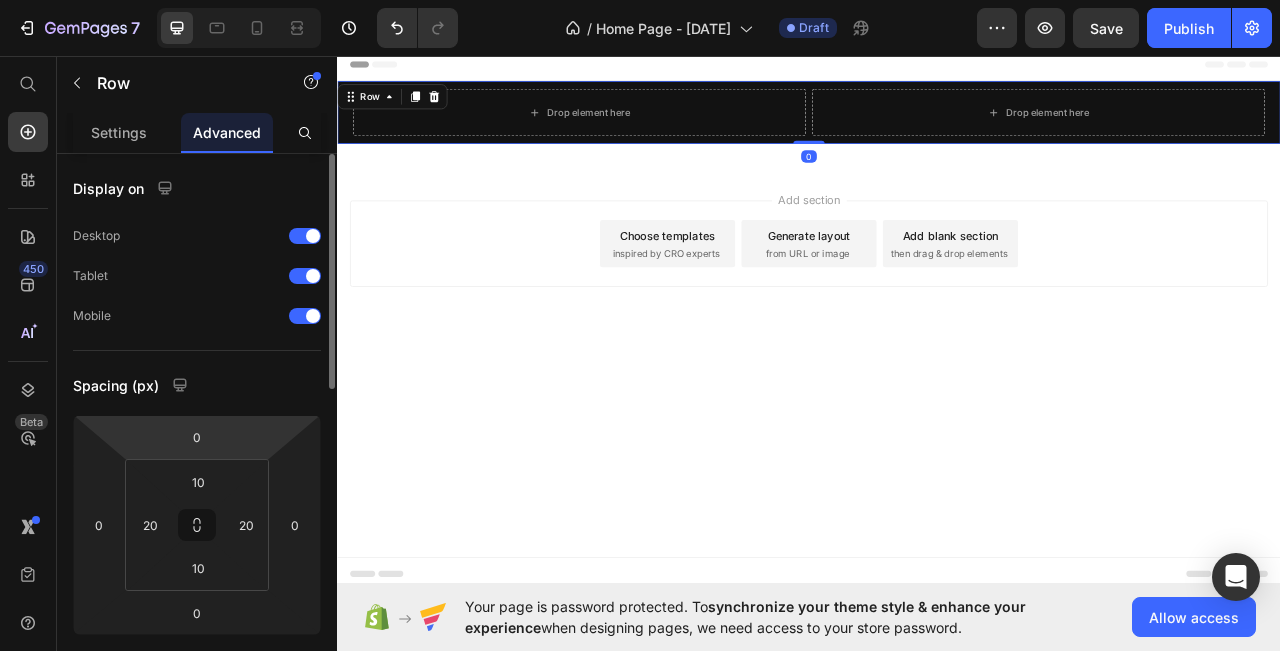 scroll, scrollTop: 200, scrollLeft: 0, axis: vertical 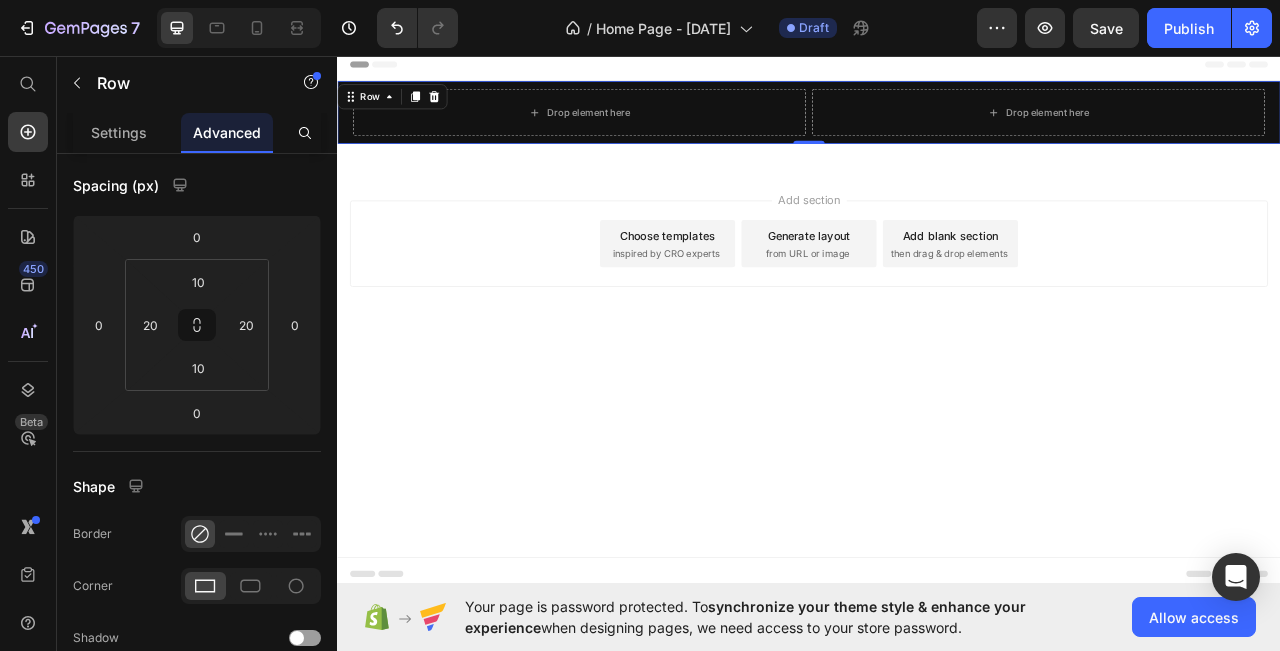 click on "Header
Drop element here
Drop element here Row   0 Section 1 Root Start with Sections from sidebar Add sections Add elements Start with Generating from URL or image Add section Choose templates inspired by CRO experts Generate layout from URL or image Add blank section then drag & drop elements Footer" at bounding box center [937, 392] 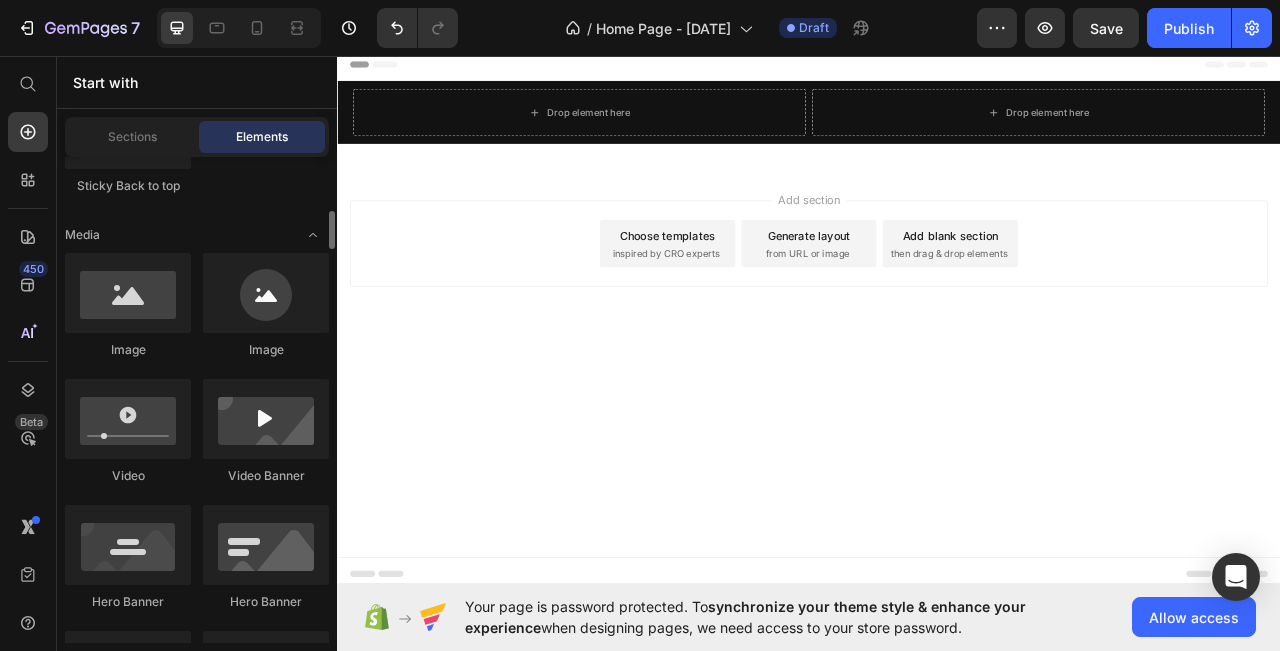 scroll, scrollTop: 0, scrollLeft: 0, axis: both 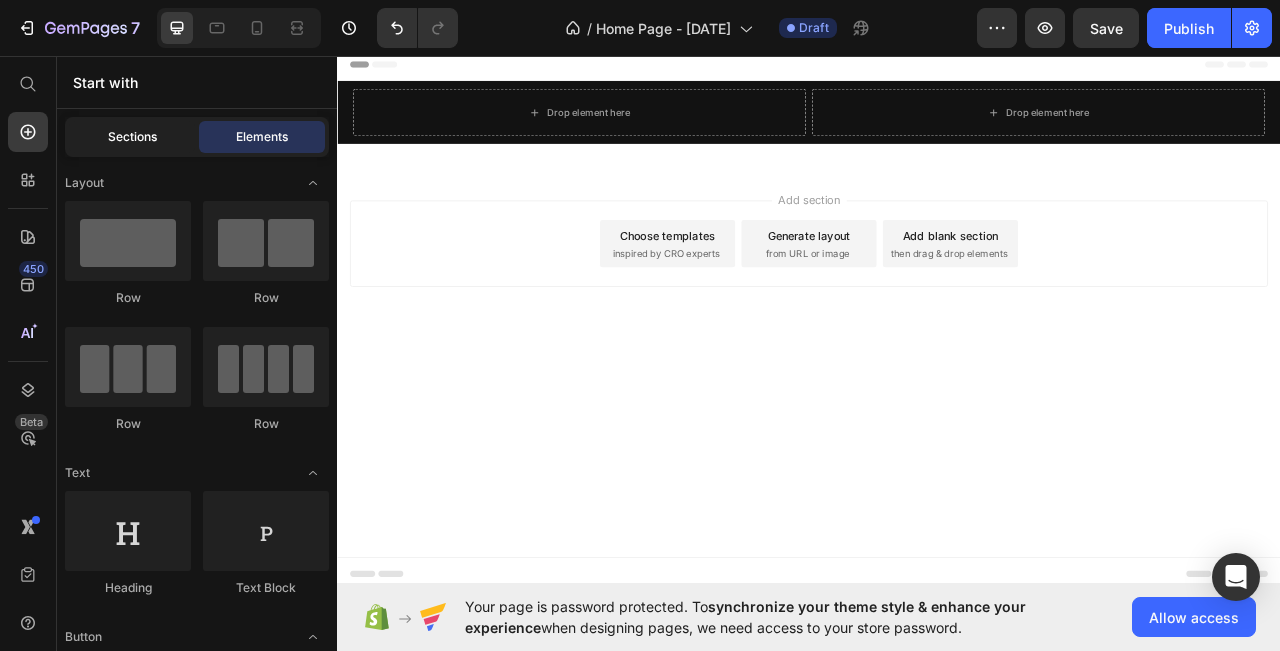 click on "Sections" at bounding box center (132, 137) 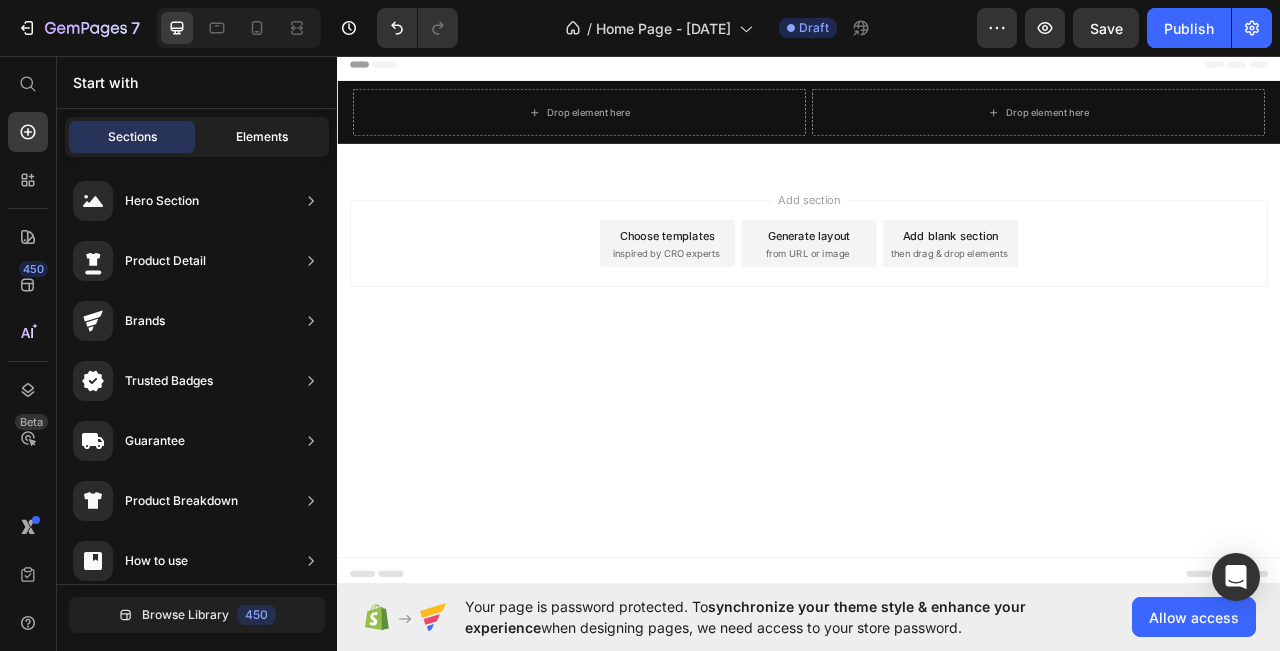 click on "Elements" 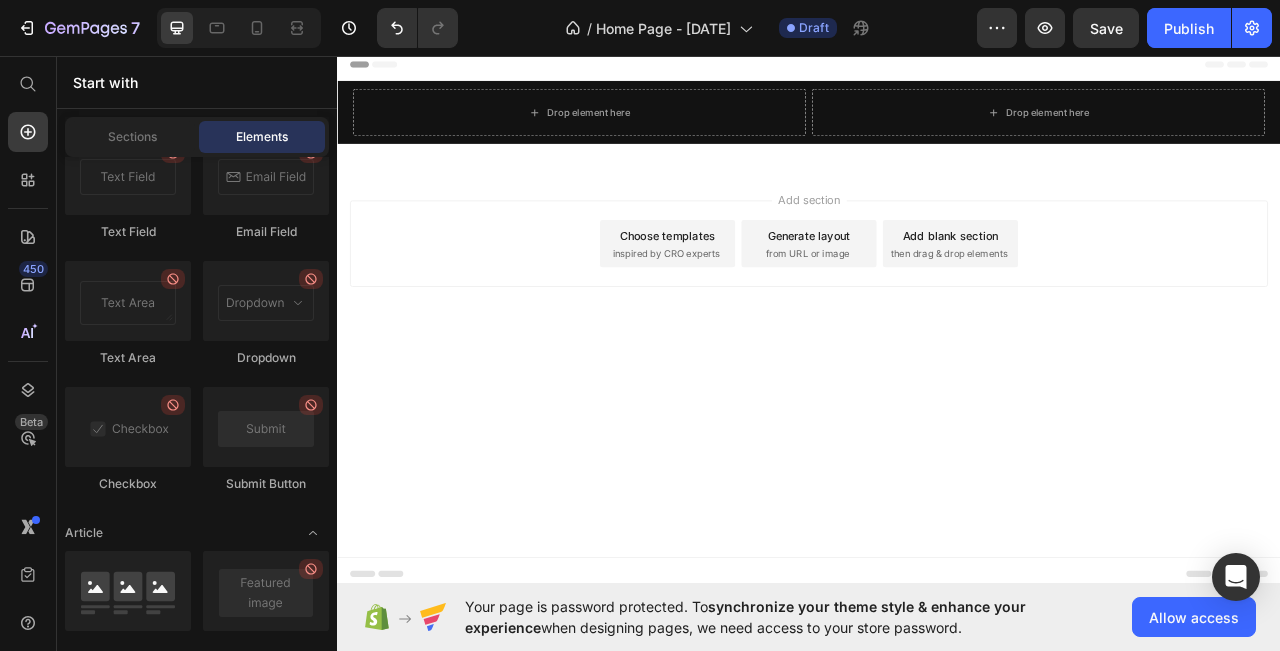 scroll, scrollTop: 4192, scrollLeft: 0, axis: vertical 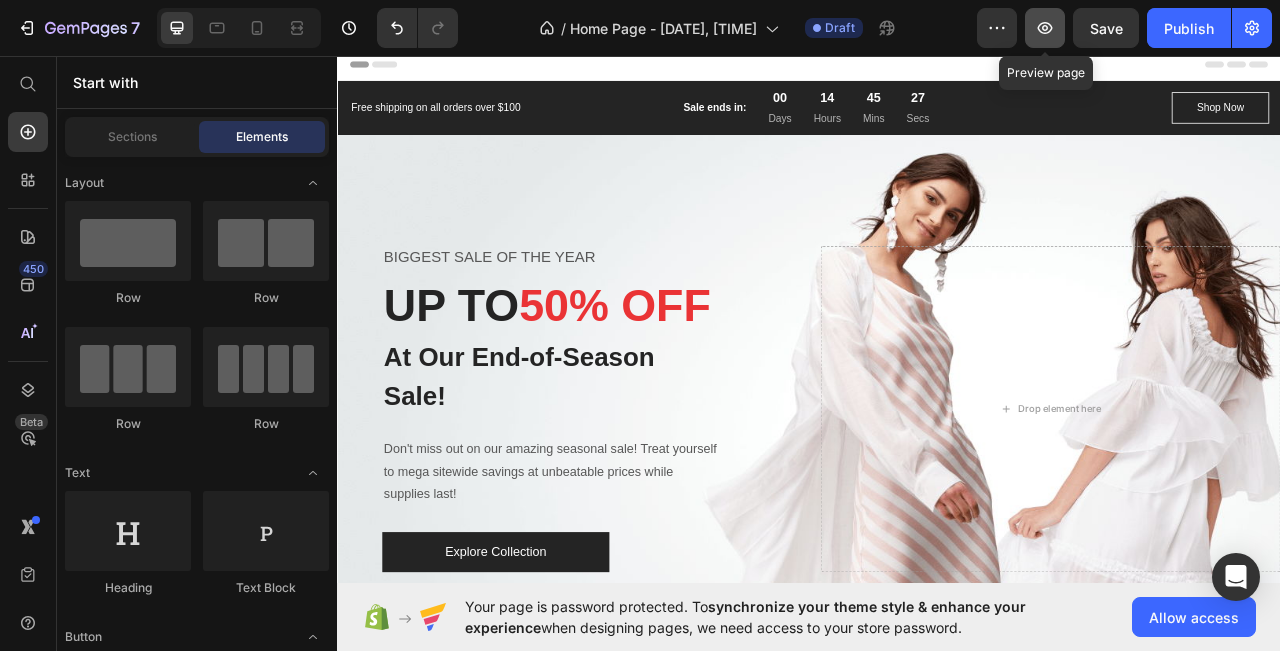 click 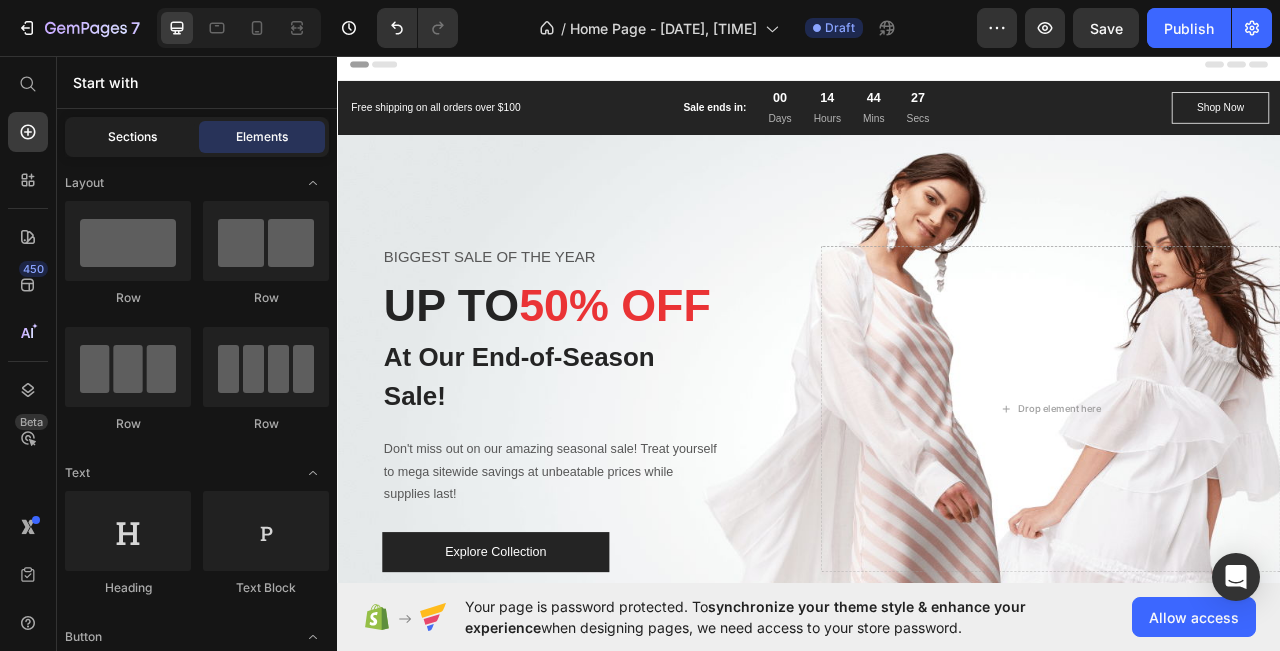 click on "Sections" at bounding box center (132, 137) 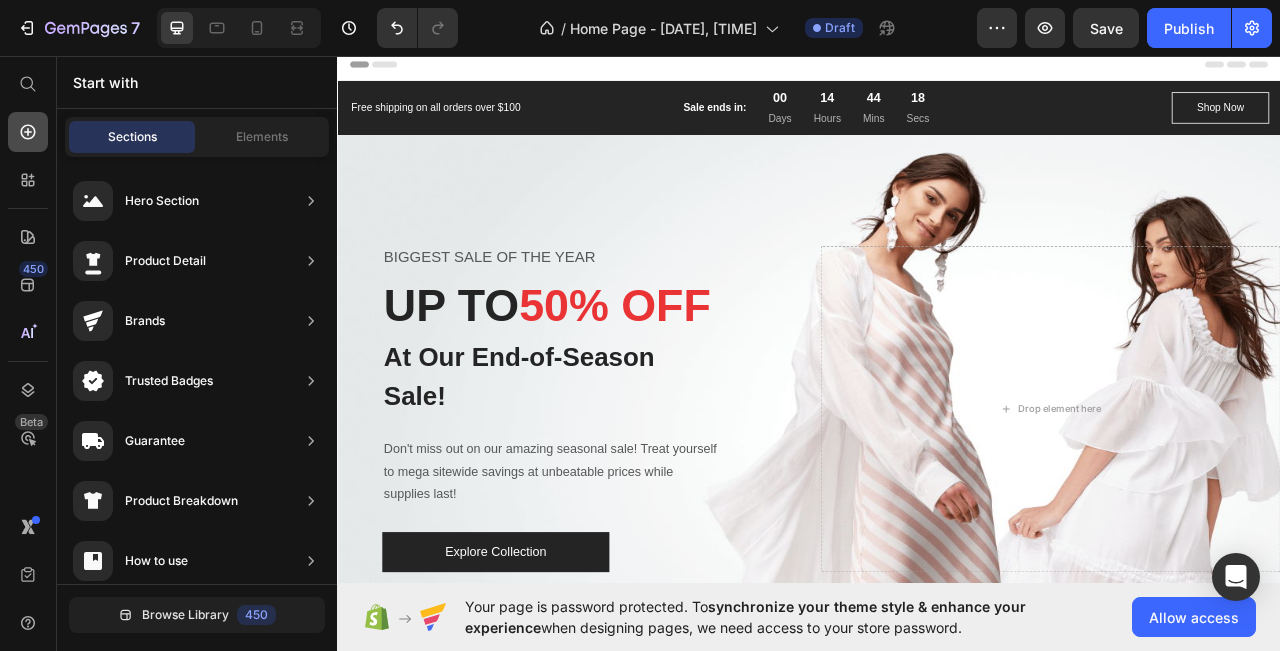 click 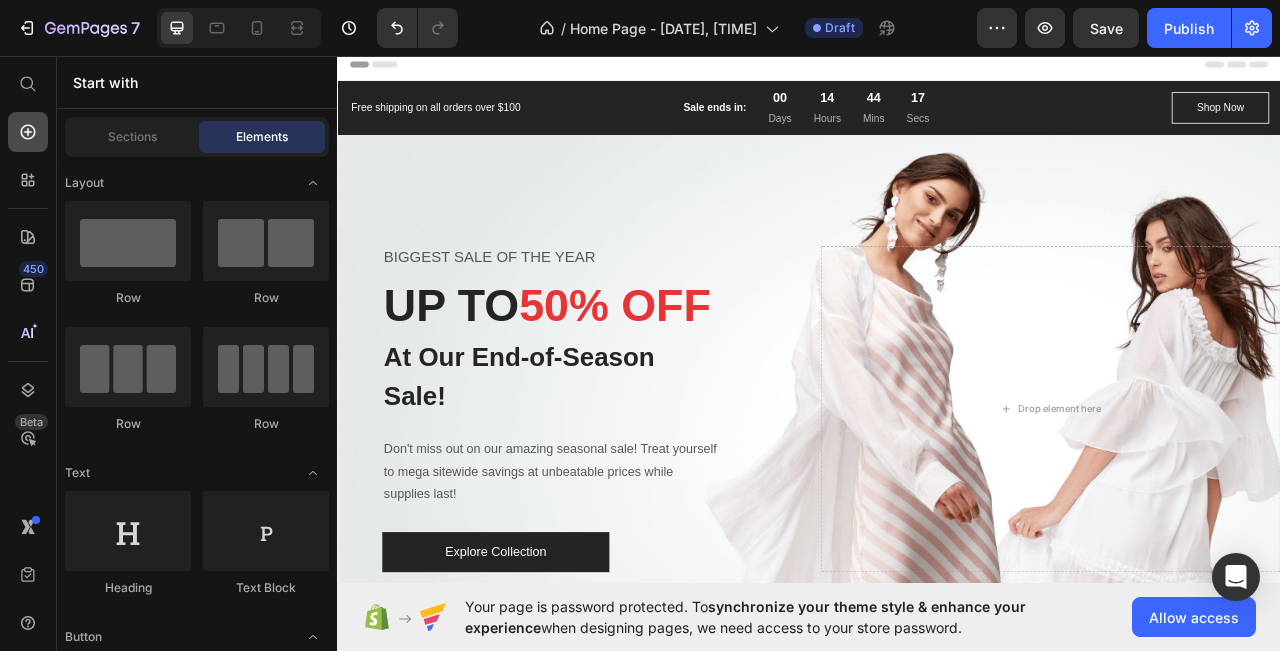 click 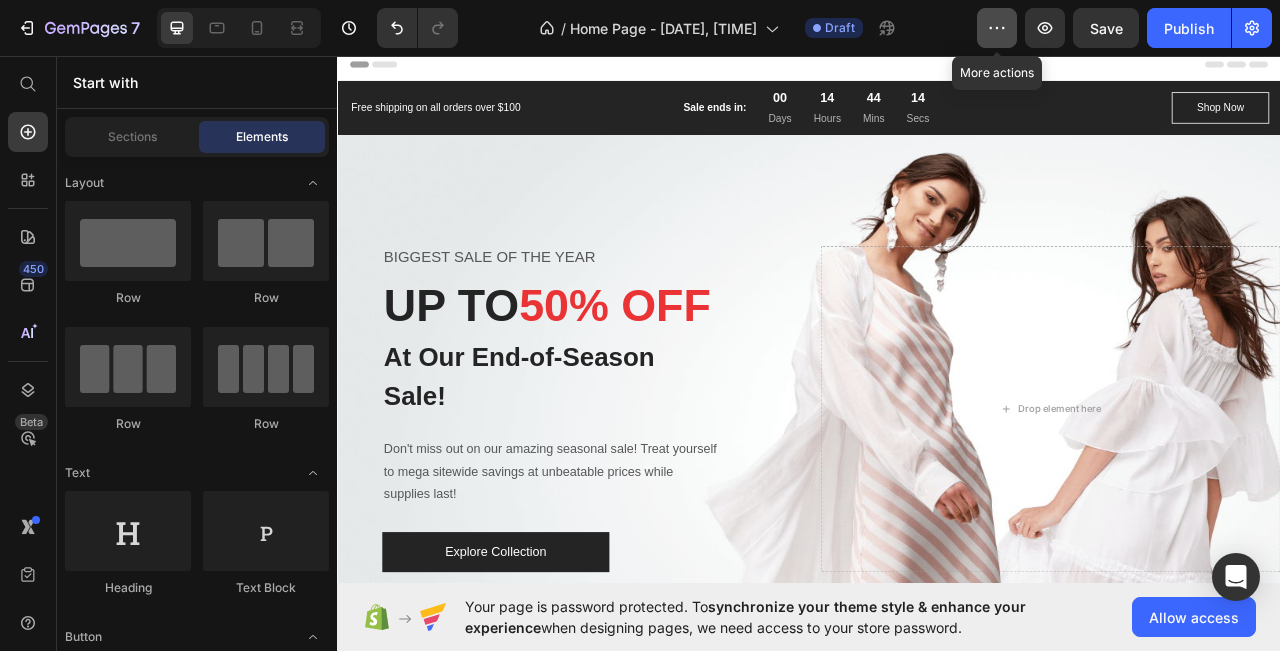 click 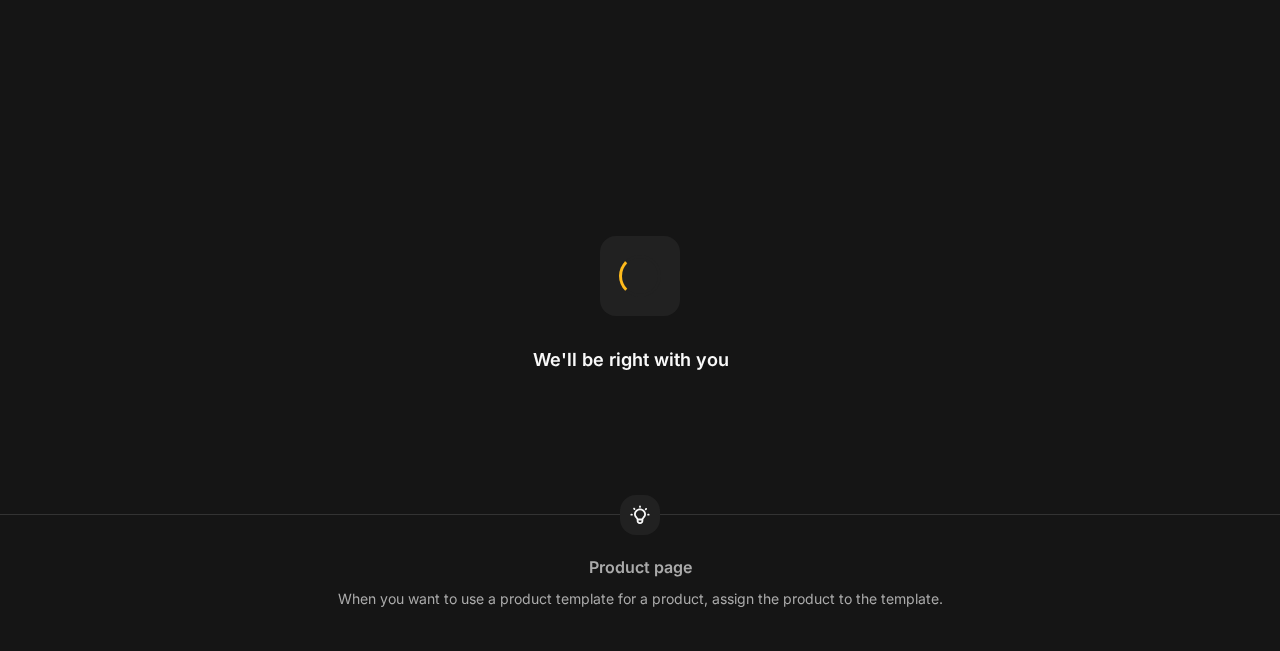 scroll, scrollTop: 0, scrollLeft: 0, axis: both 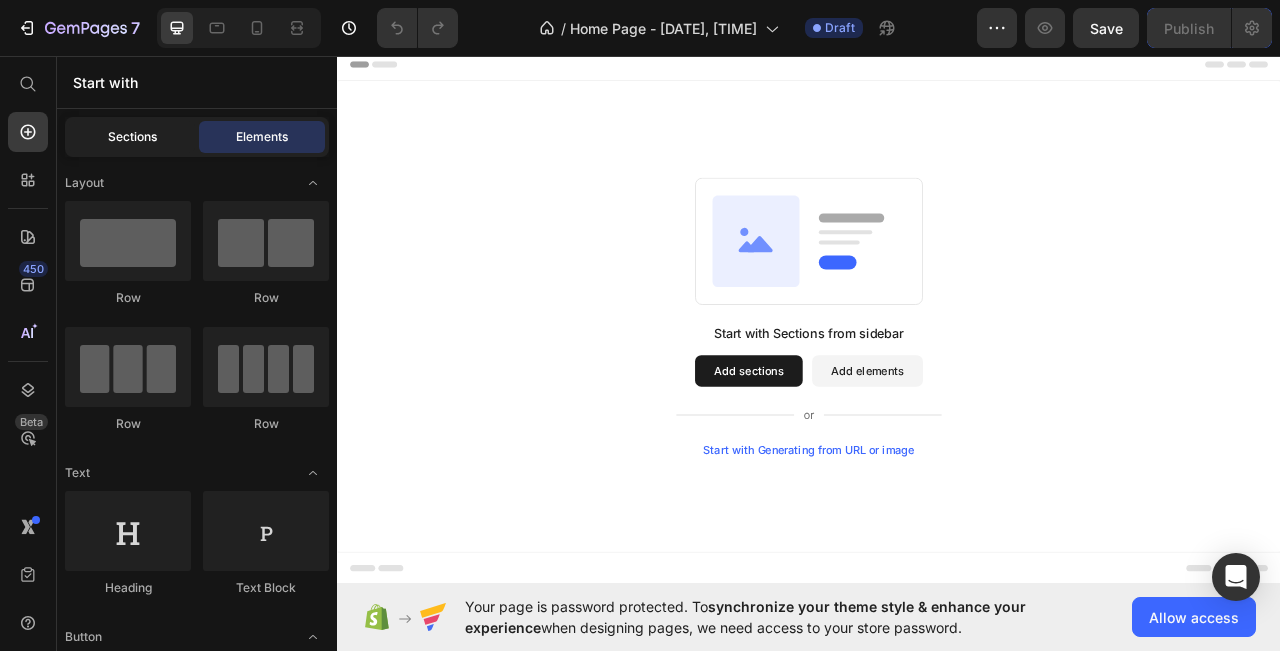 click on "Sections" 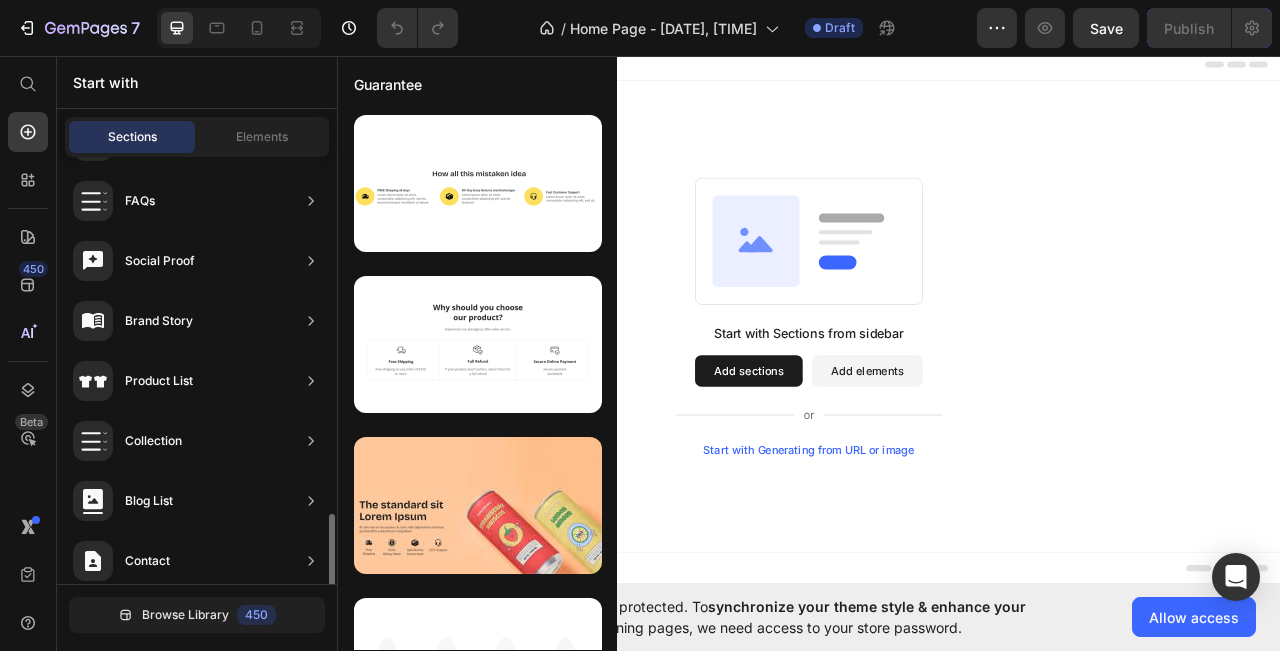 scroll, scrollTop: 733, scrollLeft: 0, axis: vertical 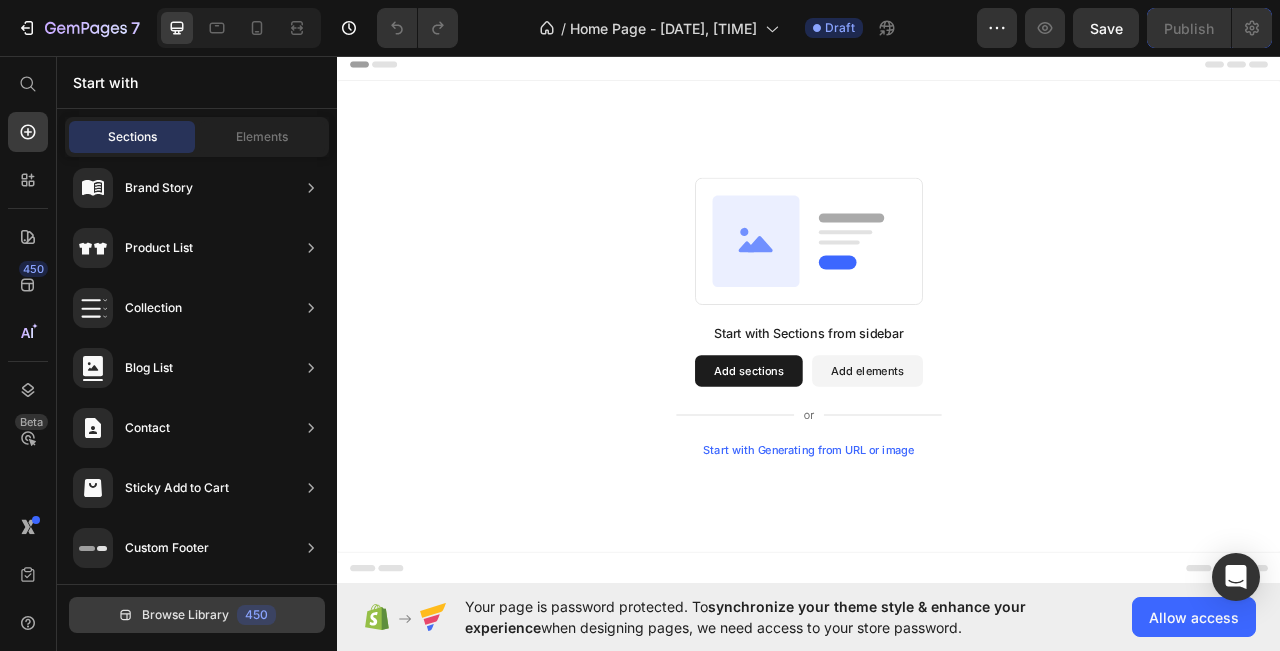 click on "Browse Library" at bounding box center [185, 615] 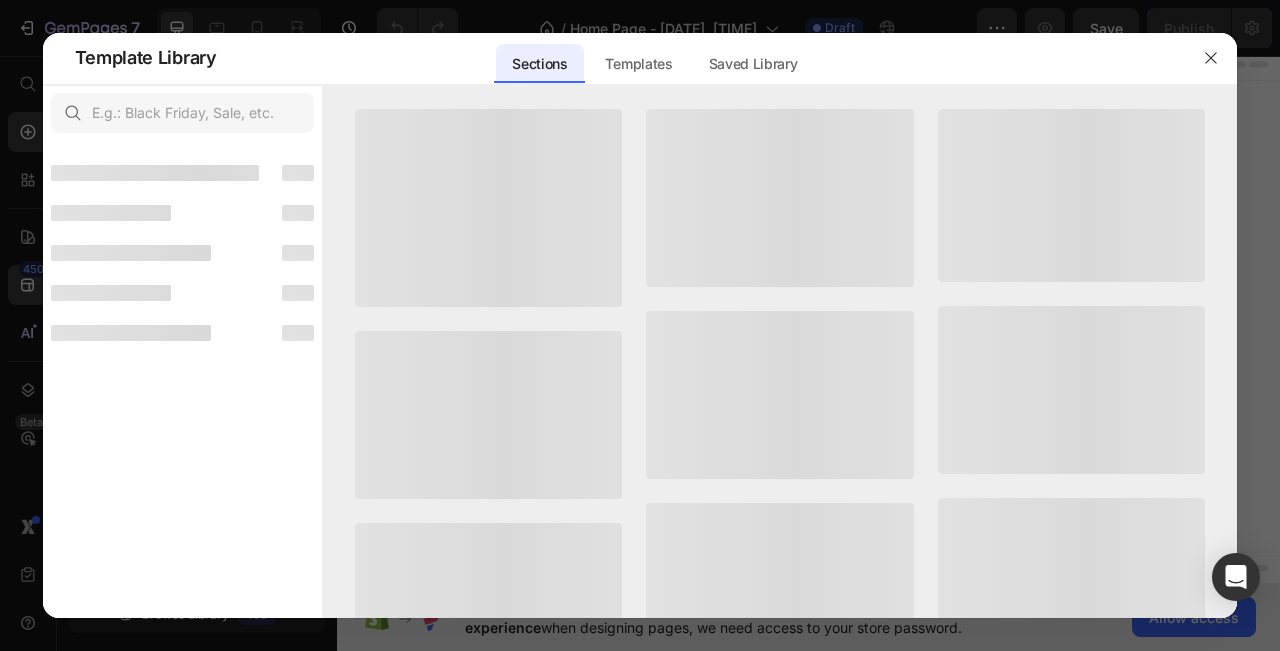 scroll, scrollTop: 709, scrollLeft: 0, axis: vertical 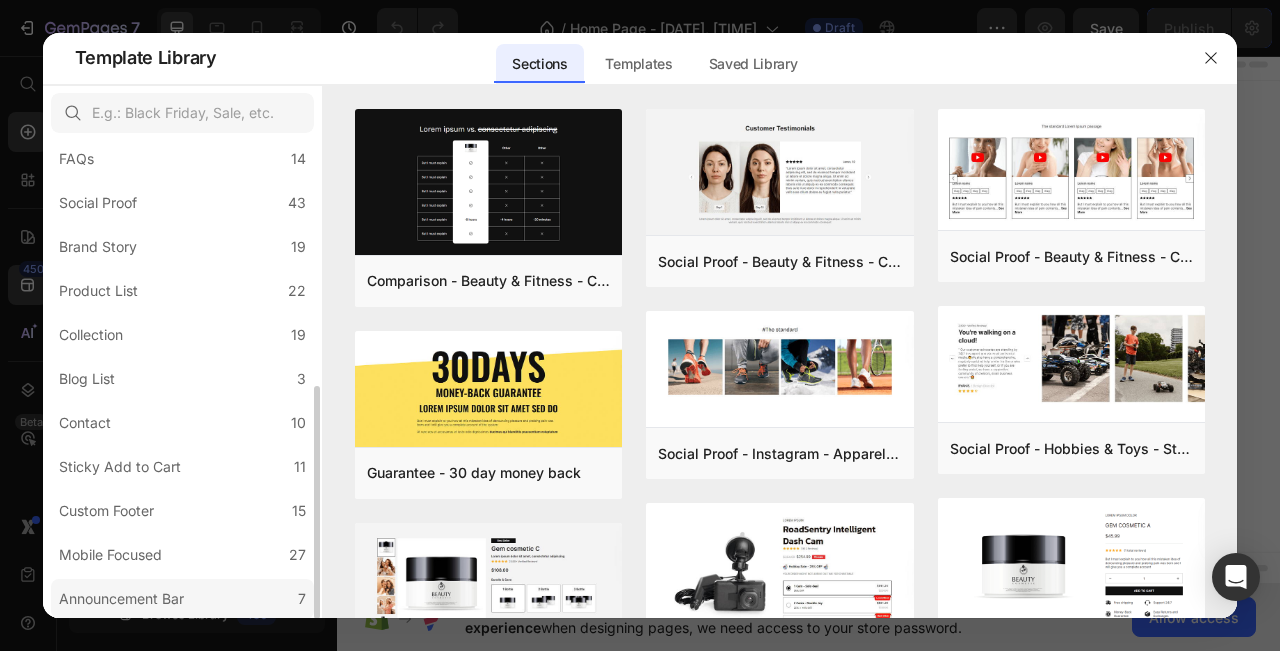 click on "Announcement Bar" at bounding box center [121, 599] 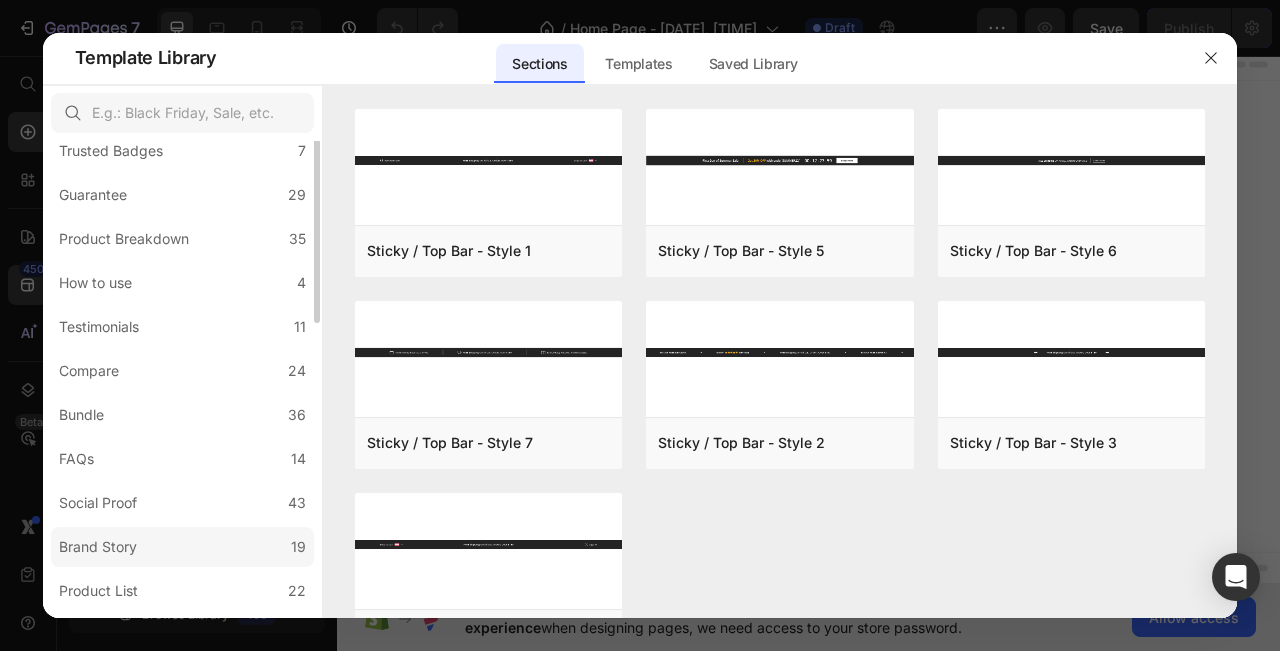scroll, scrollTop: 0, scrollLeft: 0, axis: both 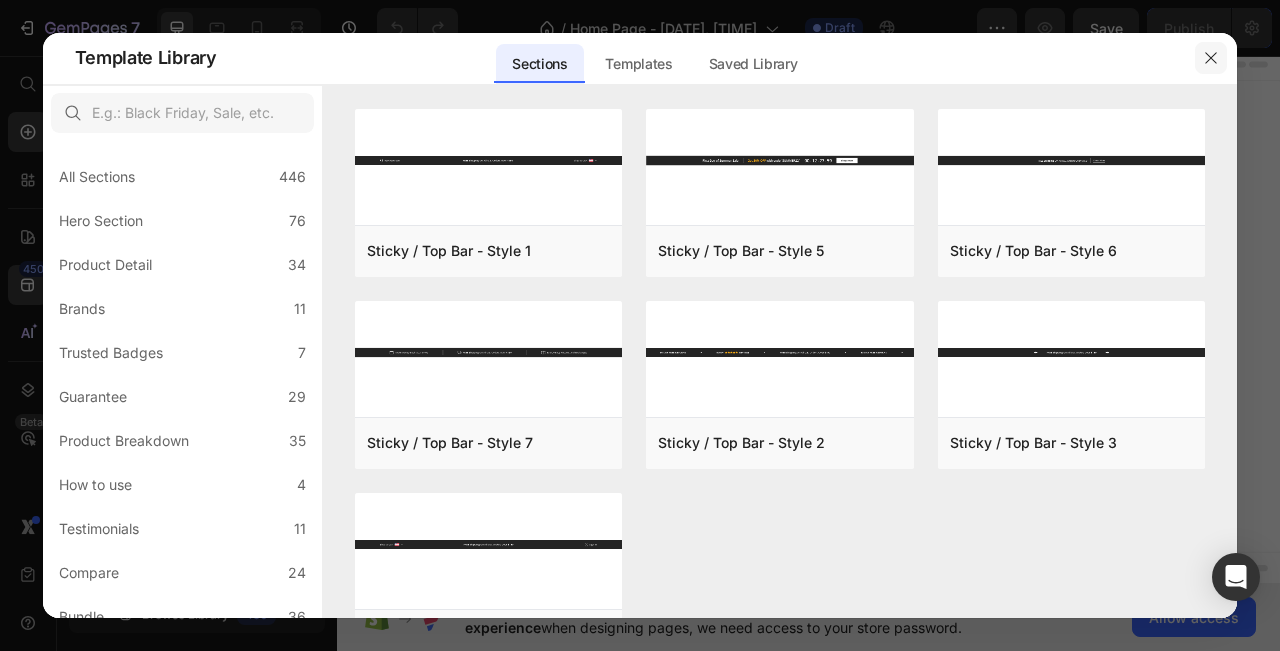 drag, startPoint x: 1214, startPoint y: 61, endPoint x: 1113, endPoint y: 15, distance: 110.98198 